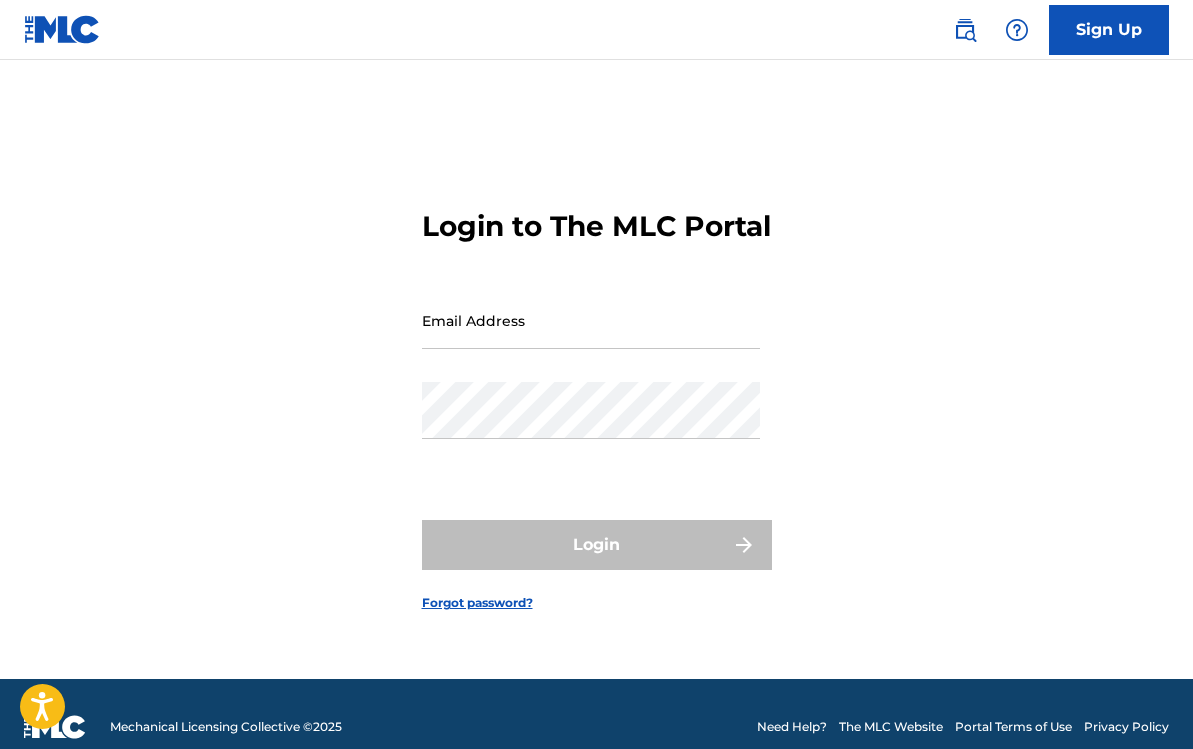 scroll, scrollTop: 0, scrollLeft: 0, axis: both 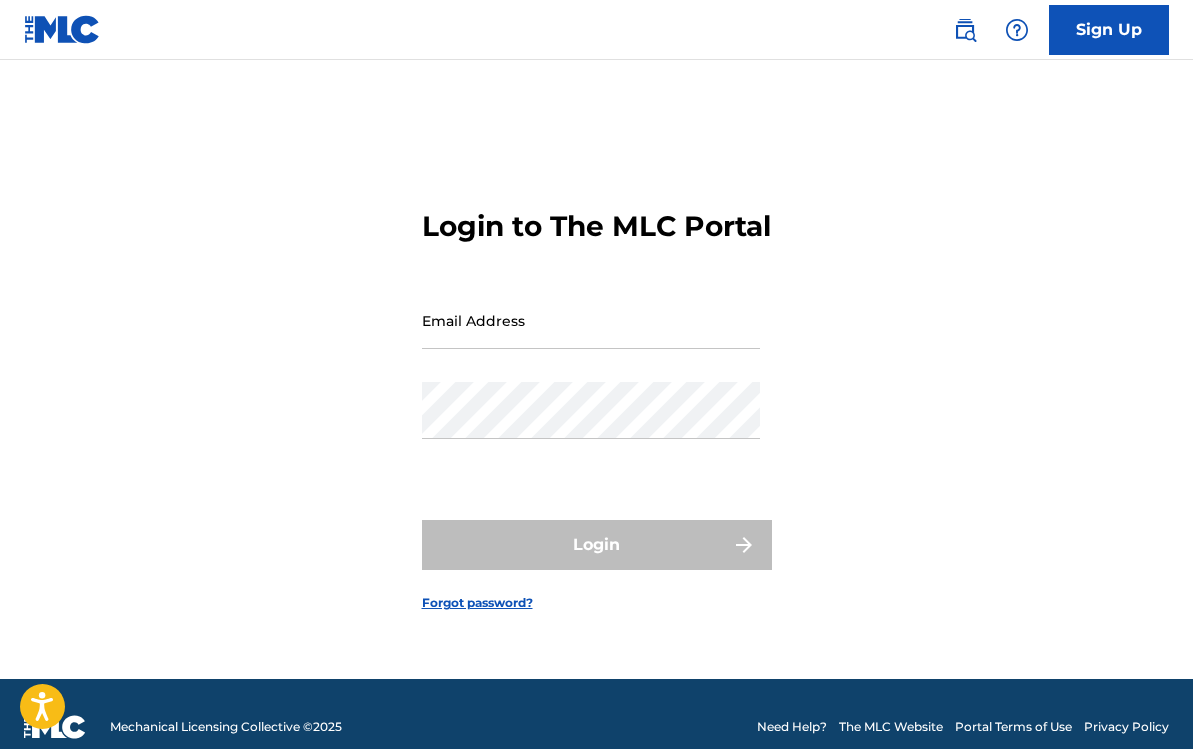 click on "Sign Up" at bounding box center (1109, 30) 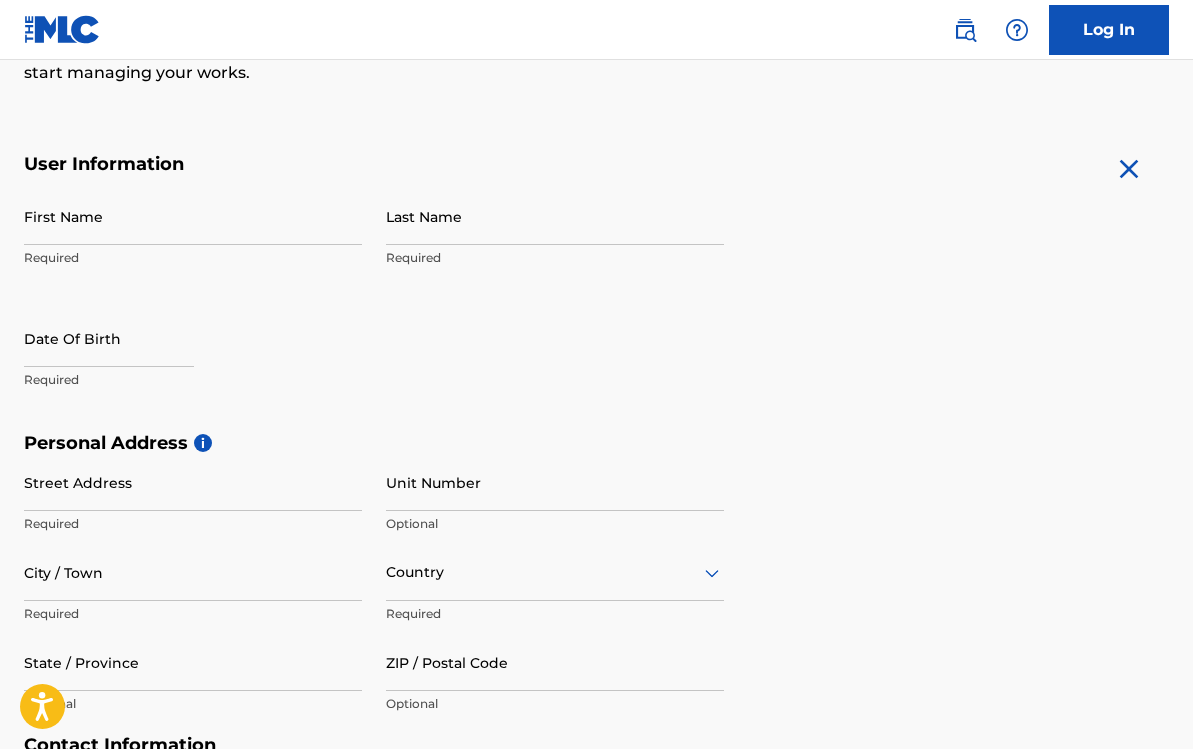 scroll, scrollTop: 319, scrollLeft: 0, axis: vertical 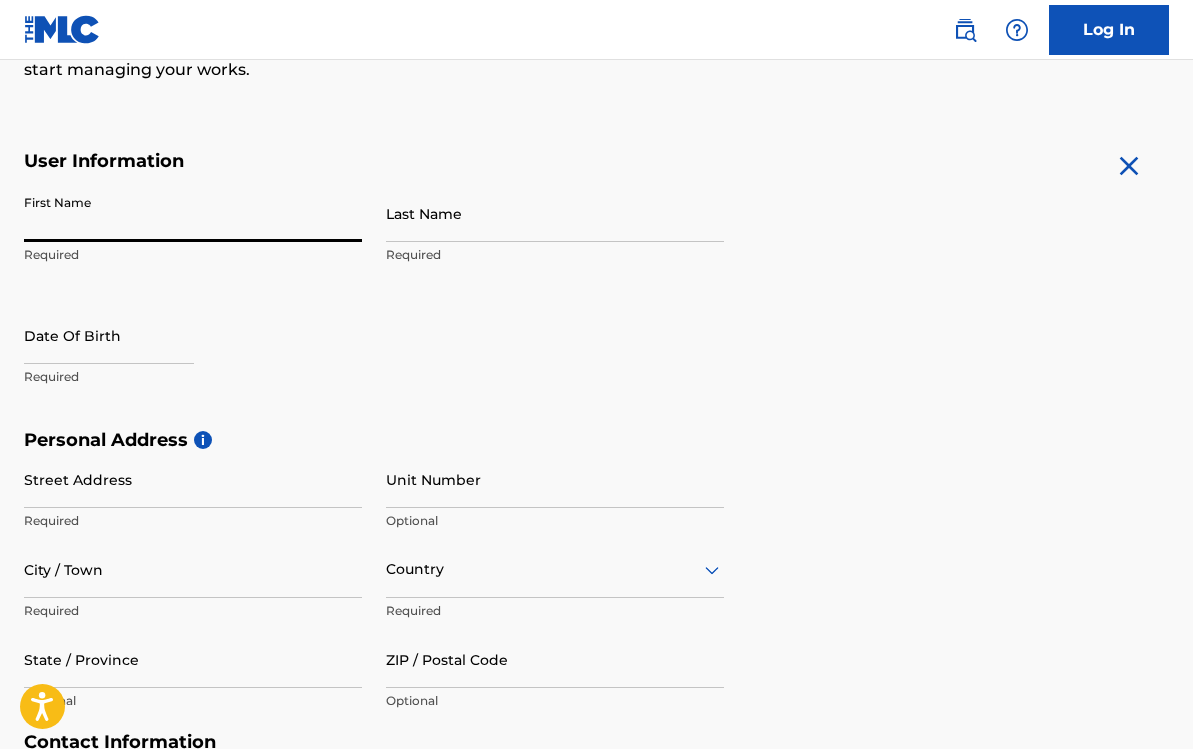 click on "First Name" at bounding box center [193, 213] 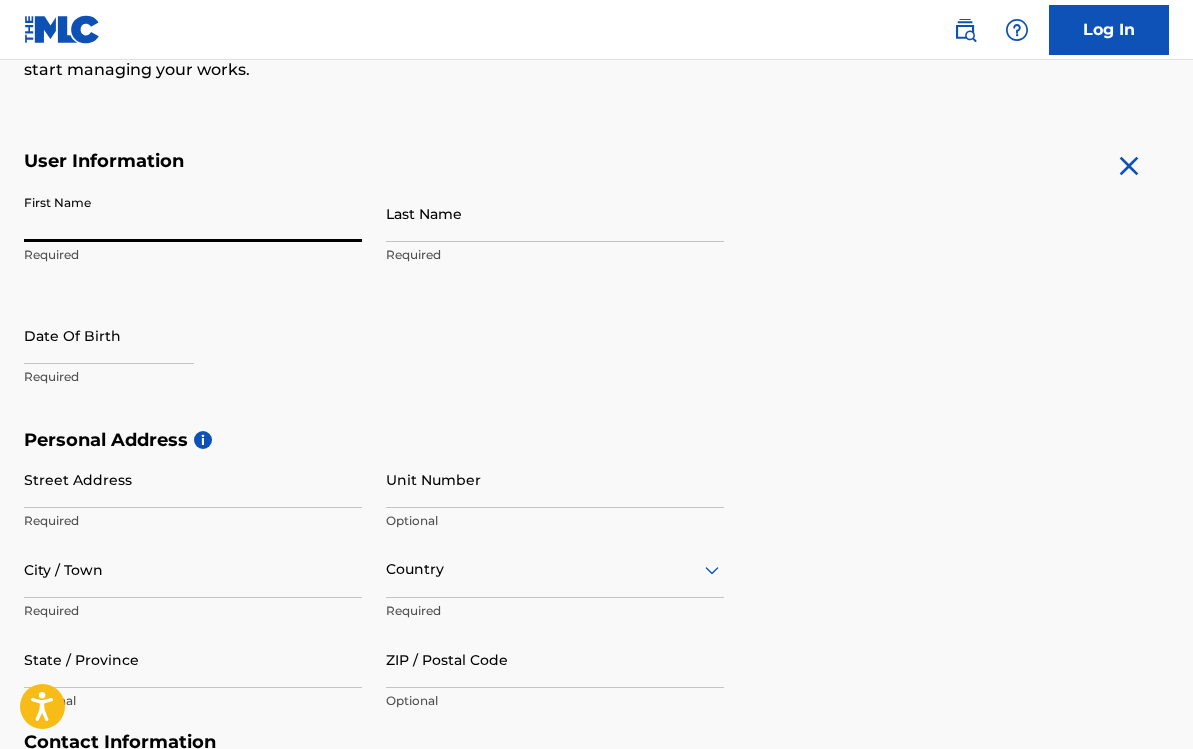 click on "First Name" at bounding box center (193, 213) 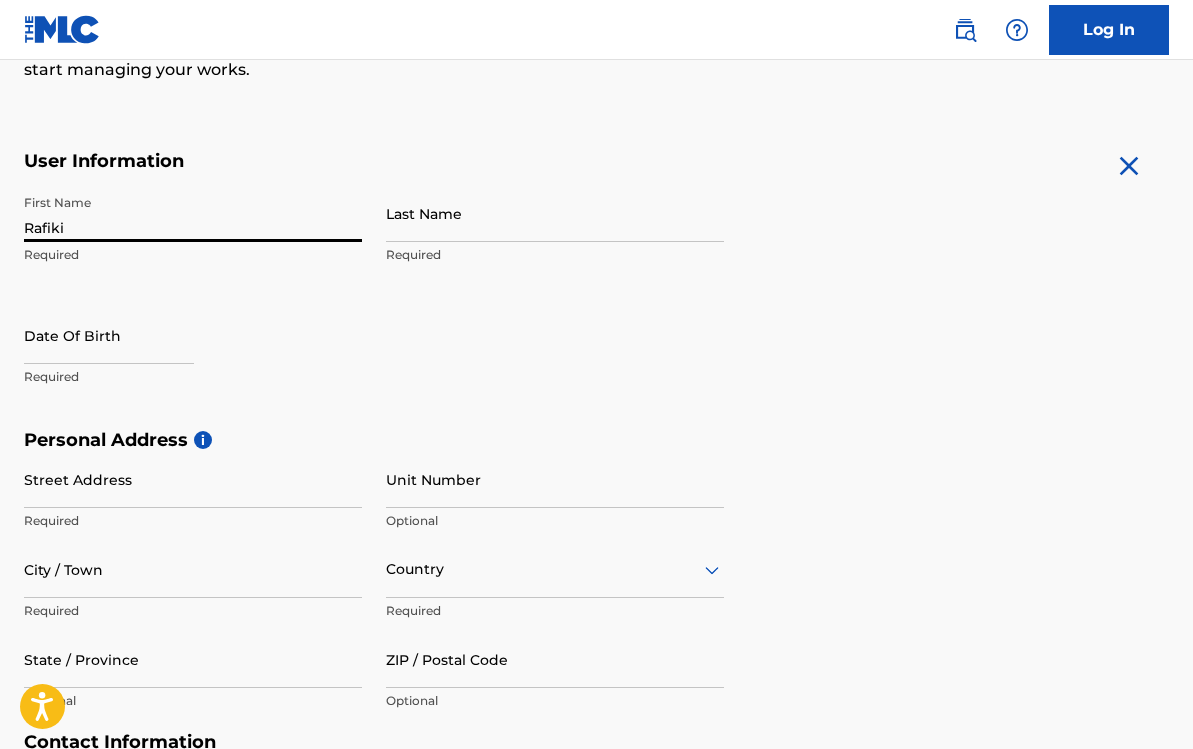 type on "Rafiki" 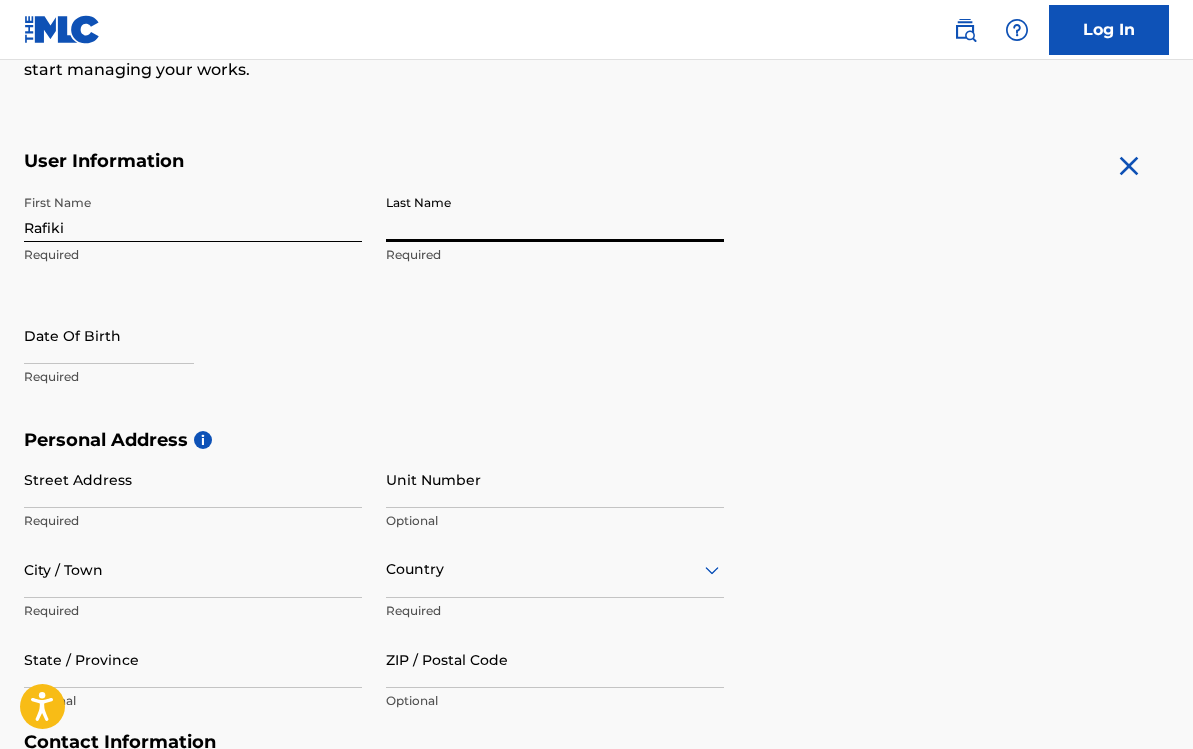click on "Last Name" at bounding box center [555, 213] 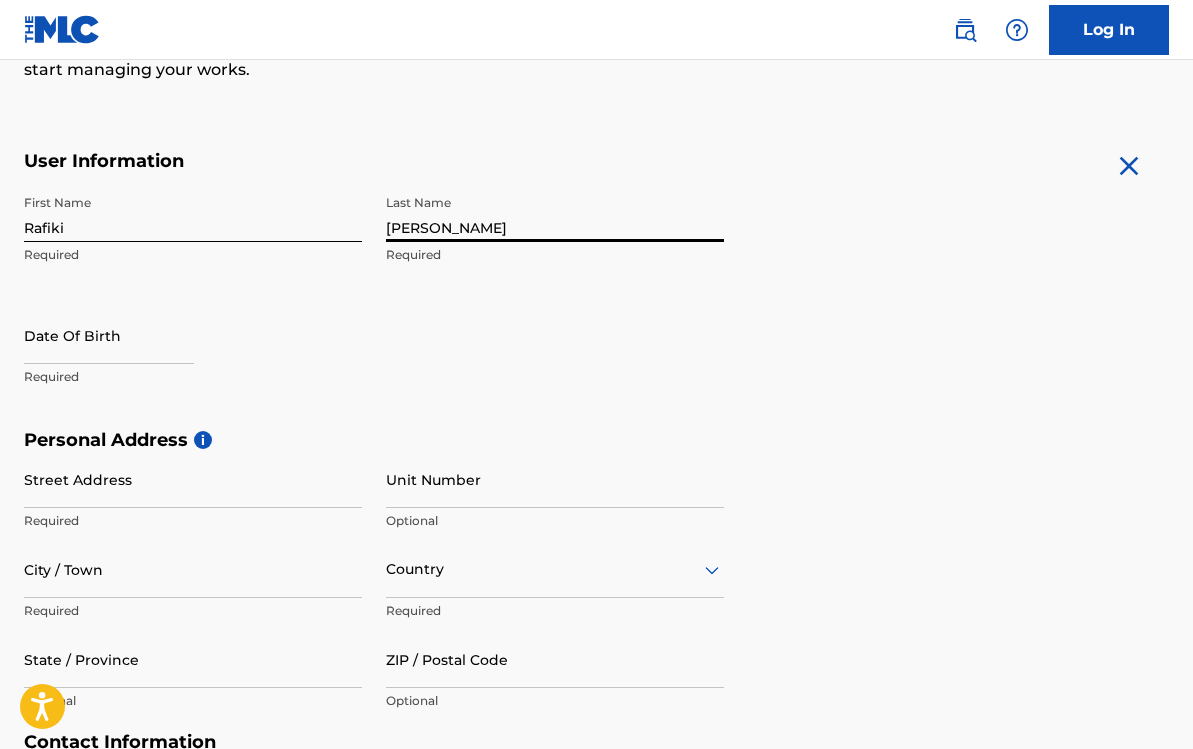 type on "[PERSON_NAME]" 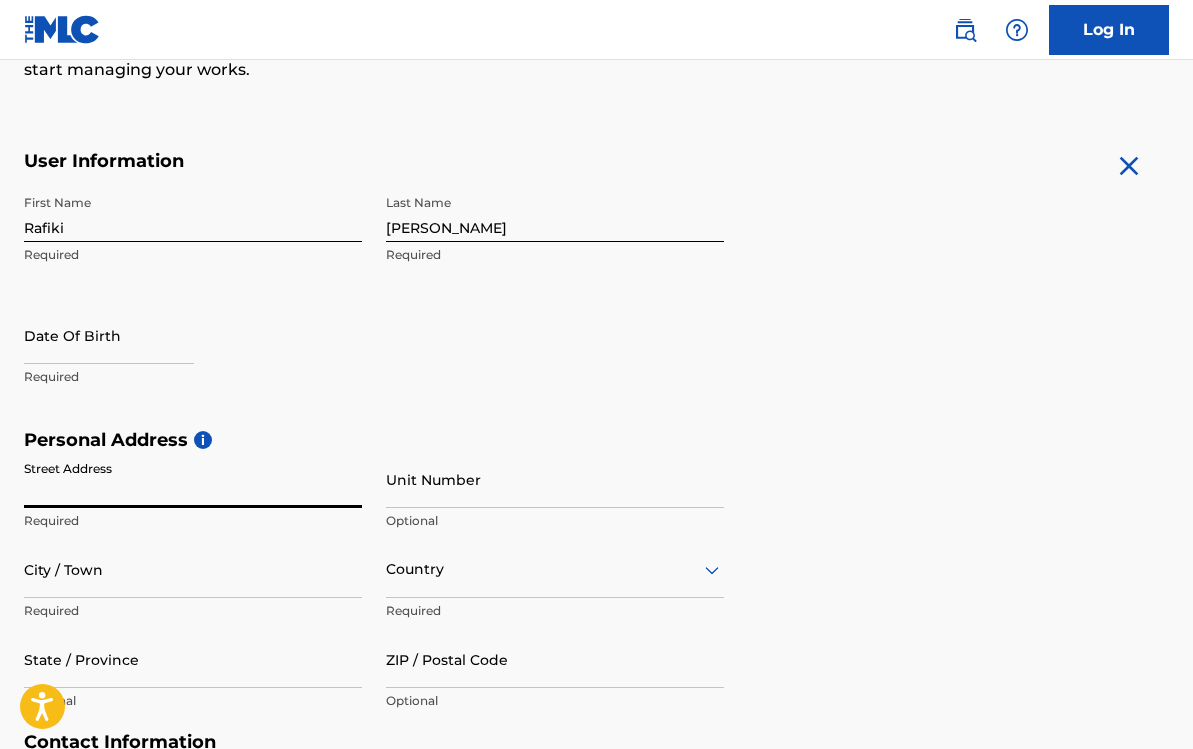 click on "Street Address" at bounding box center [193, 479] 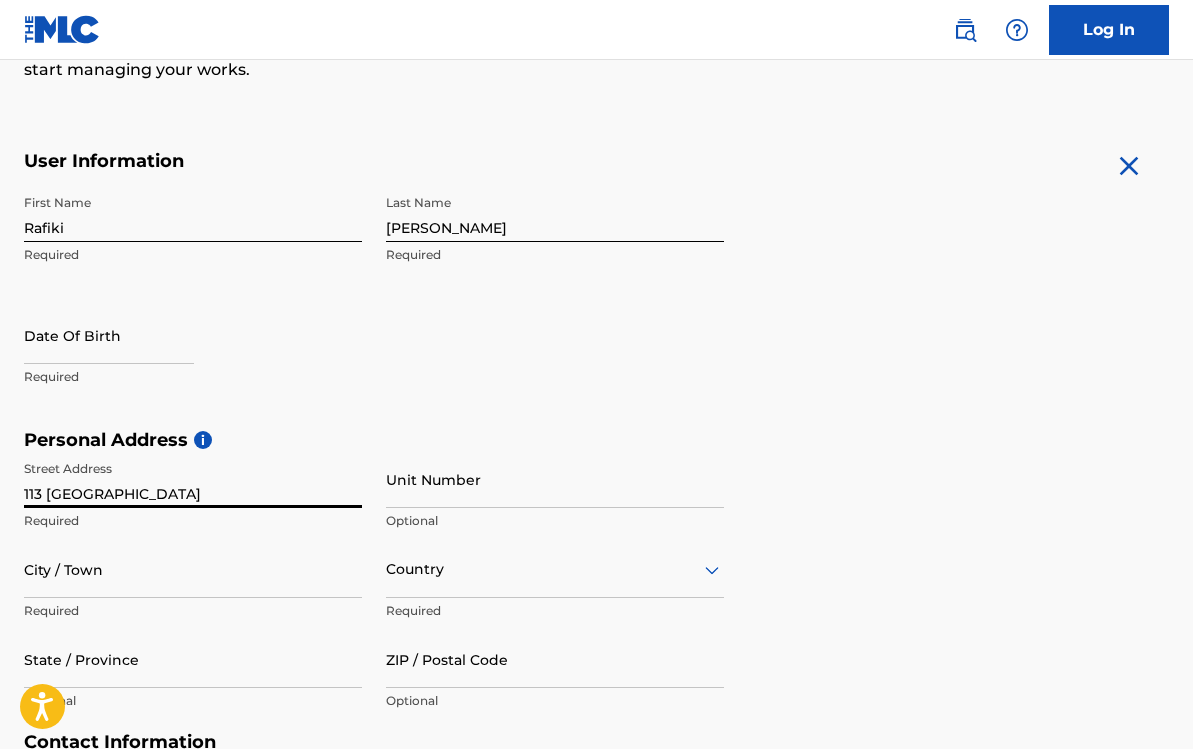 type on "113 [GEOGRAPHIC_DATA]" 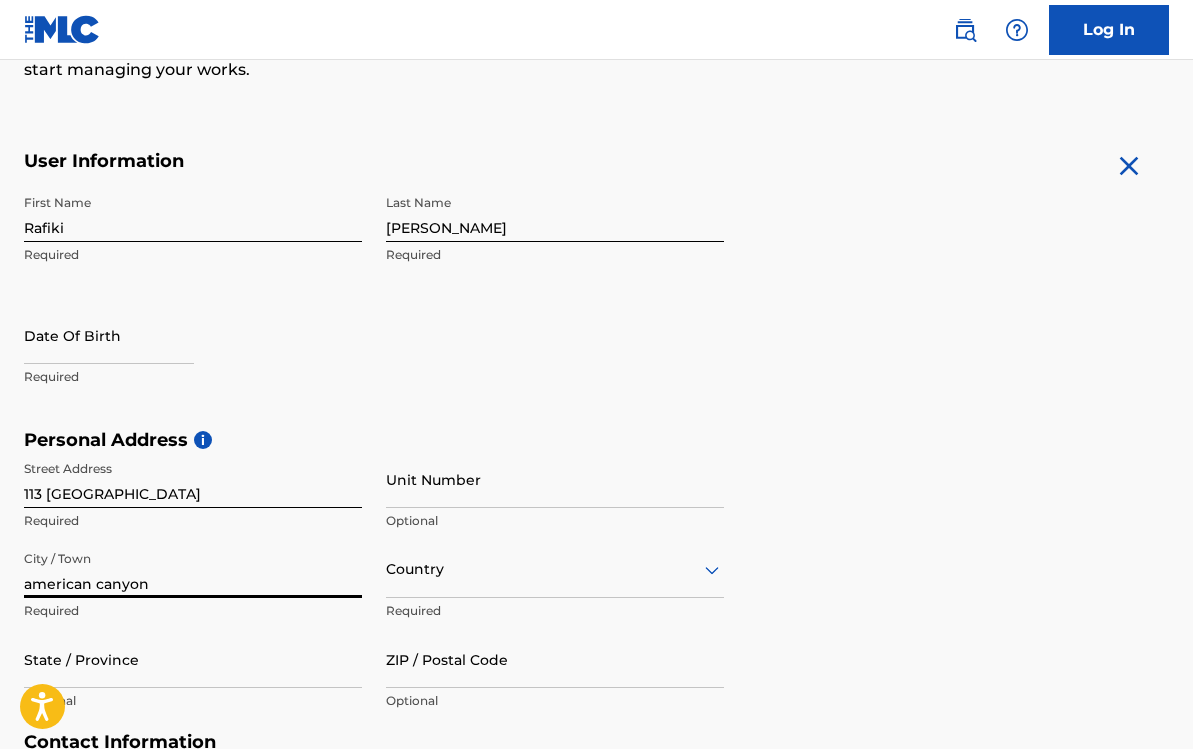 type on "american canyon" 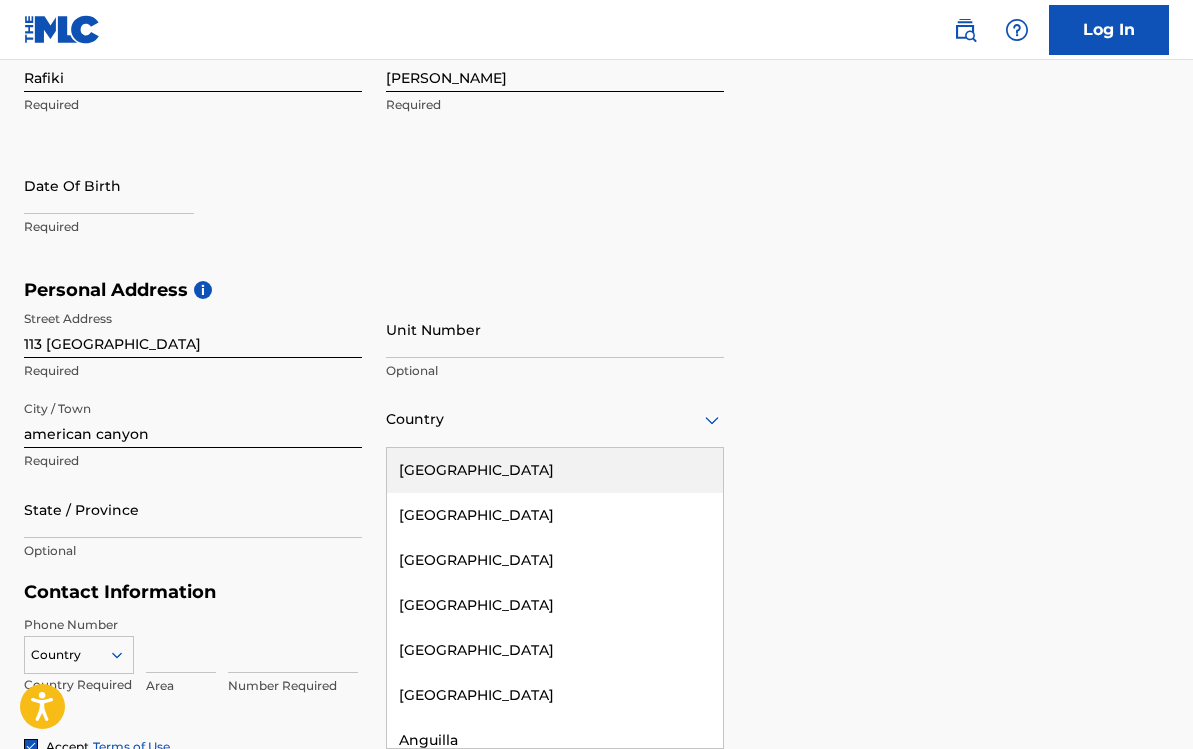 click on "[GEOGRAPHIC_DATA]" at bounding box center (555, 470) 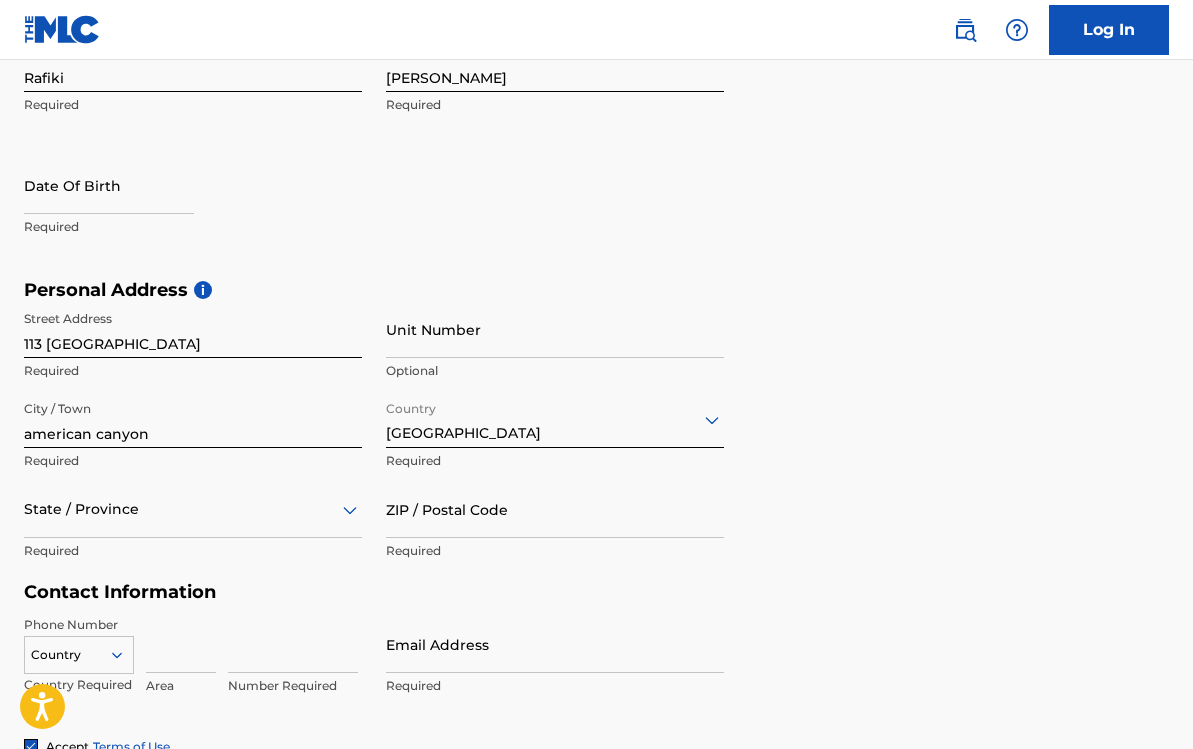 scroll, scrollTop: 559, scrollLeft: 0, axis: vertical 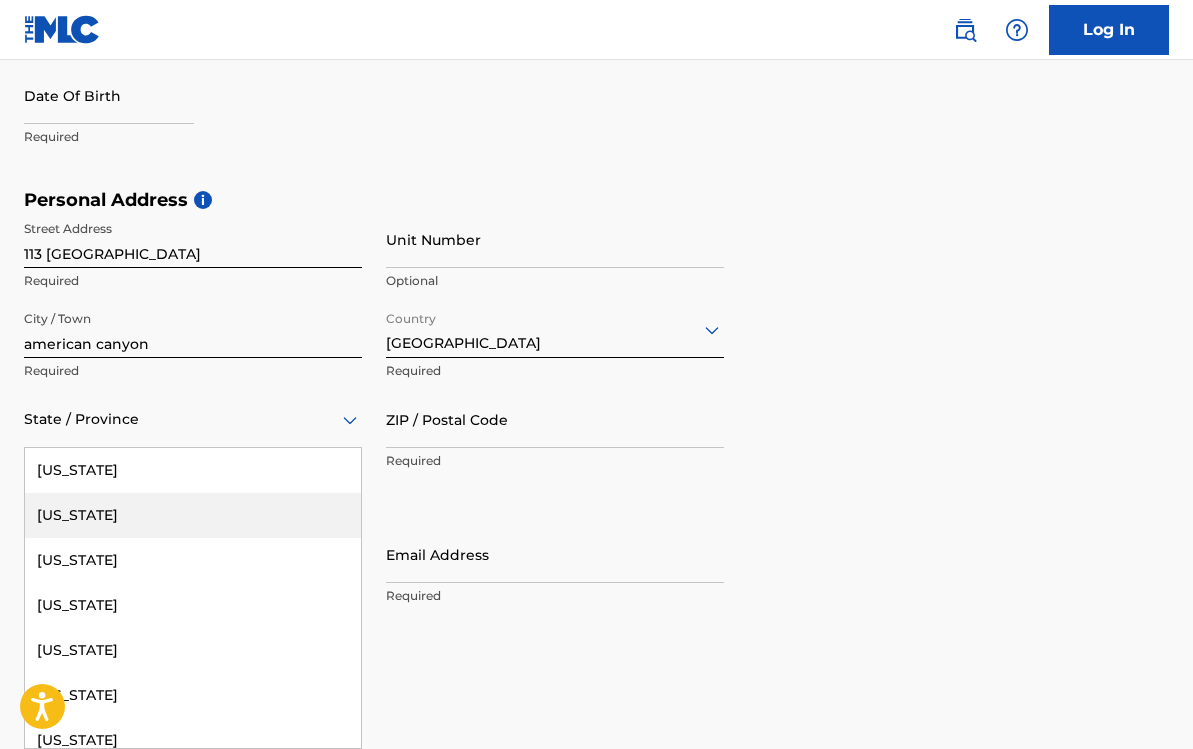 click on "Alaska, 2 of 57. 57 results available. Use Up and Down to choose options, press Enter to select the currently focused option, press Escape to exit the menu, press Tab to select the option and exit the menu. State / Province Alabama Alaska American Samoa Arizona Arkansas California Colorado Connecticut Delaware District of Columbia Florida Georgia Guam Hawaii Idaho Illinois Indiana Iowa Kansas Kentucky Louisiana Maine Maryland Massachusetts Michigan Minnesota Mississippi Missouri Montana Nebraska Nevada New Hampshire New Jersey New Mexico New York North Carolina North Dakota Northern Mariana Islands Ohio Oklahoma Oregon Pennsylvania Puerto Rico Puerto Rico Rhode Island South Carolina South Dakota Tennessee Texas Utah Vermont Virgin Islands, U.S. Virginia Washington West Virginia Wisconsin Wyoming" at bounding box center [193, 419] 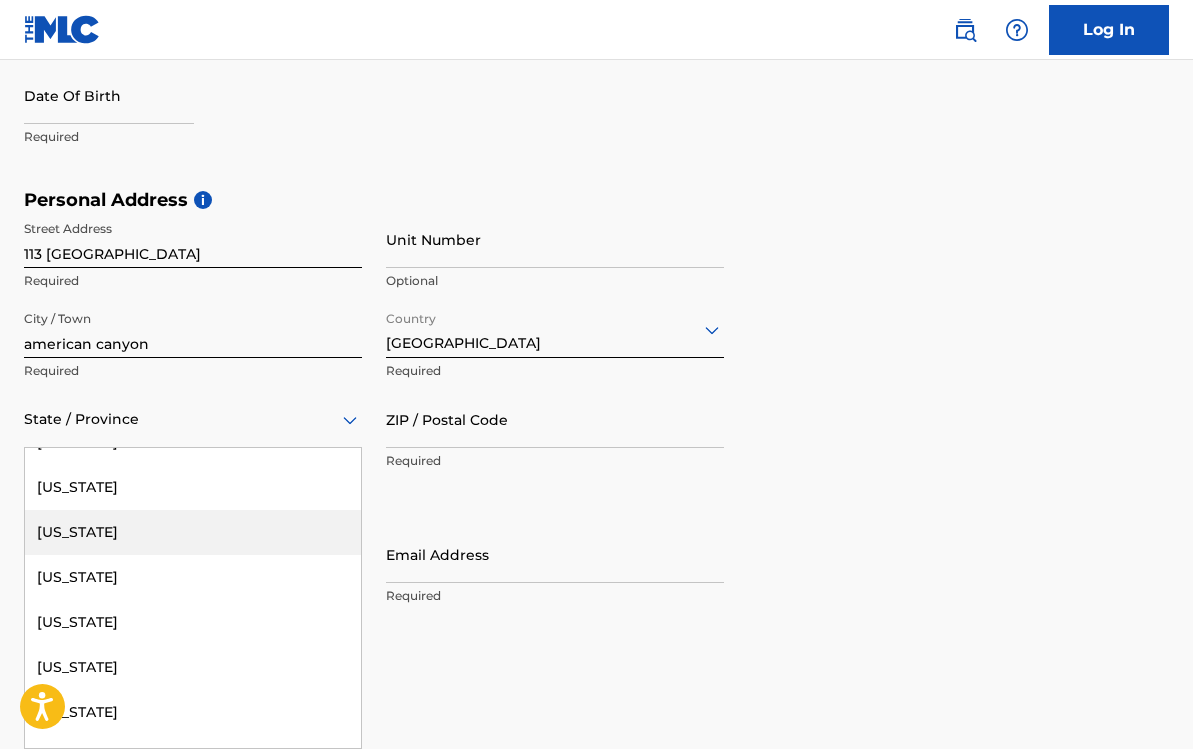 scroll, scrollTop: 120, scrollLeft: 0, axis: vertical 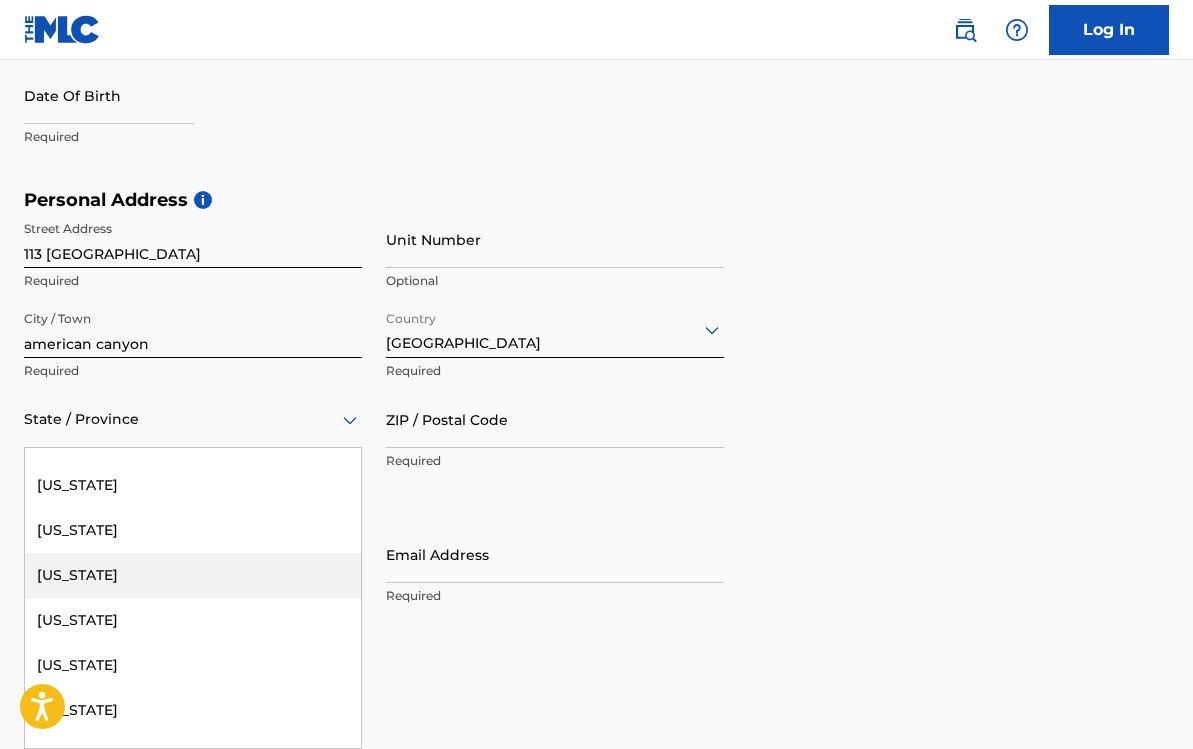 click on "[US_STATE]" at bounding box center [193, 575] 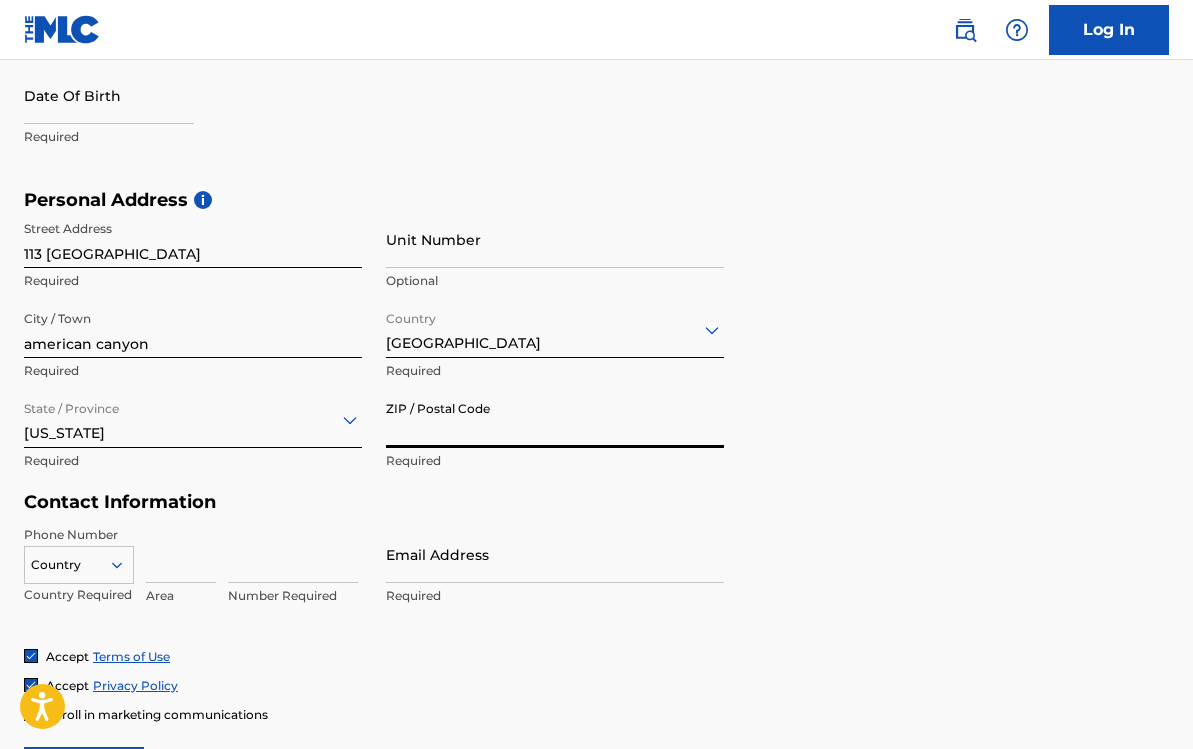 click on "ZIP / Postal Code" at bounding box center [555, 419] 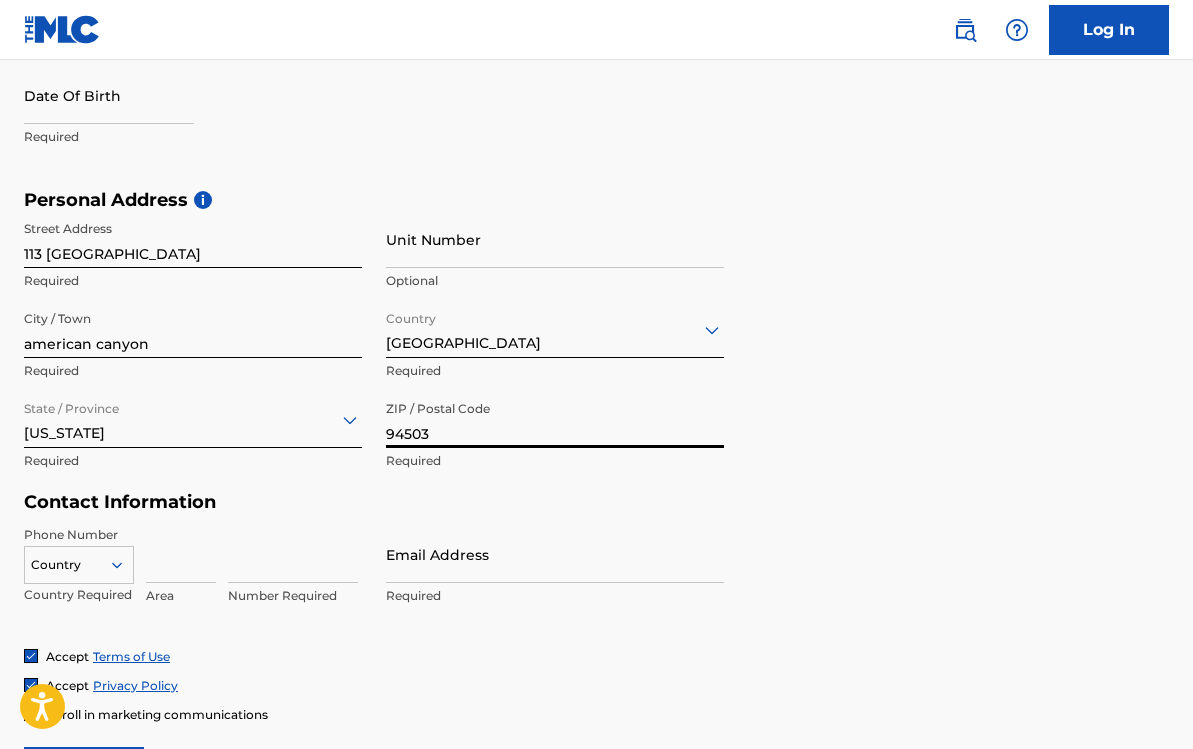 type on "94503" 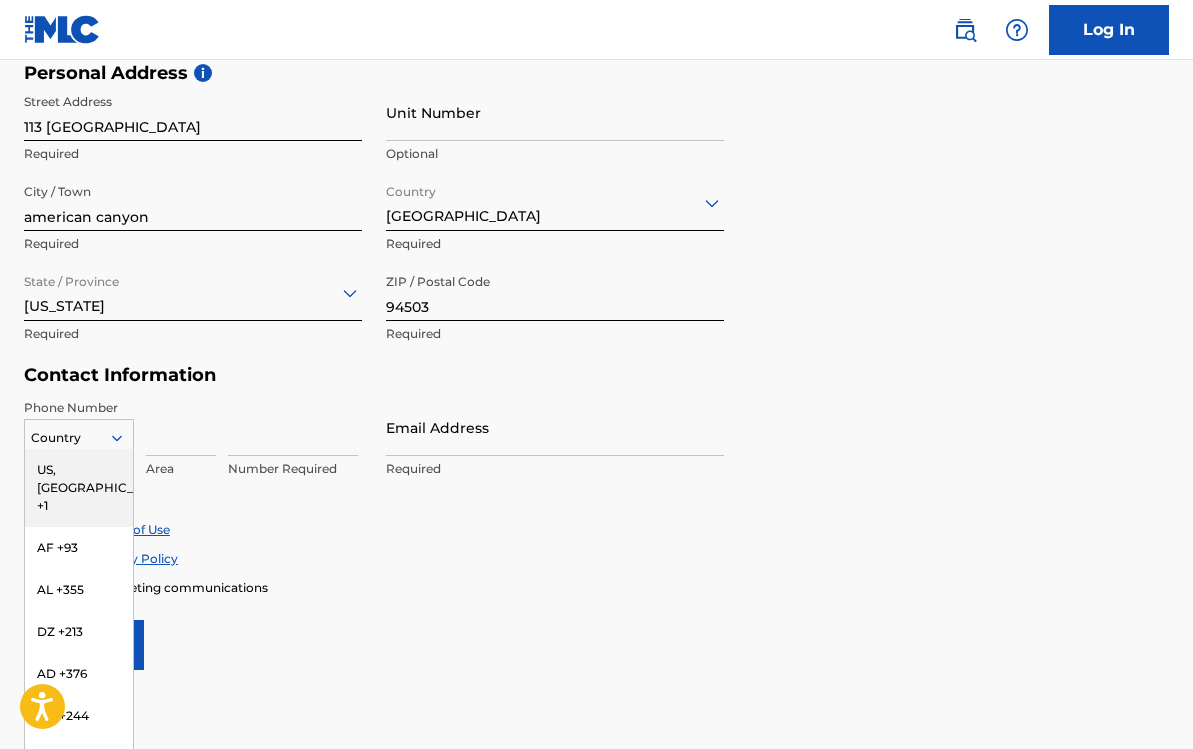 click on "US, [GEOGRAPHIC_DATA] +1" at bounding box center (79, 488) 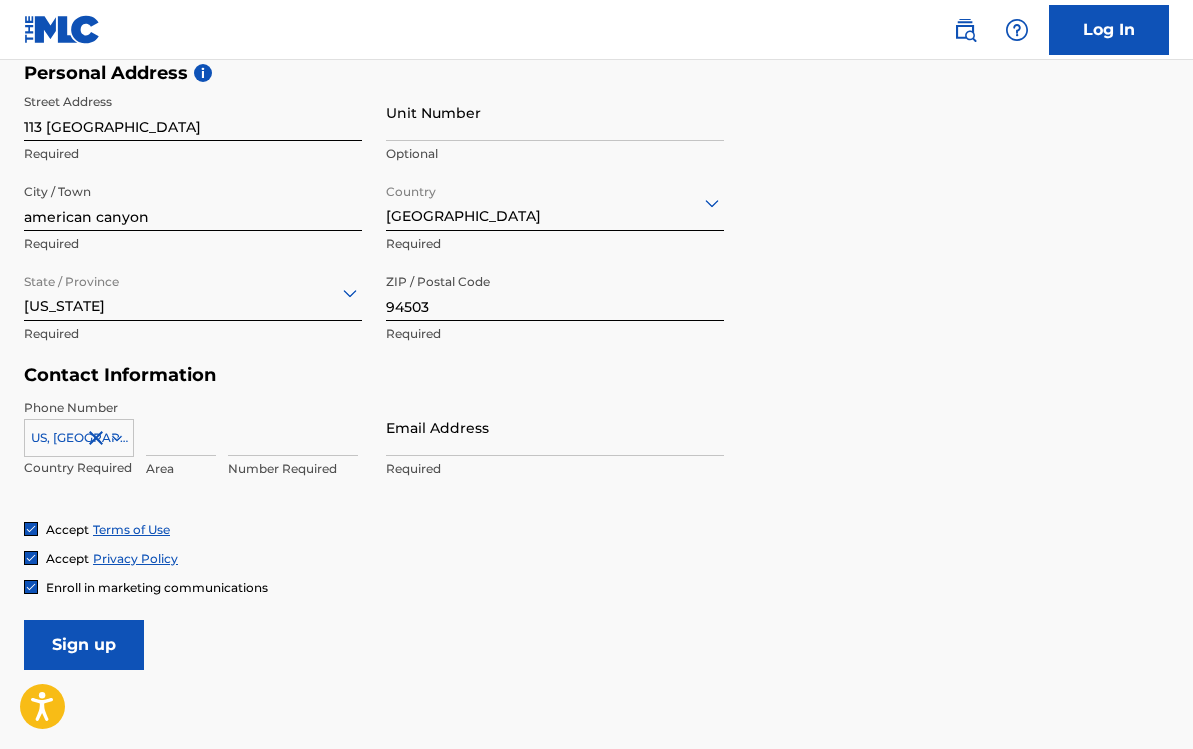 click at bounding box center (181, 427) 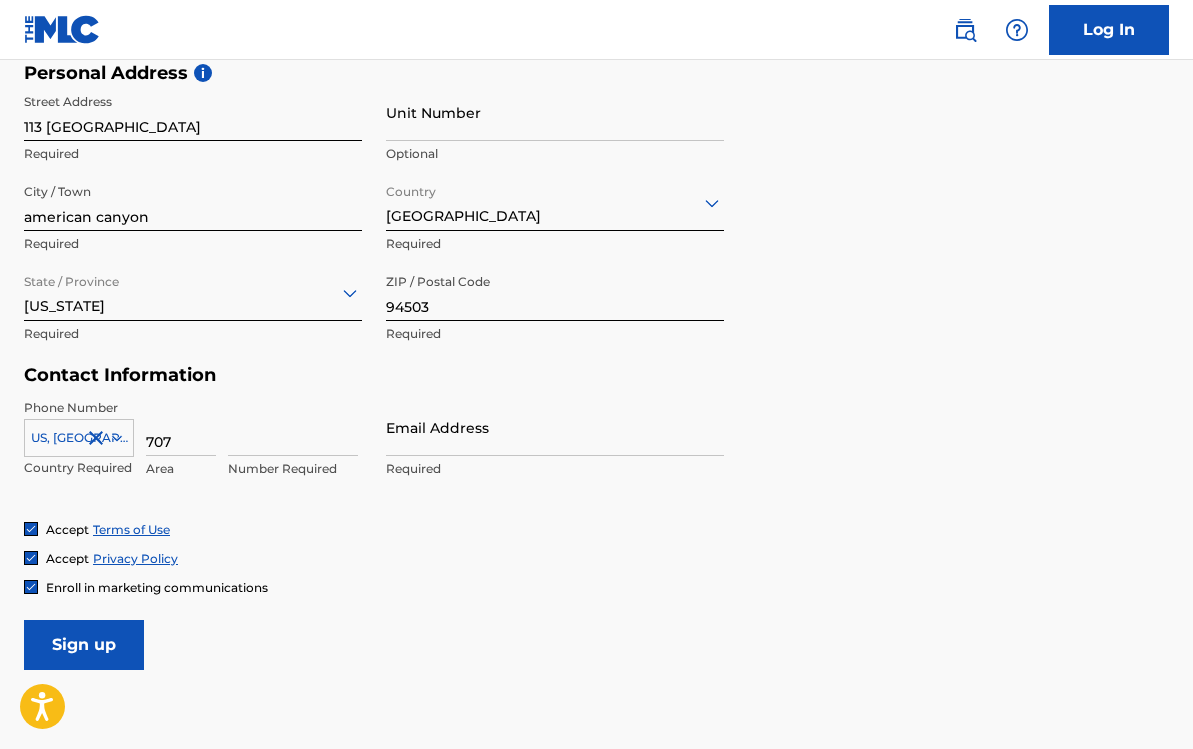 type on "[GEOGRAPHIC_DATA]" 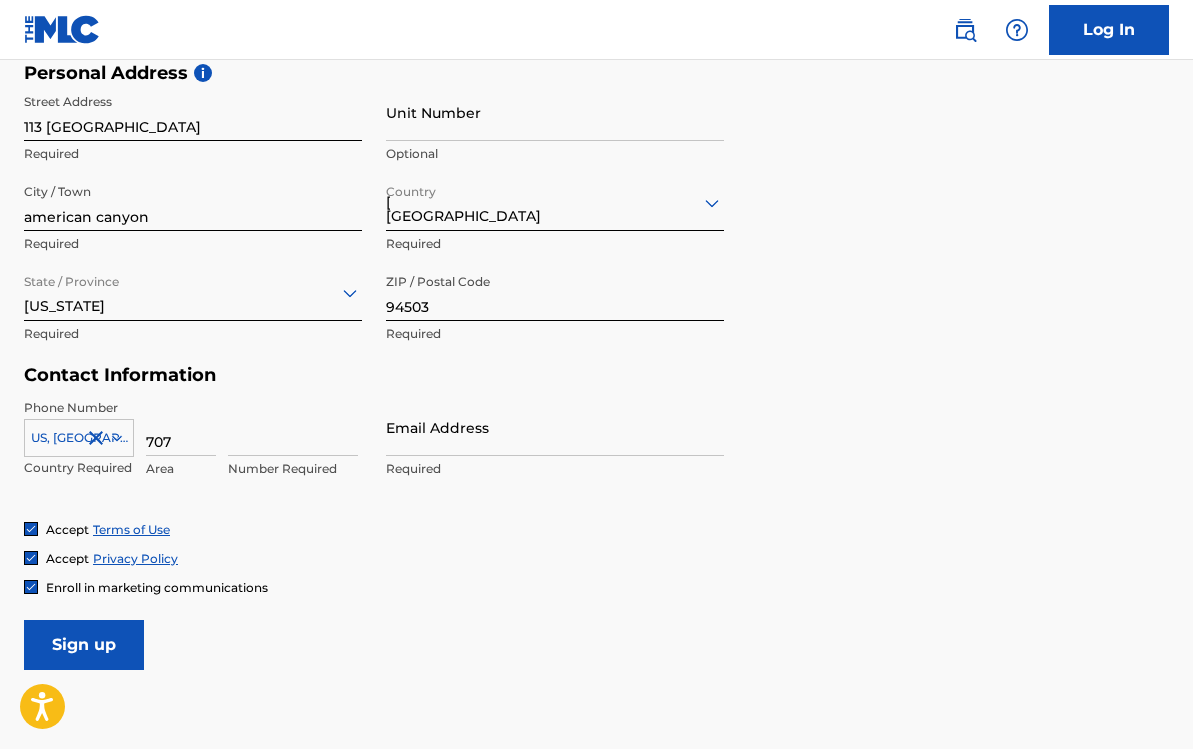 type on "CA" 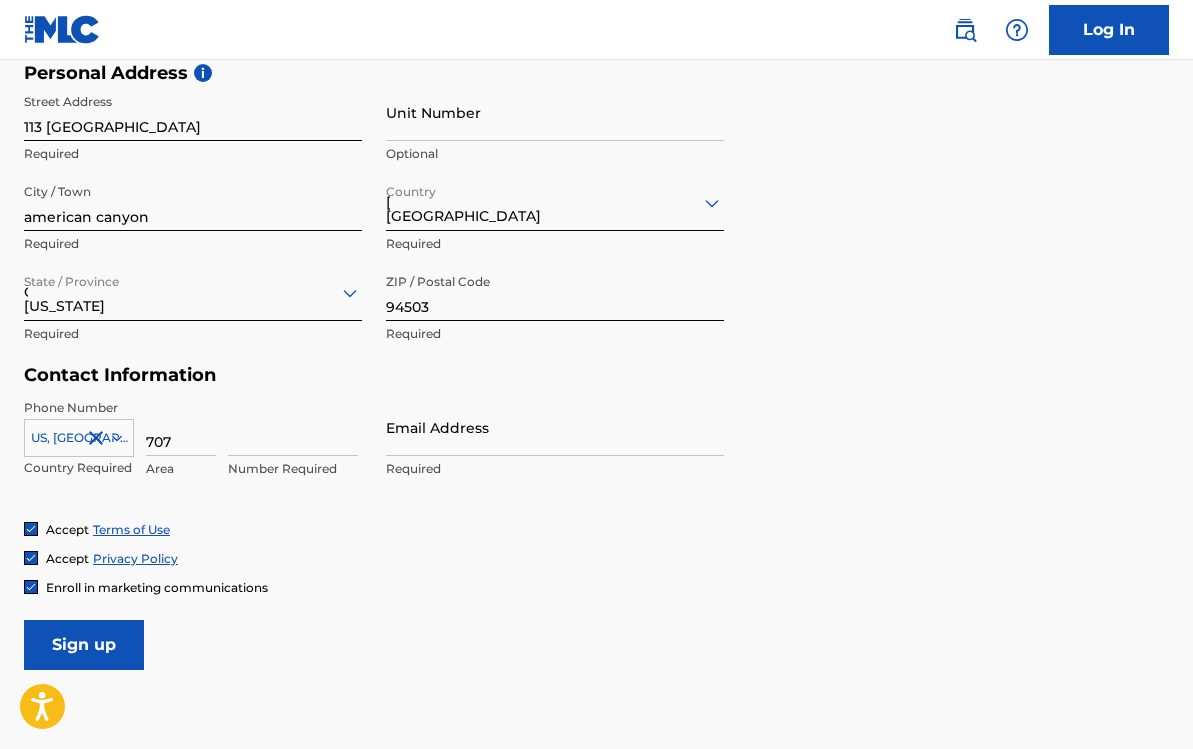 type on "1" 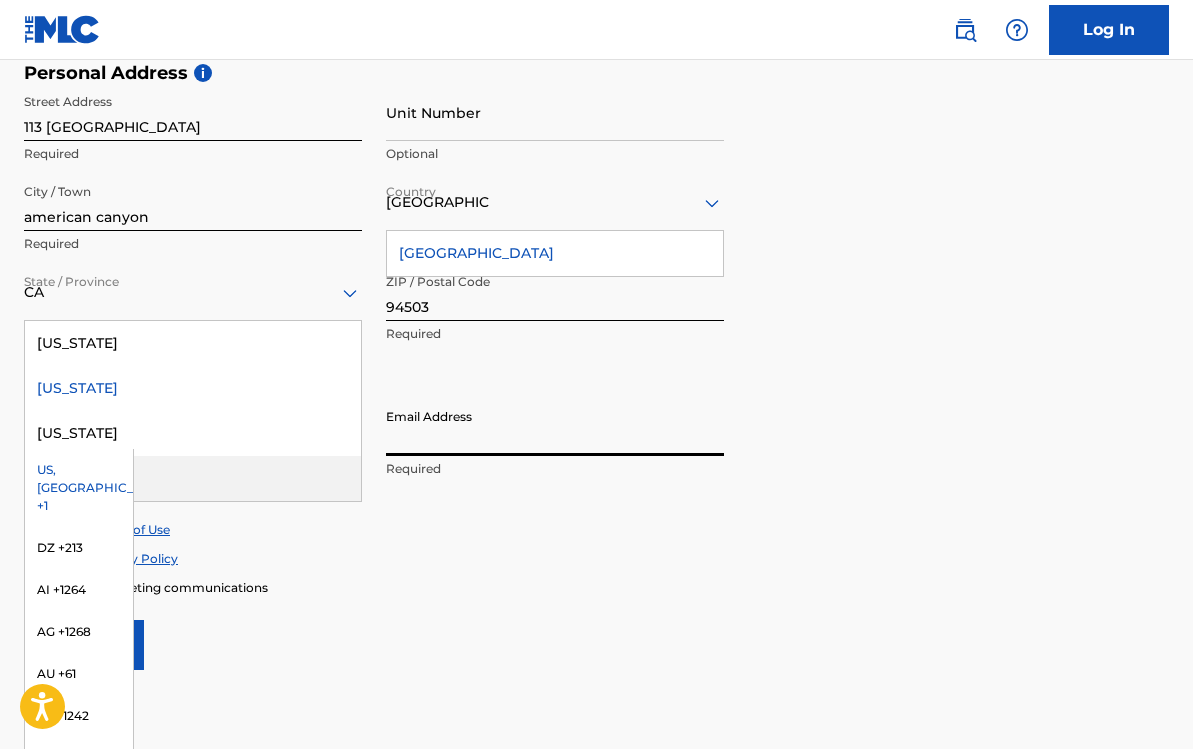 click on "Email Address" at bounding box center (555, 427) 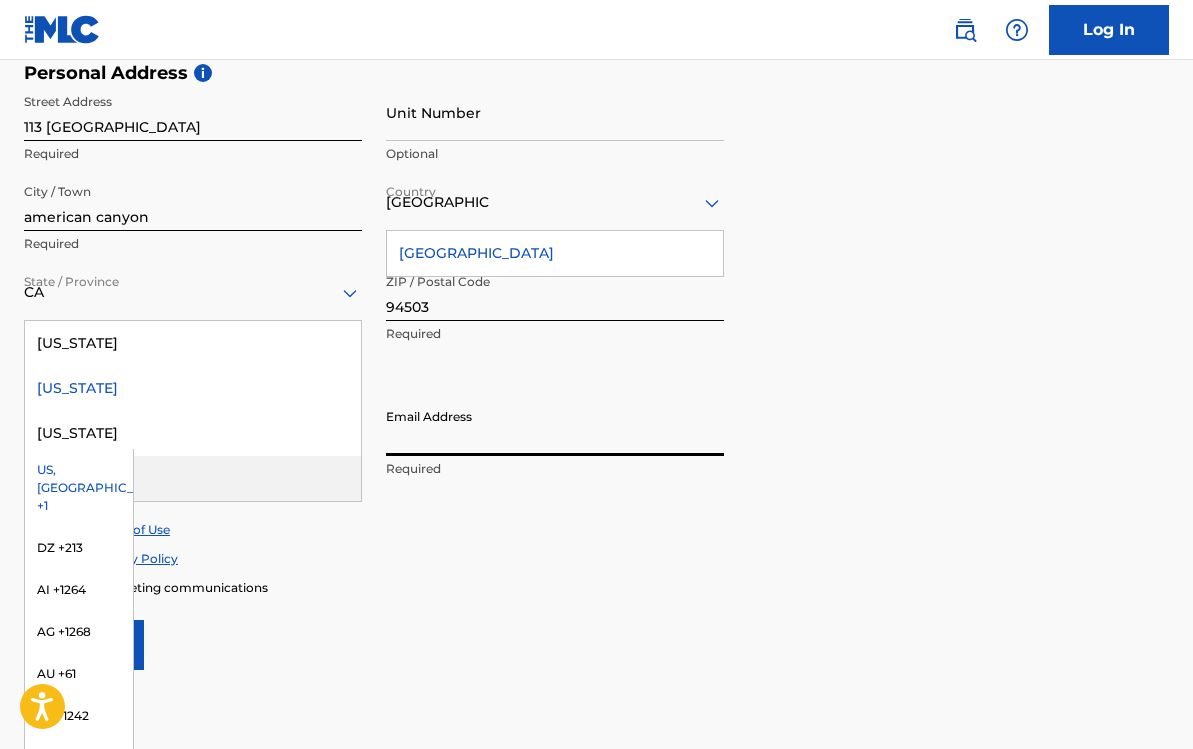 type on "[EMAIL_ADDRESS][DOMAIN_NAME]" 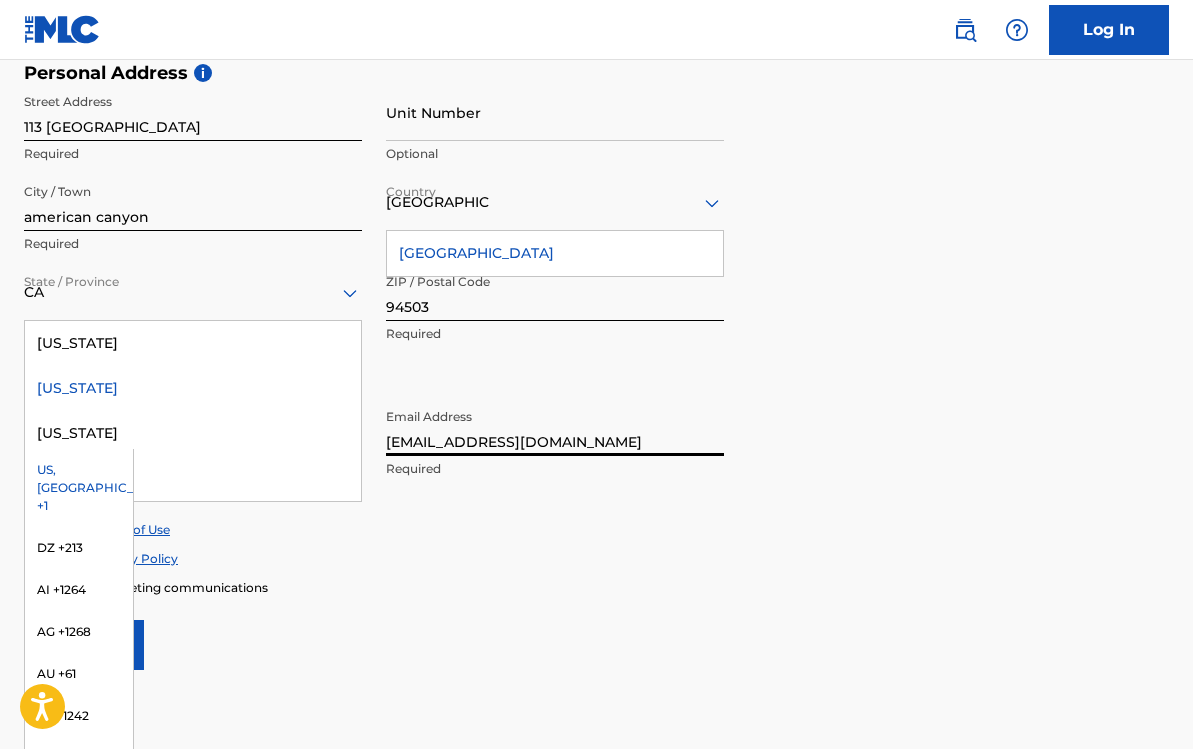 click on "[US_STATE]" at bounding box center (193, 388) 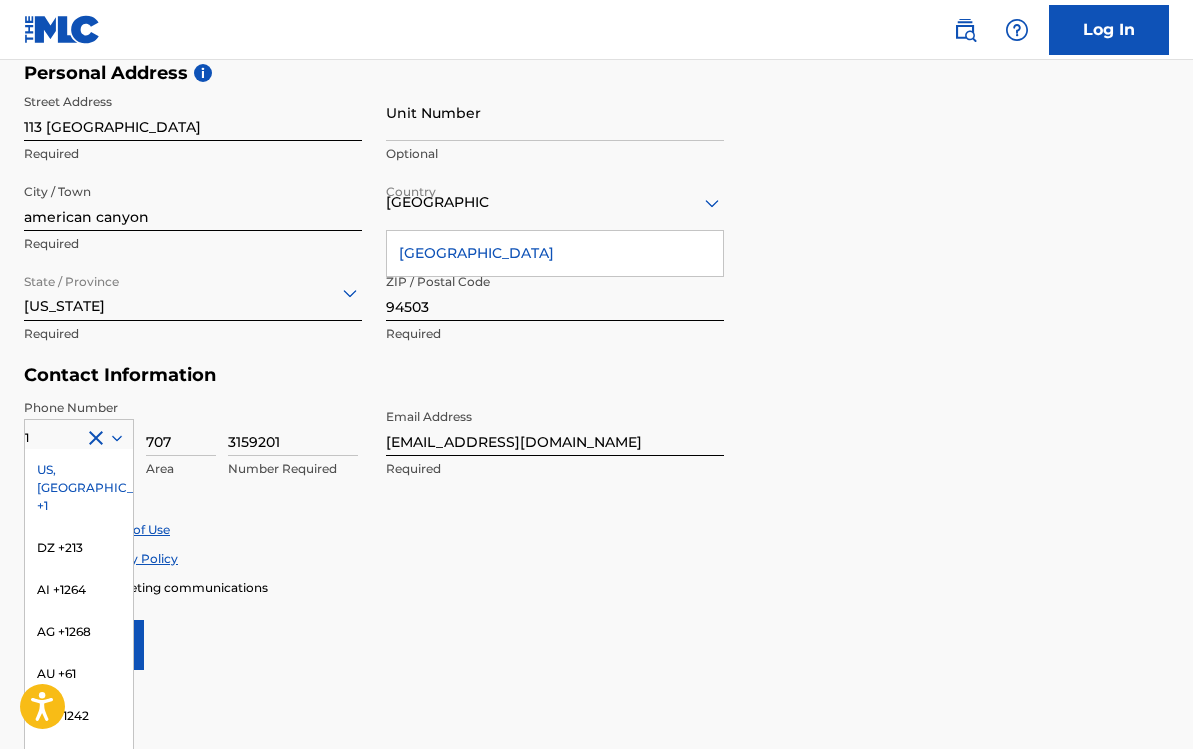 click on "US, [GEOGRAPHIC_DATA] +1" at bounding box center (79, 488) 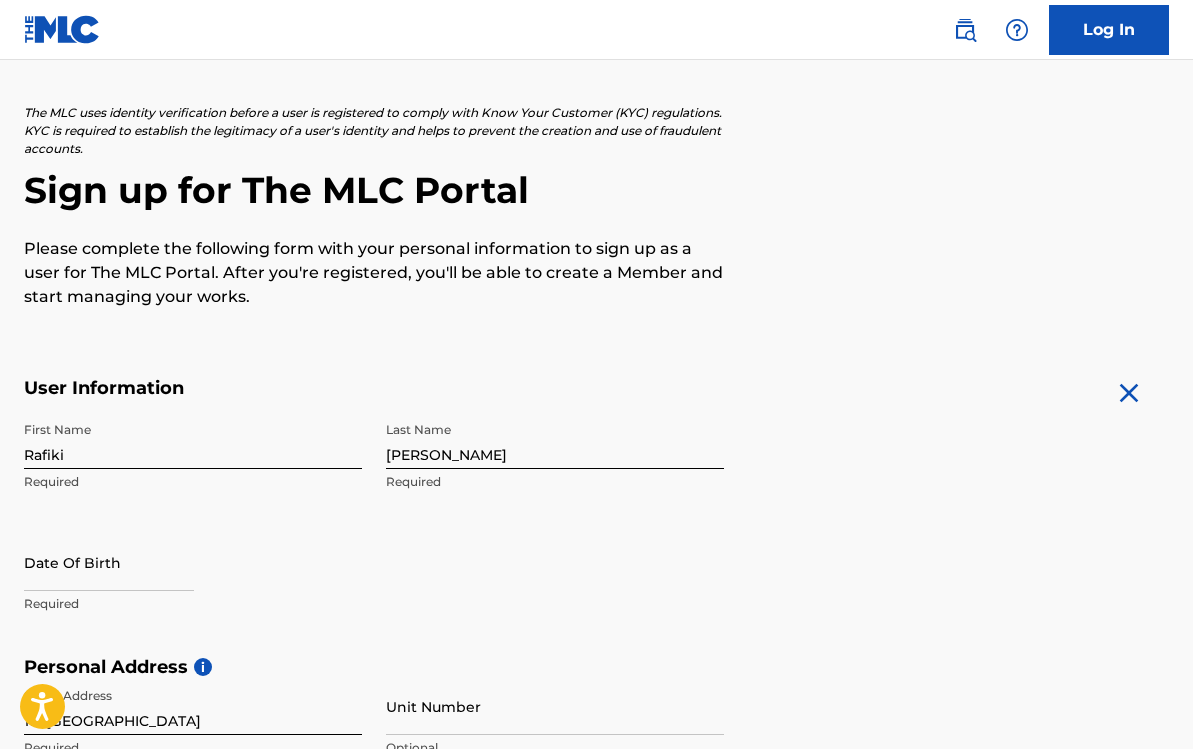 scroll, scrollTop: 106, scrollLeft: 0, axis: vertical 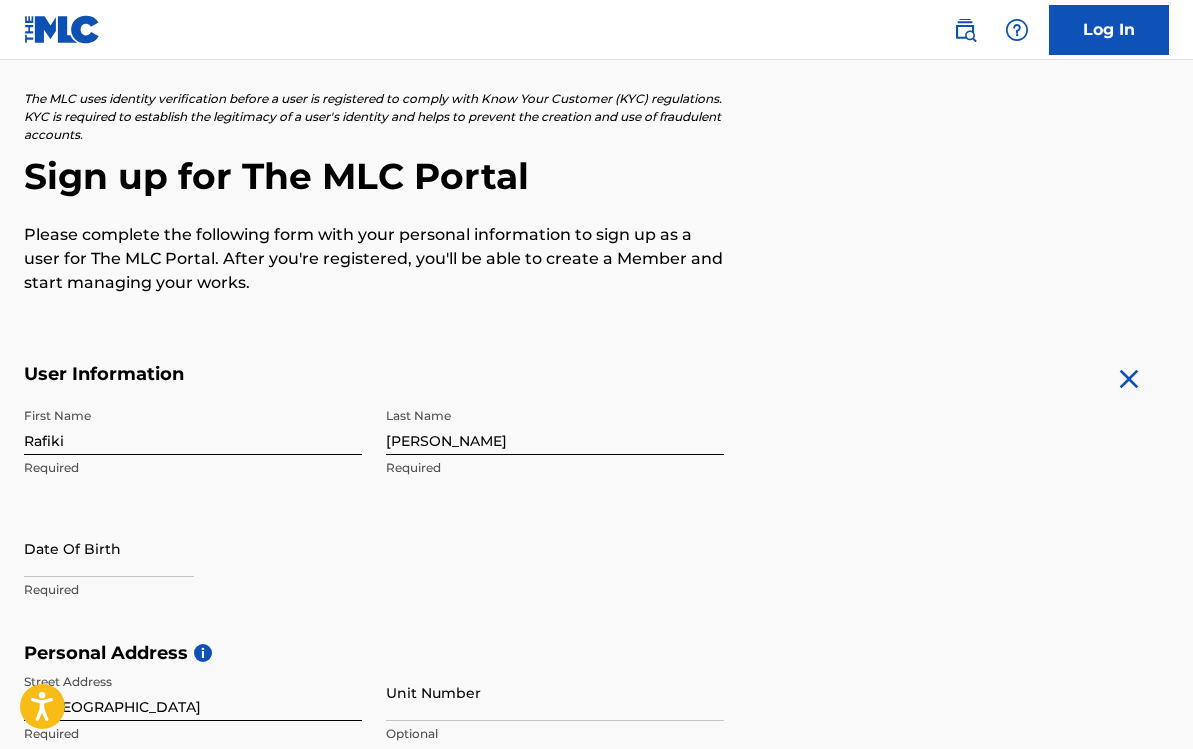 click at bounding box center [109, 548] 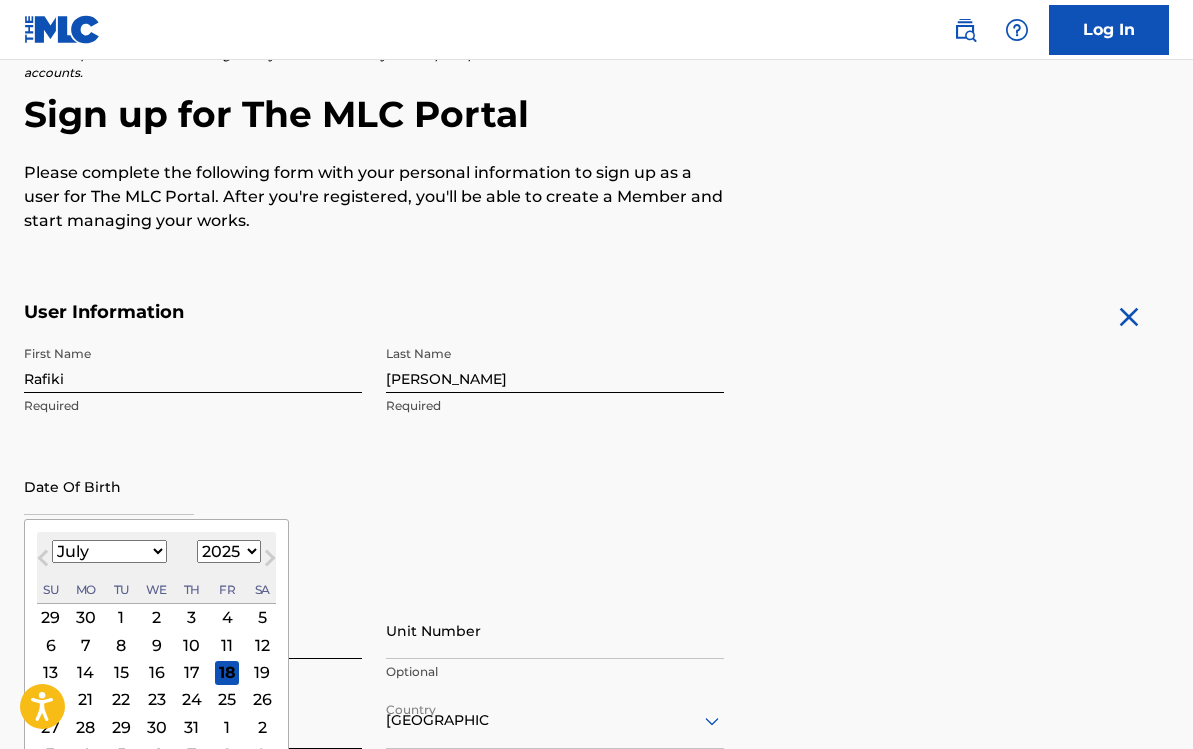 scroll, scrollTop: 191, scrollLeft: 0, axis: vertical 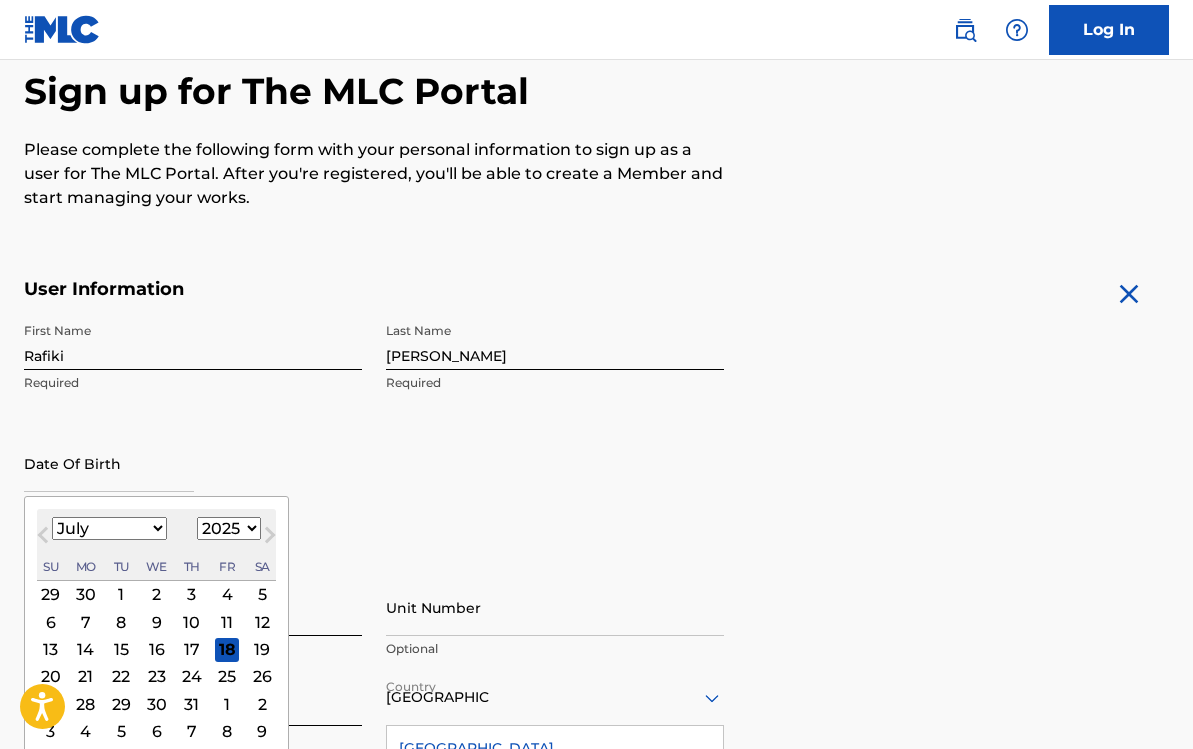 click on "1899 1900 1901 1902 1903 1904 1905 1906 1907 1908 1909 1910 1911 1912 1913 1914 1915 1916 1917 1918 1919 1920 1921 1922 1923 1924 1925 1926 1927 1928 1929 1930 1931 1932 1933 1934 1935 1936 1937 1938 1939 1940 1941 1942 1943 1944 1945 1946 1947 1948 1949 1950 1951 1952 1953 1954 1955 1956 1957 1958 1959 1960 1961 1962 1963 1964 1965 1966 1967 1968 1969 1970 1971 1972 1973 1974 1975 1976 1977 1978 1979 1980 1981 1982 1983 1984 1985 1986 1987 1988 1989 1990 1991 1992 1993 1994 1995 1996 1997 1998 1999 2000 2001 2002 2003 2004 2005 2006 2007 2008 2009 2010 2011 2012 2013 2014 2015 2016 2017 2018 2019 2020 2021 2022 2023 2024 2025 2026 2027 2028 2029 2030 2031 2032 2033 2034 2035 2036 2037 2038 2039 2040 2041 2042 2043 2044 2045 2046 2047 2048 2049 2050 2051 2052 2053 2054 2055 2056 2057 2058 2059 2060 2061 2062 2063 2064 2065 2066 2067 2068 2069 2070 2071 2072 2073 2074 2075 2076 2077 2078 2079 2080 2081 2082 2083 2084 2085 2086 2087 2088 2089 2090 2091 2092 2093 2094 2095 2096 2097 2098 2099 2100" at bounding box center (229, 528) 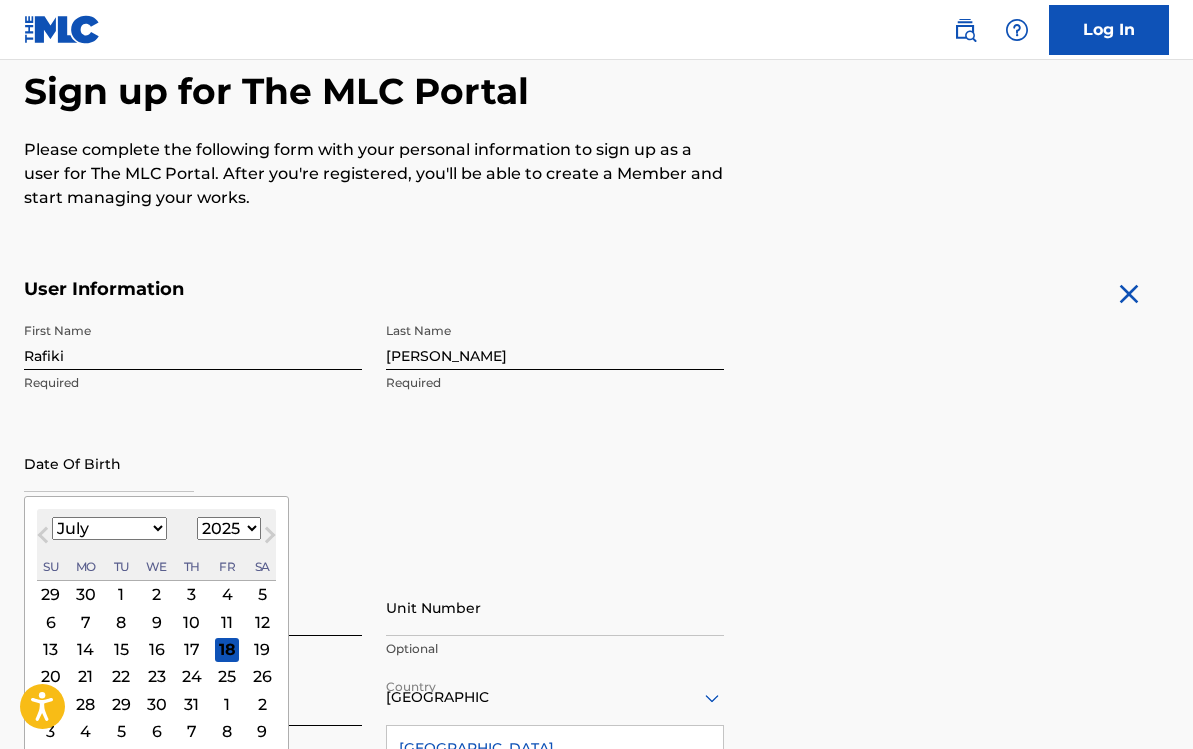 select on "1981" 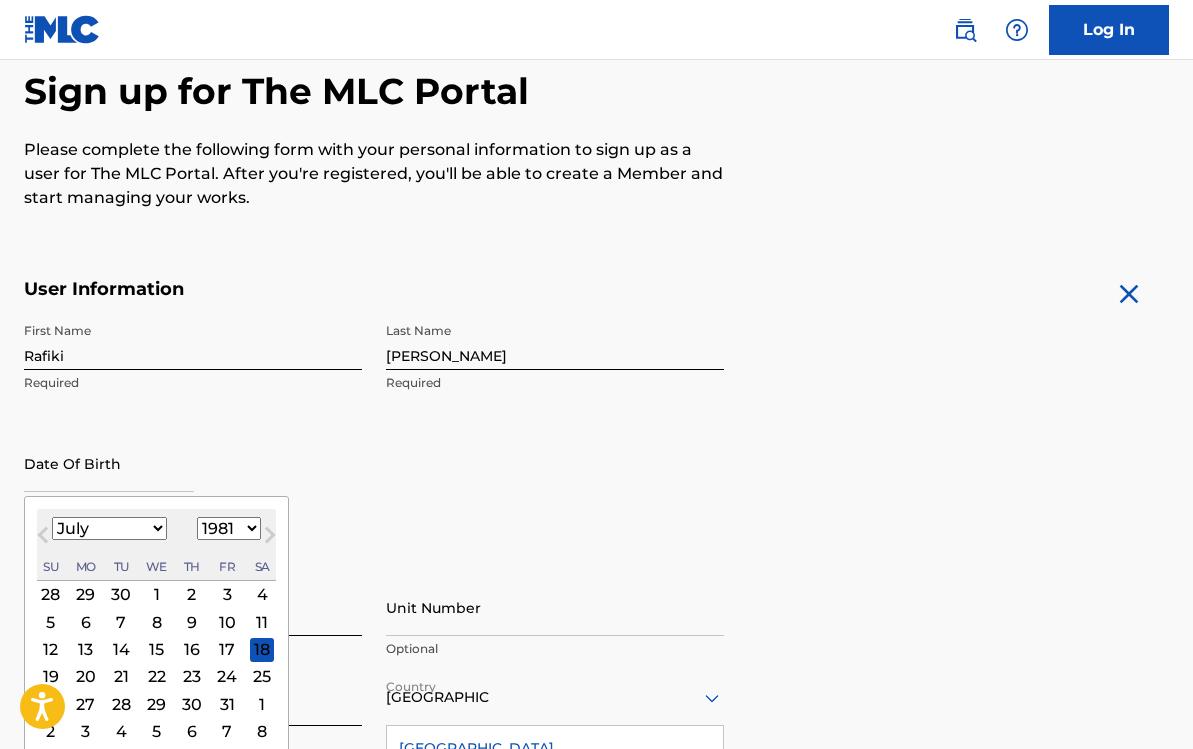 click on "January February March April May June July August September October November December" at bounding box center (109, 528) 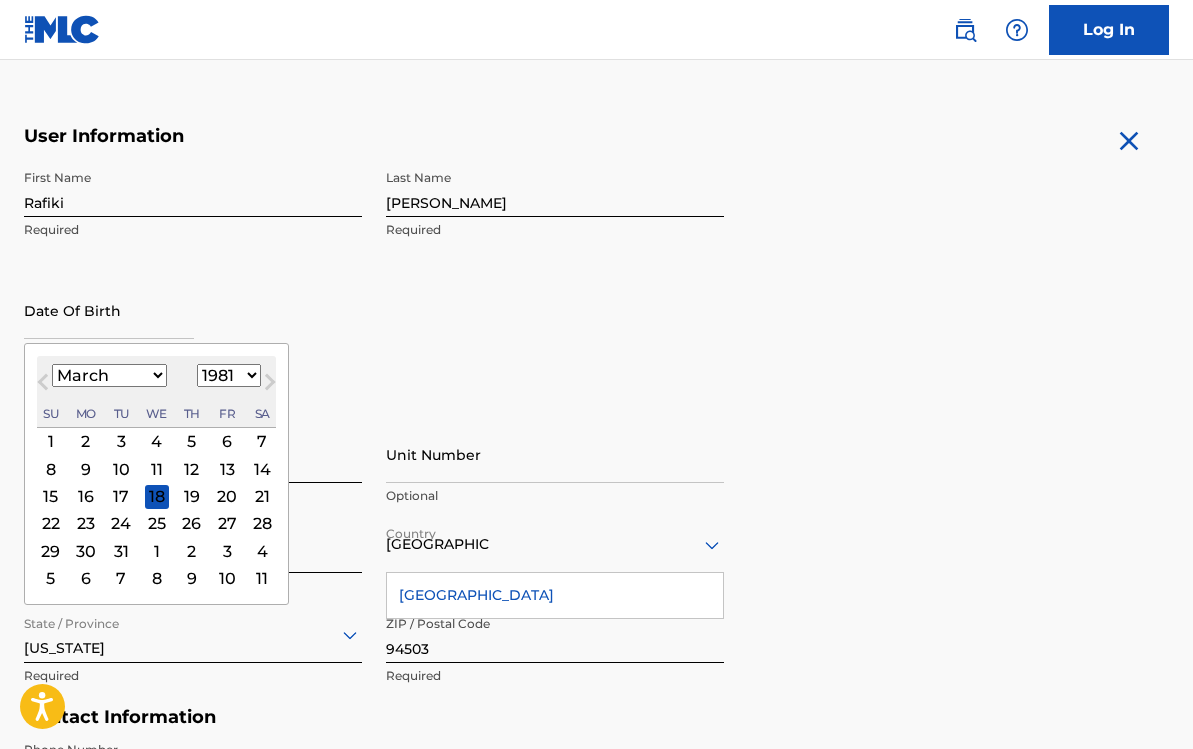 scroll, scrollTop: 345, scrollLeft: 0, axis: vertical 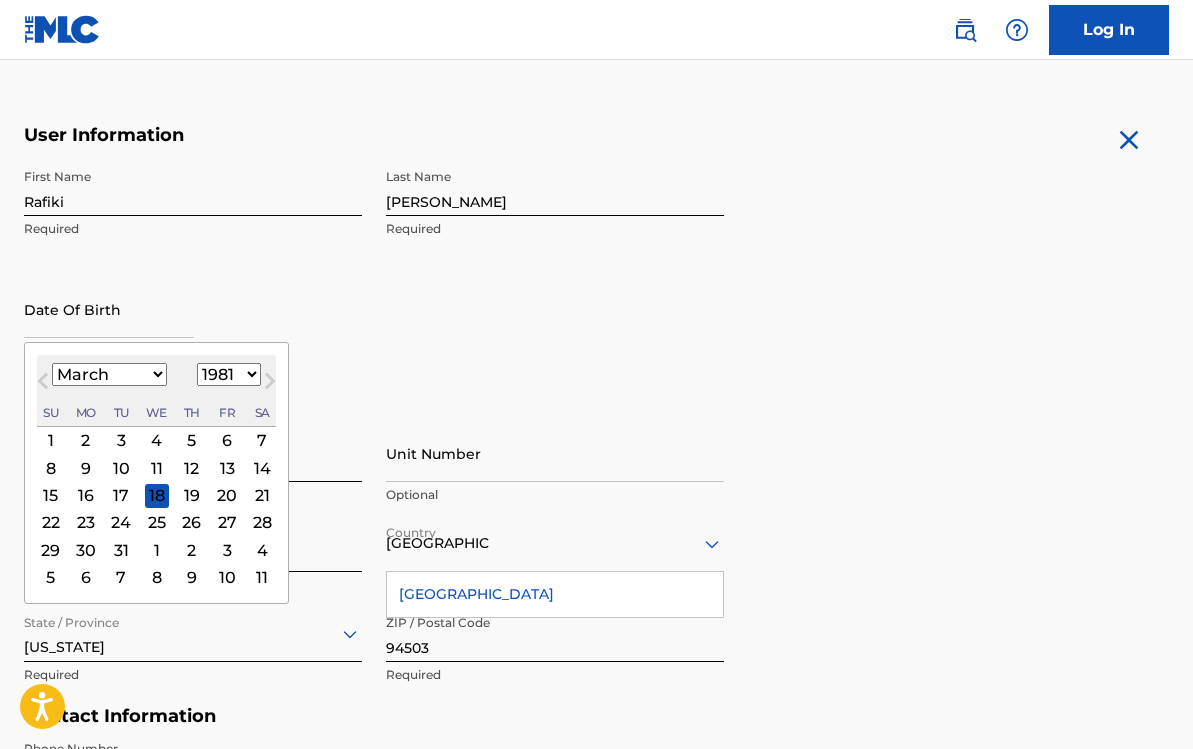 click on "29" at bounding box center (51, 550) 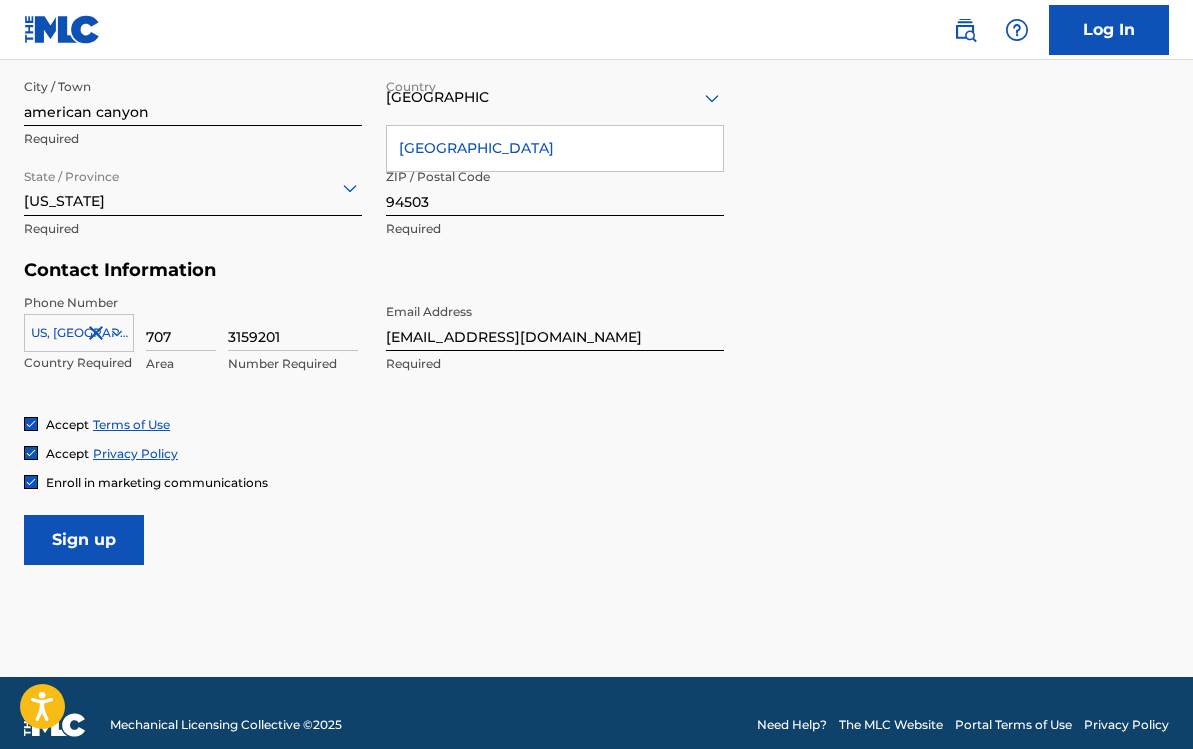 scroll, scrollTop: 792, scrollLeft: 0, axis: vertical 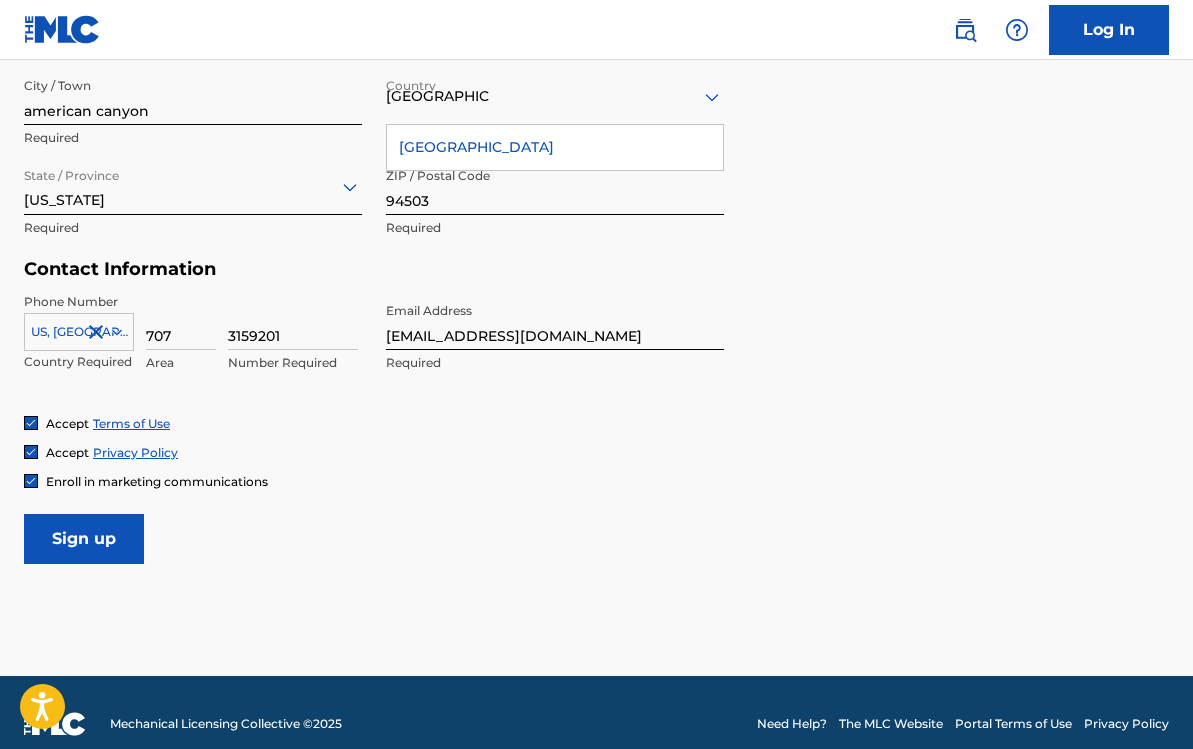 click on "Sign up" at bounding box center (84, 539) 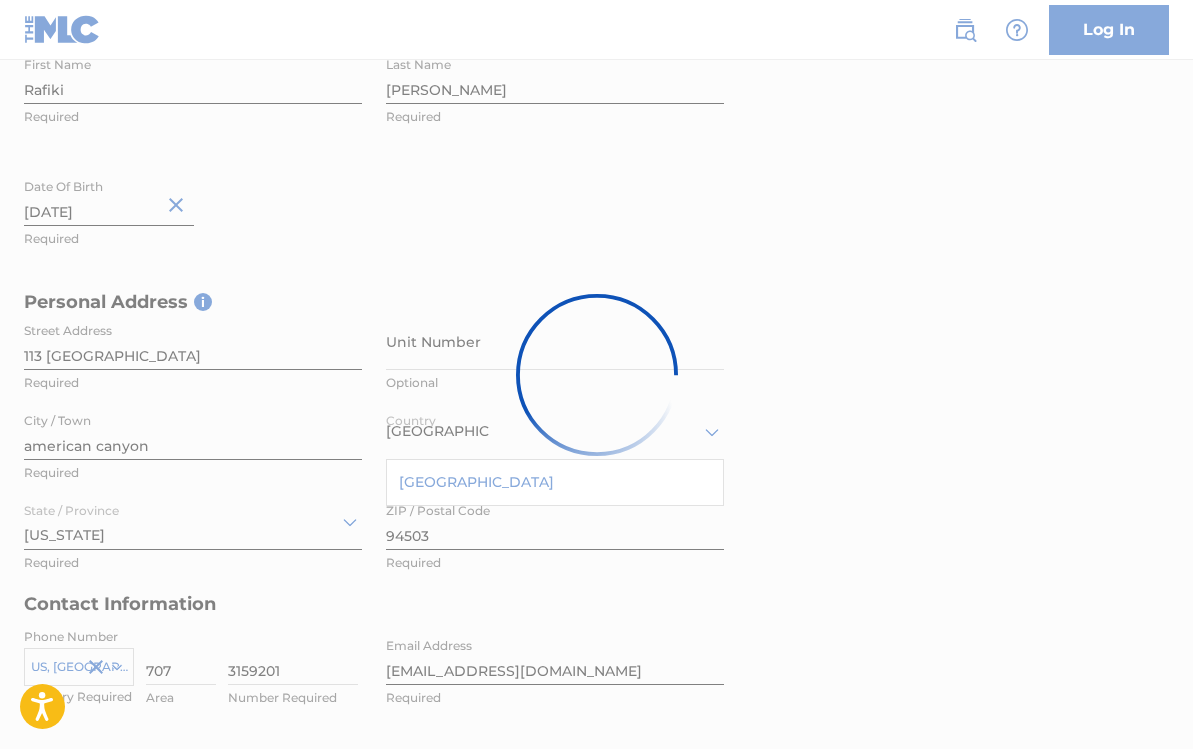 scroll, scrollTop: 0, scrollLeft: 0, axis: both 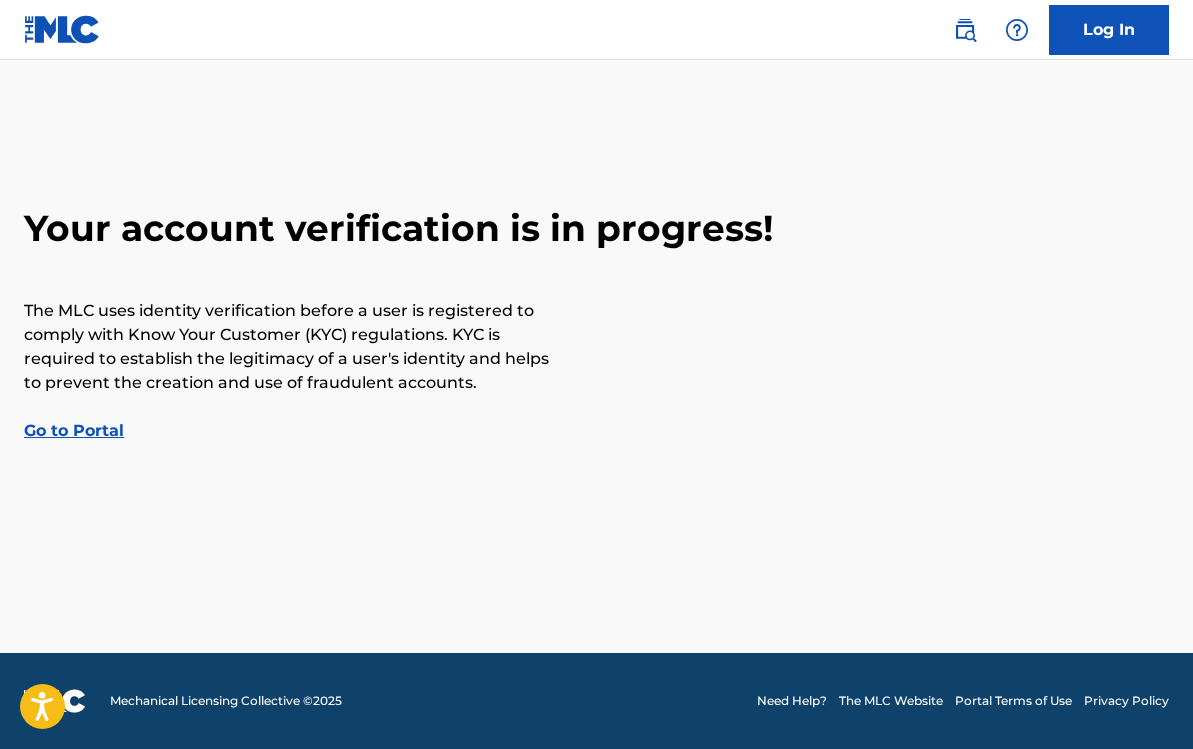 click on "Go to Portal" at bounding box center [74, 430] 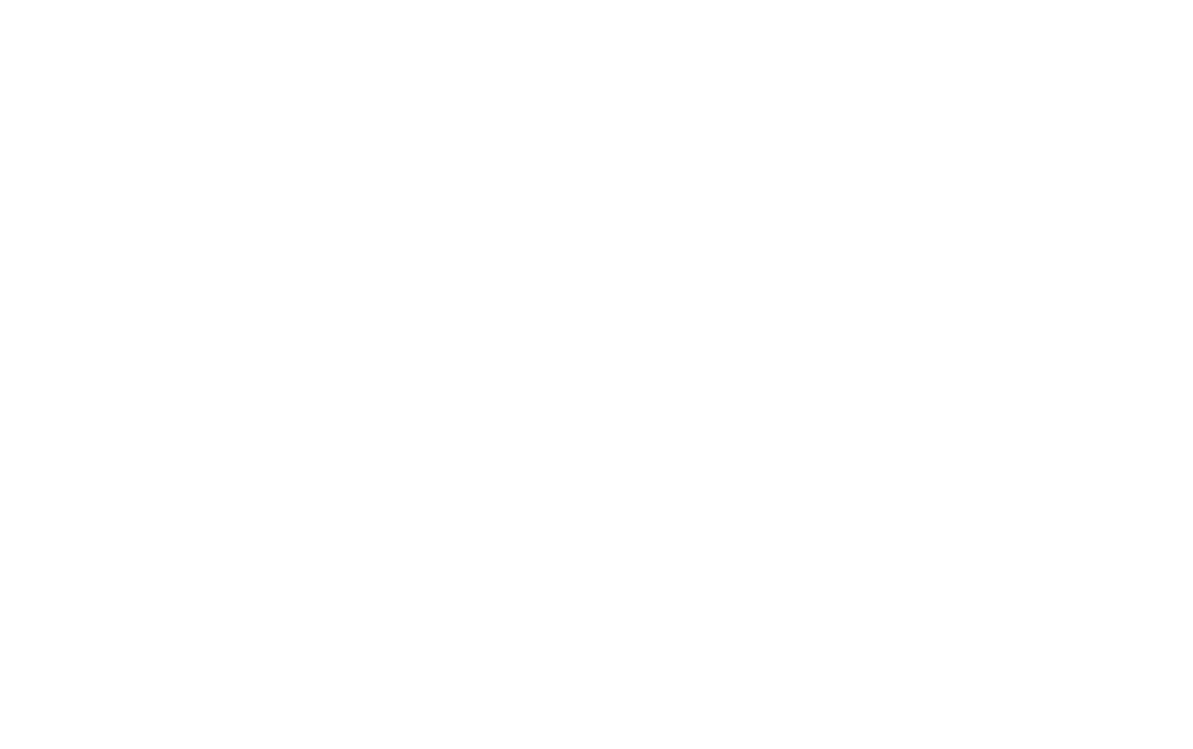 scroll, scrollTop: 0, scrollLeft: 0, axis: both 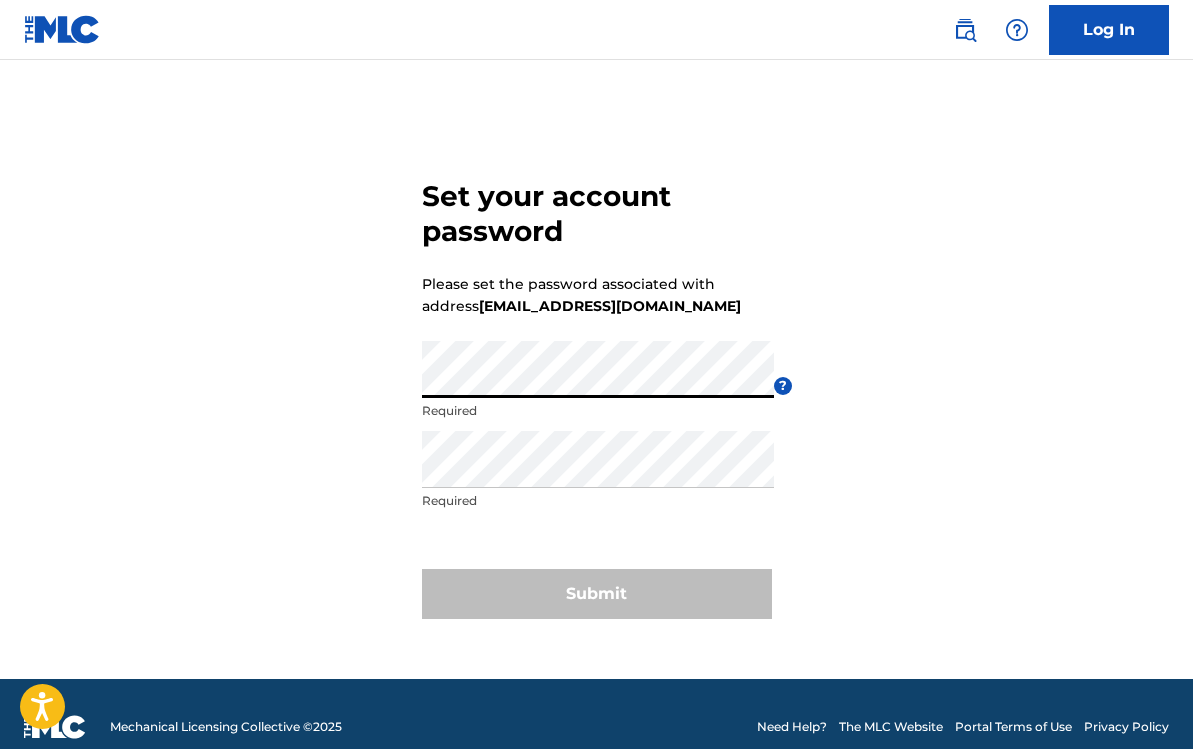 click on "Set your account password Please set the password associated with   address  [EMAIL_ADDRESS][DOMAIN_NAME] Password   Required ? Re enter password   Required Submit" at bounding box center [596, 394] 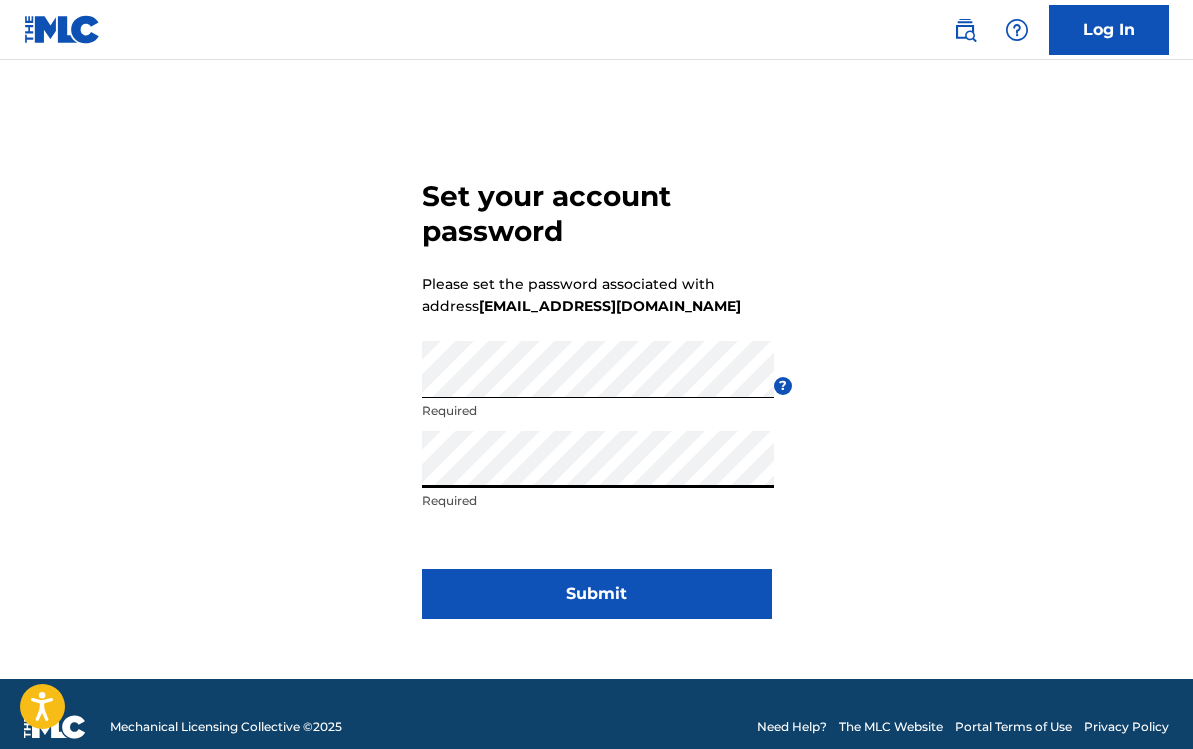 click on "Submit" at bounding box center (597, 594) 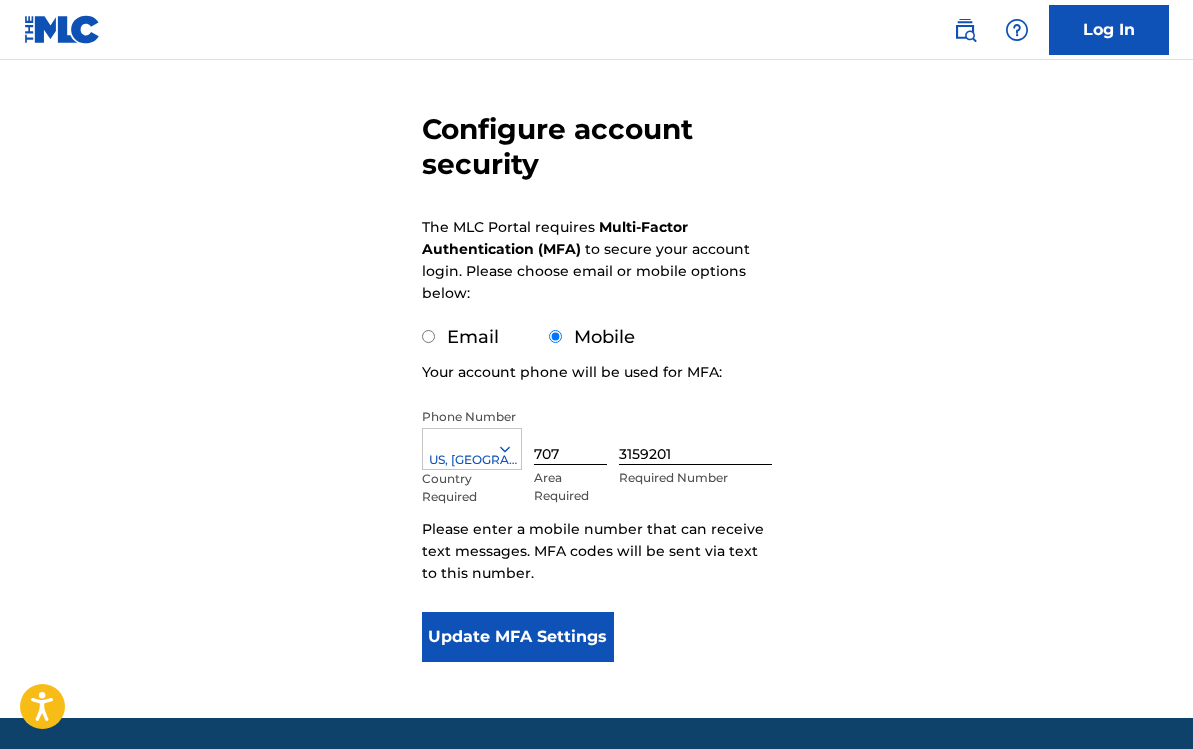 scroll, scrollTop: 213, scrollLeft: 0, axis: vertical 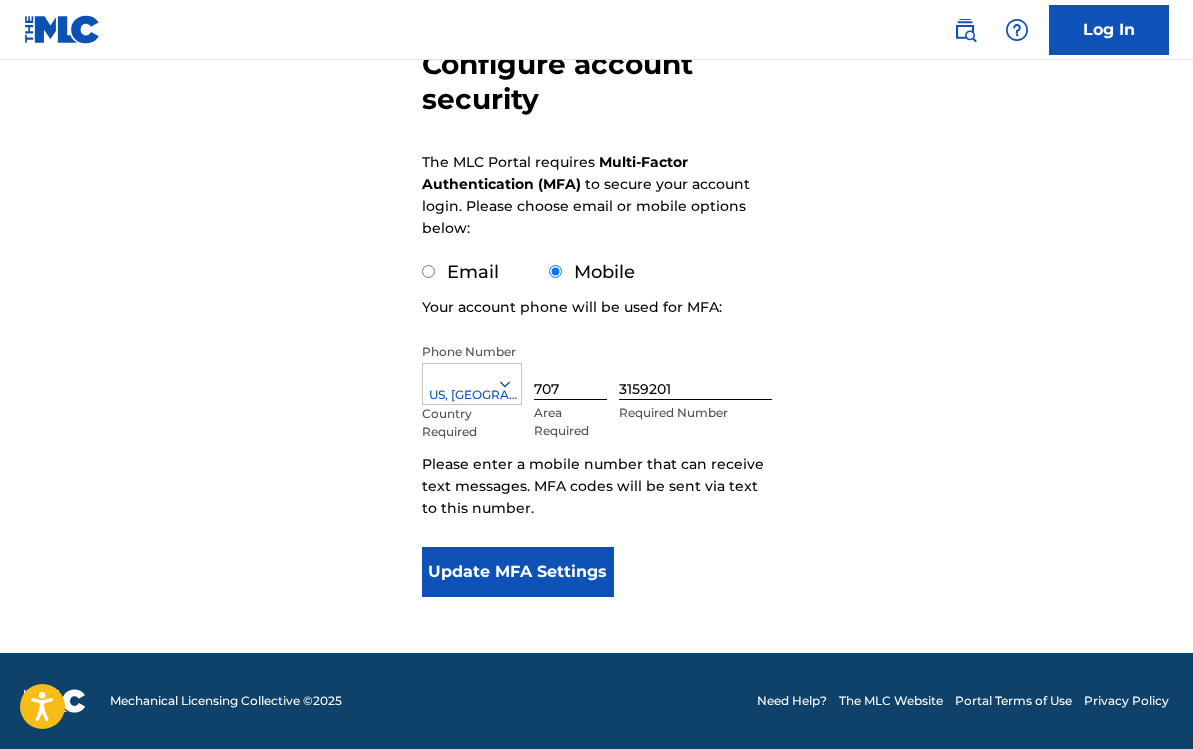 click on "Update MFA Settings" at bounding box center [518, 572] 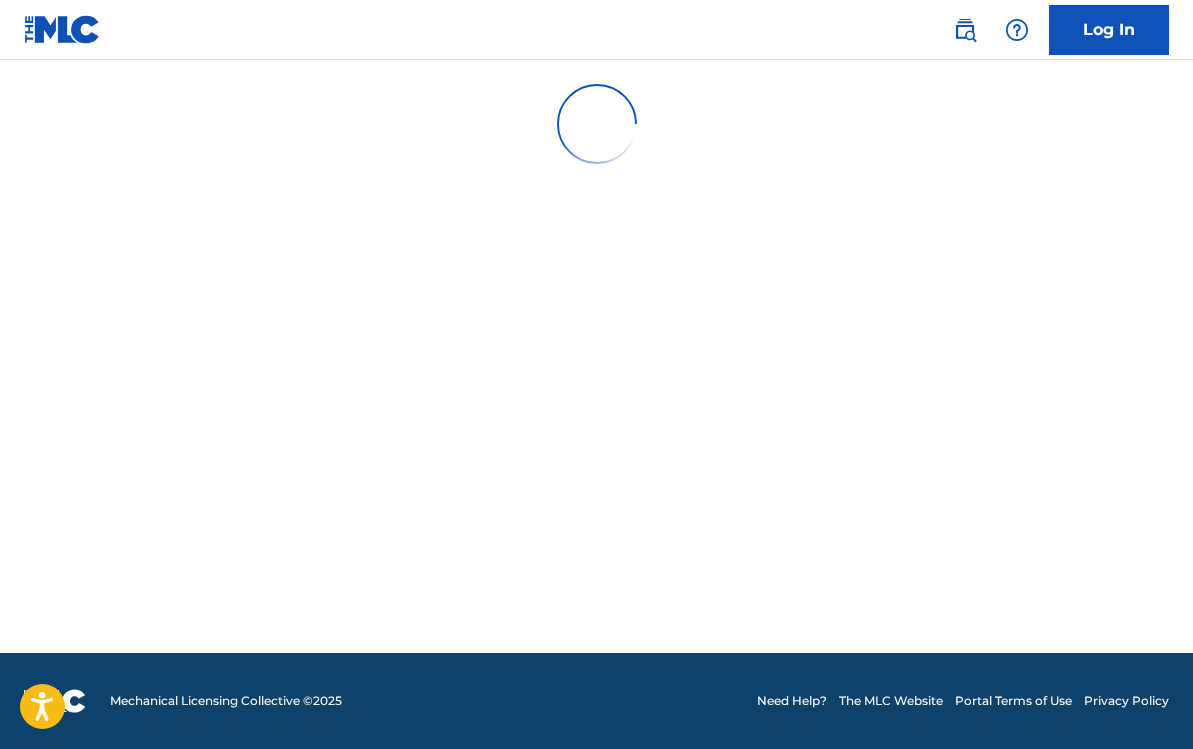 scroll, scrollTop: 0, scrollLeft: 0, axis: both 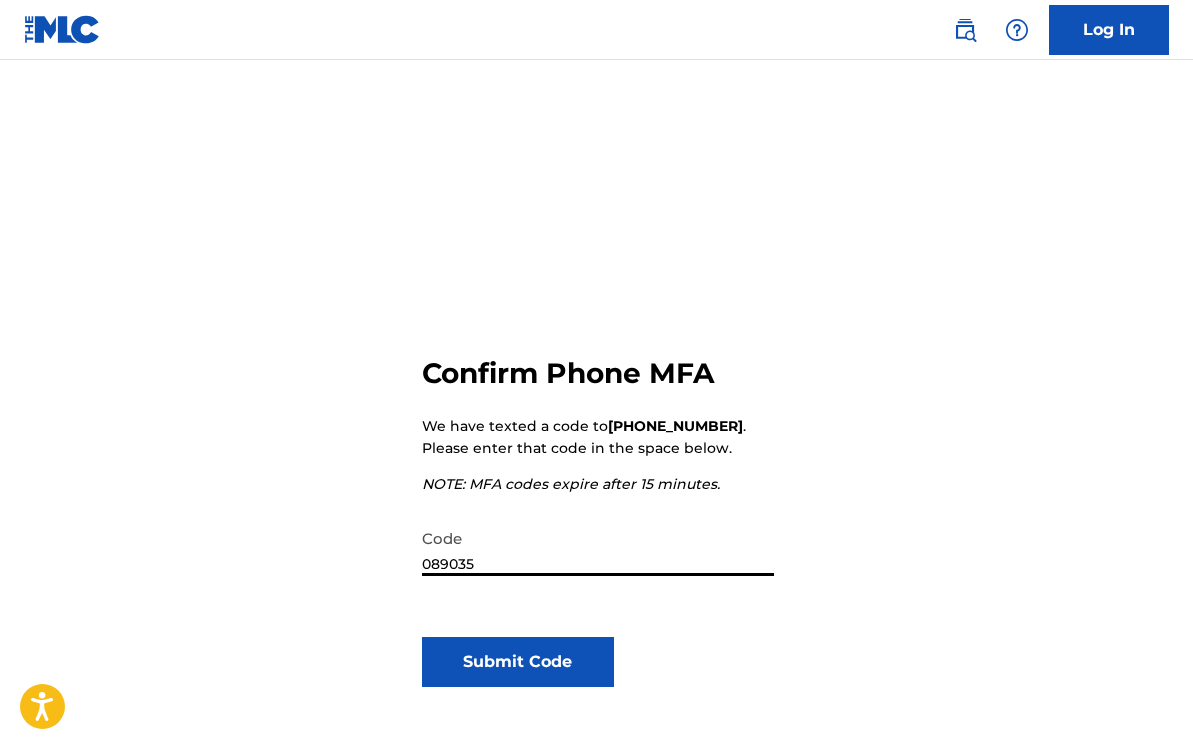 type on "089035" 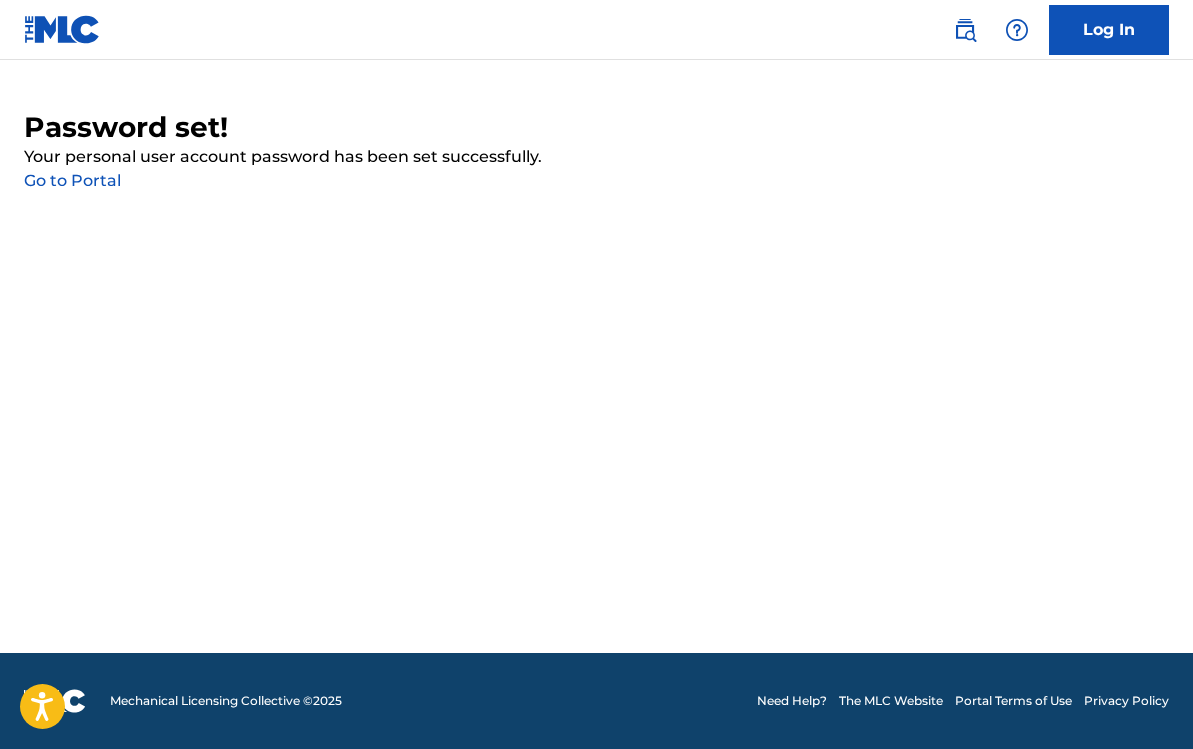 click on "Go to Portal" at bounding box center [72, 180] 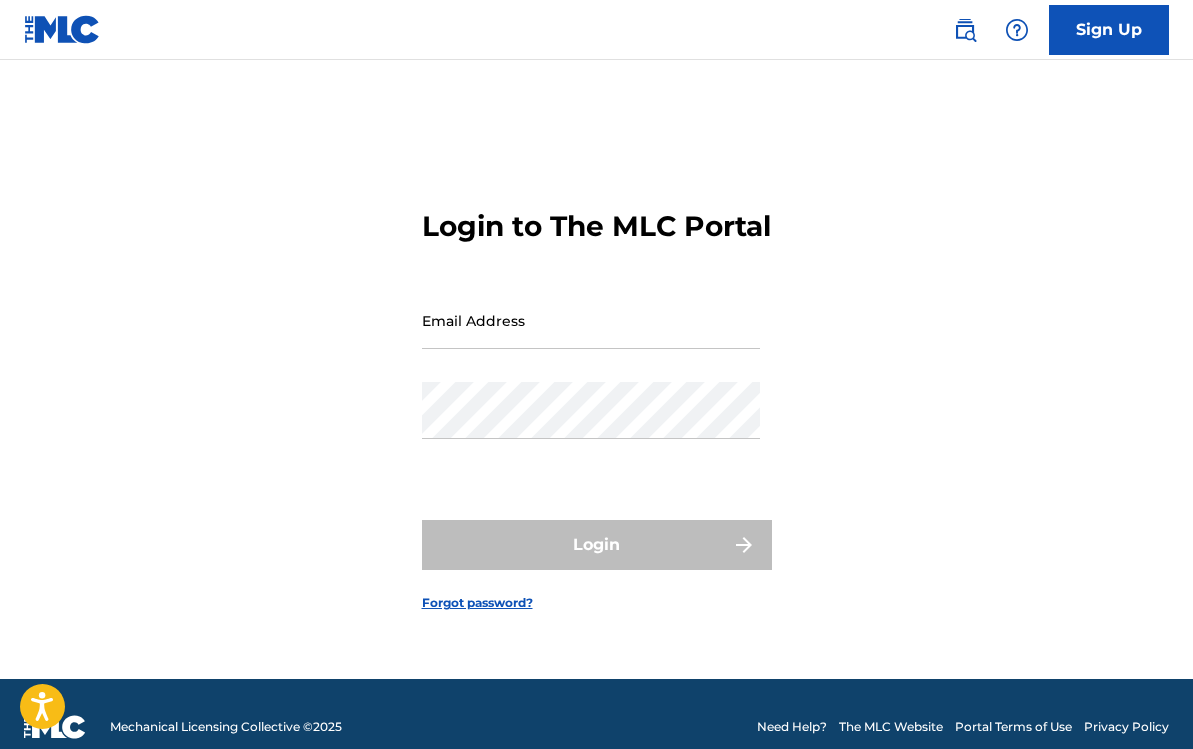 click on "Email Address" at bounding box center [591, 320] 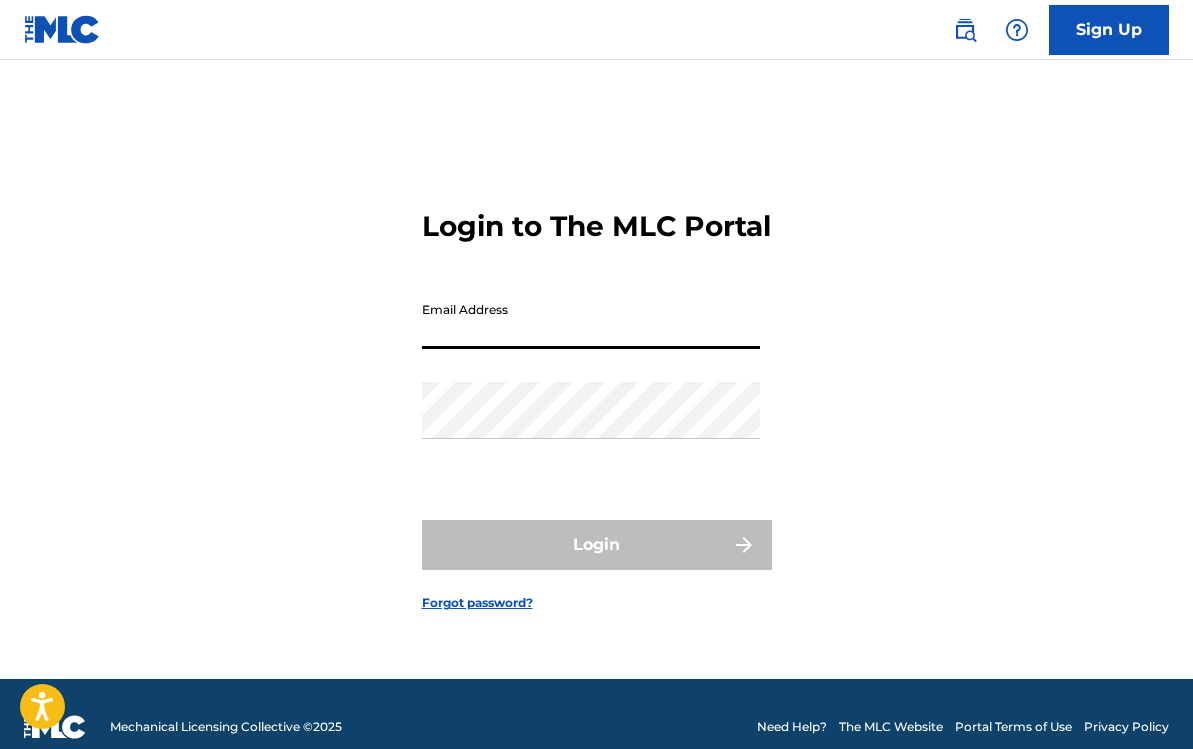 click on "Email Address" at bounding box center (591, 320) 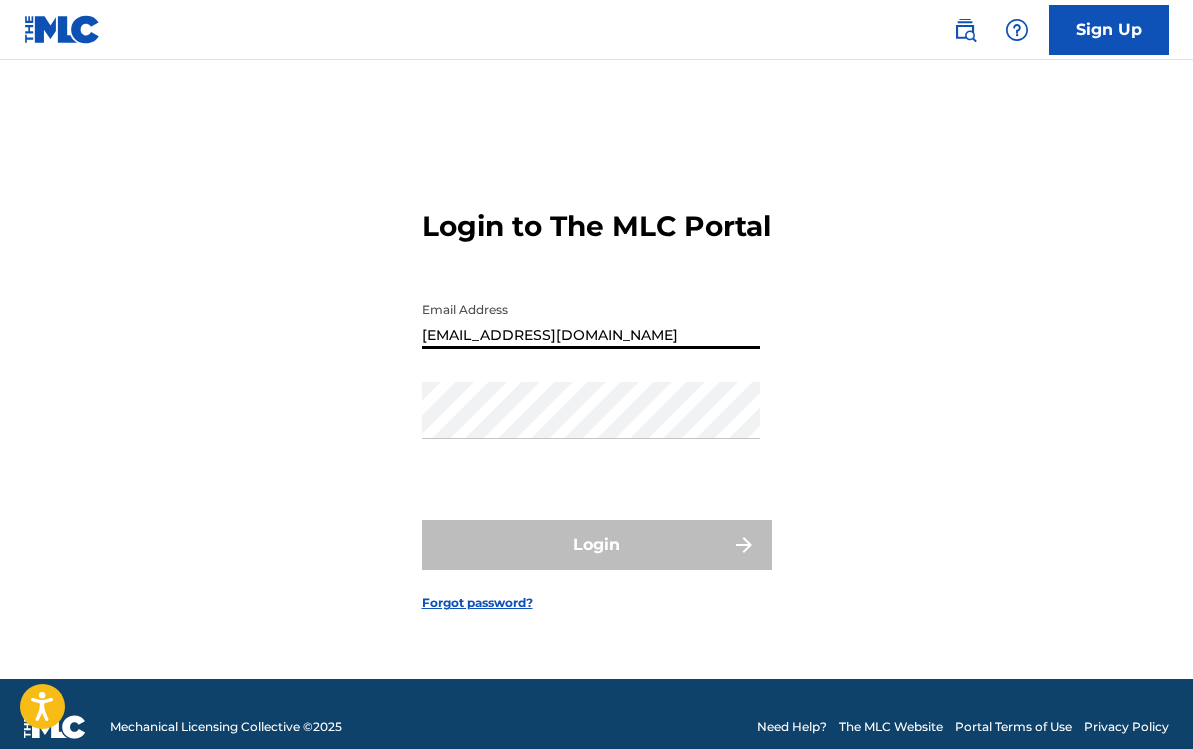 type on "[EMAIL_ADDRESS][DOMAIN_NAME]" 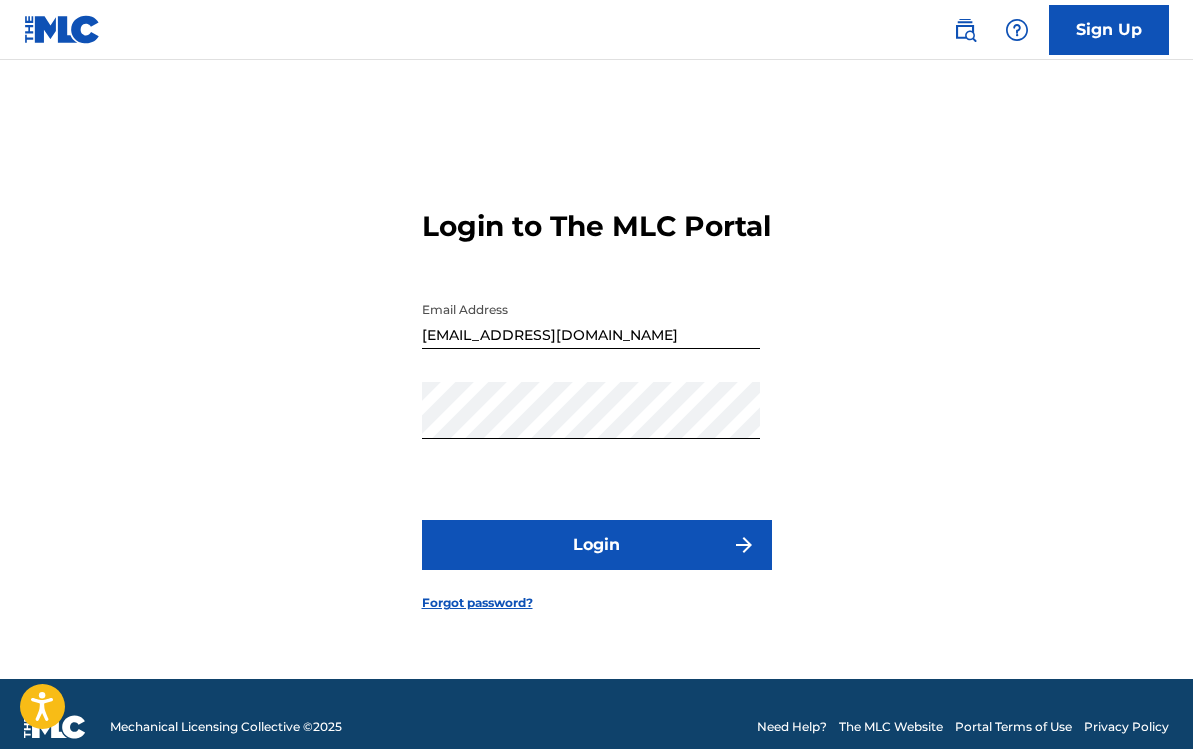 click on "Login" at bounding box center (597, 545) 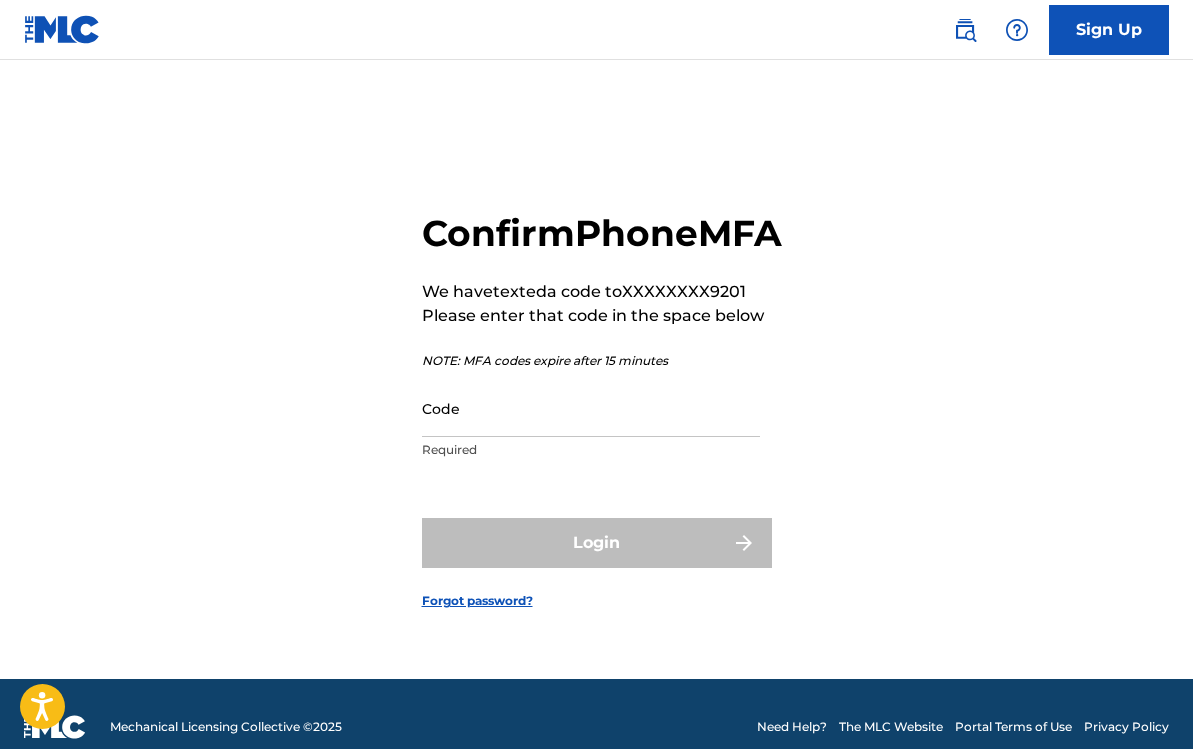 click on "Code" at bounding box center [591, 408] 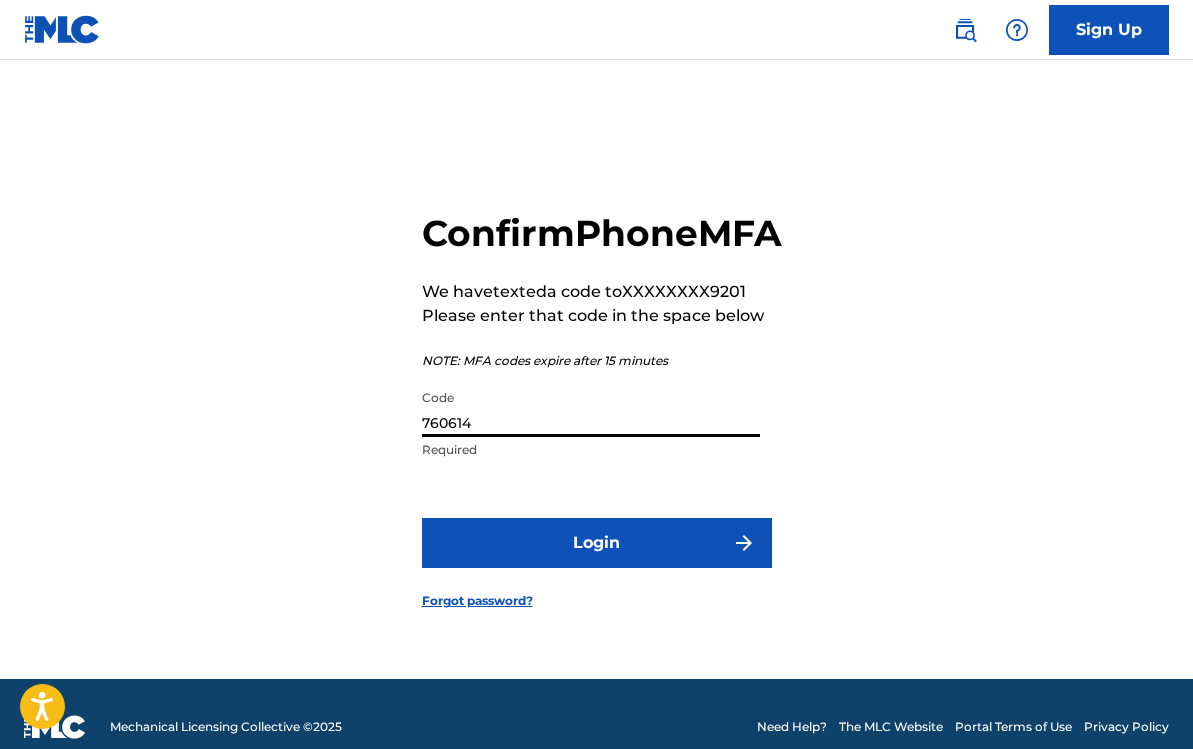 type on "760614" 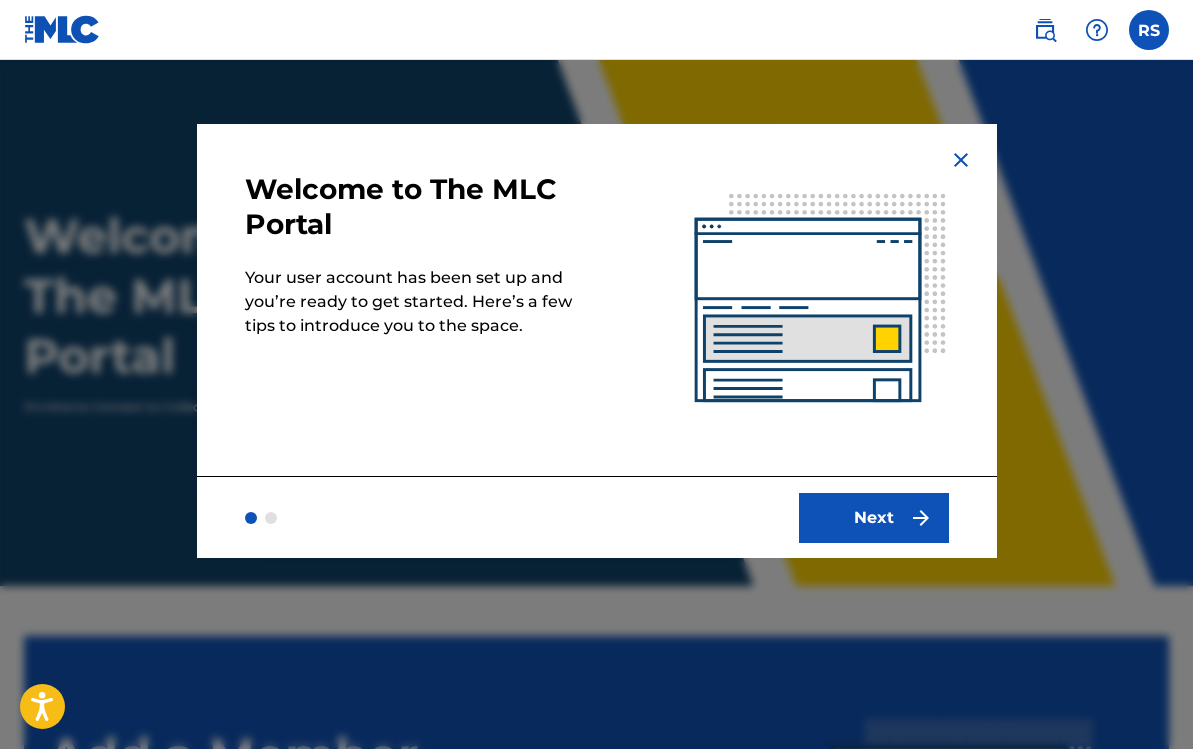 scroll, scrollTop: 0, scrollLeft: 0, axis: both 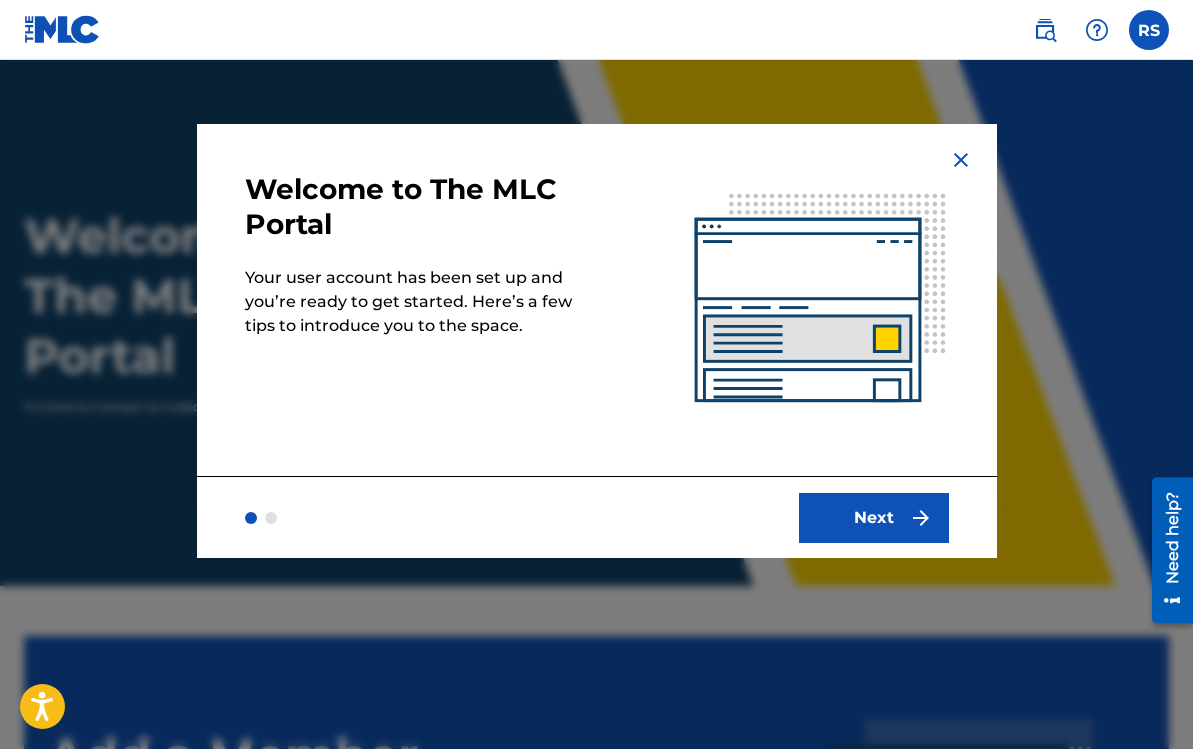 click on "Next" at bounding box center [874, 518] 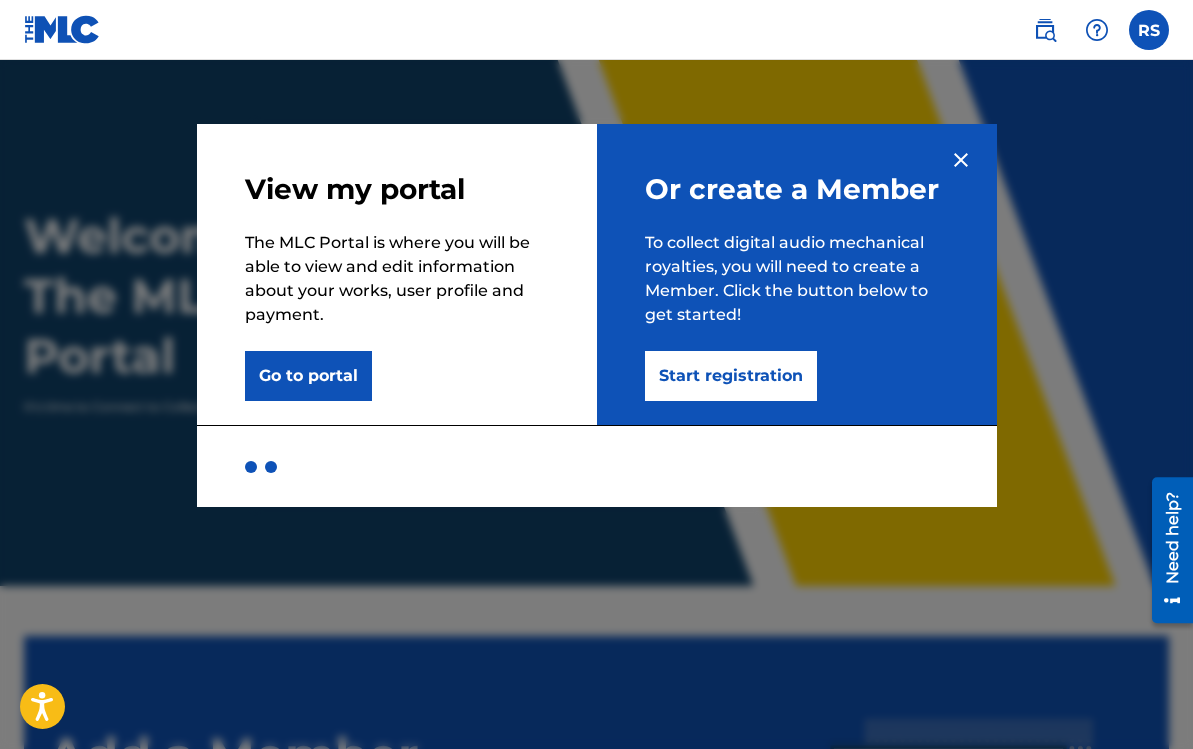 click on "Start registration" at bounding box center [731, 376] 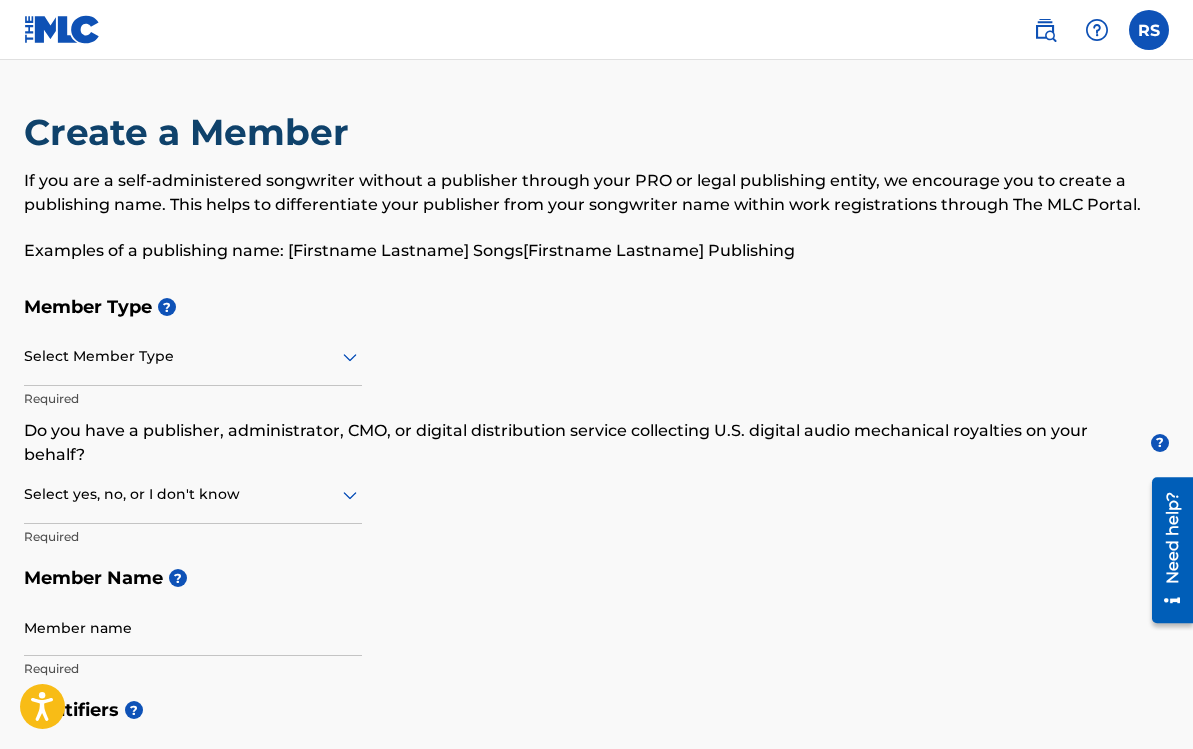click 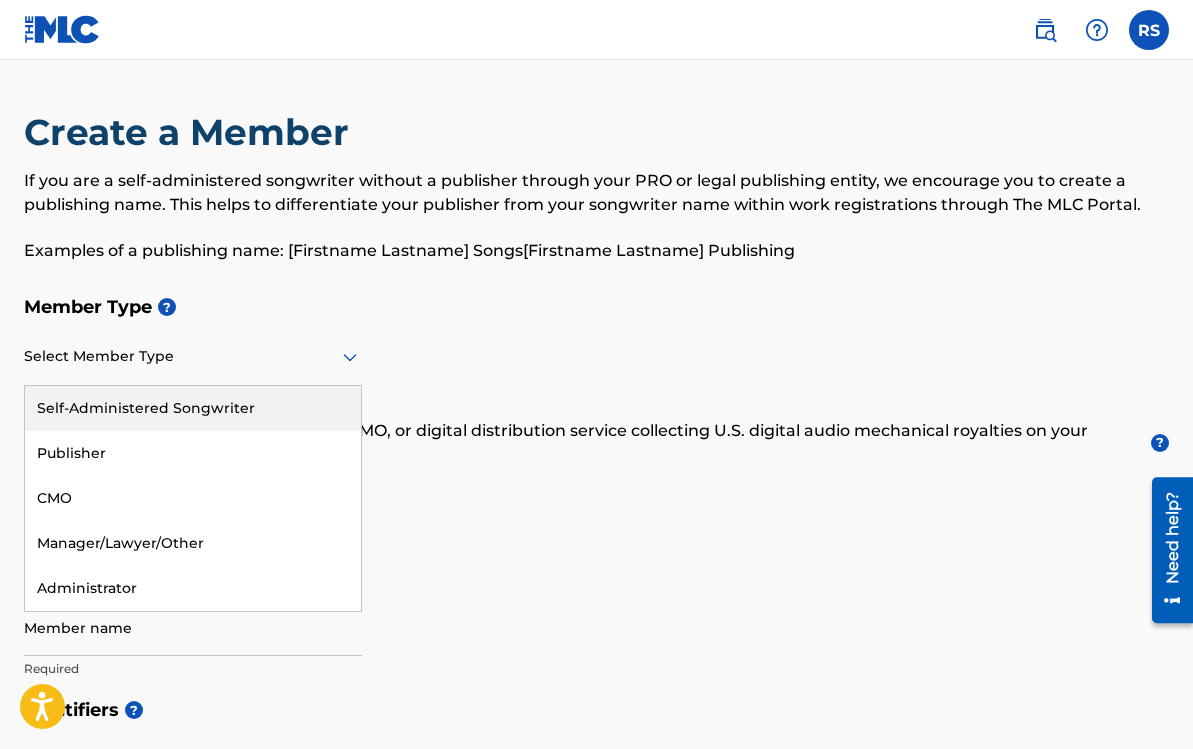 click on "Self-Administered Songwriter" at bounding box center (193, 408) 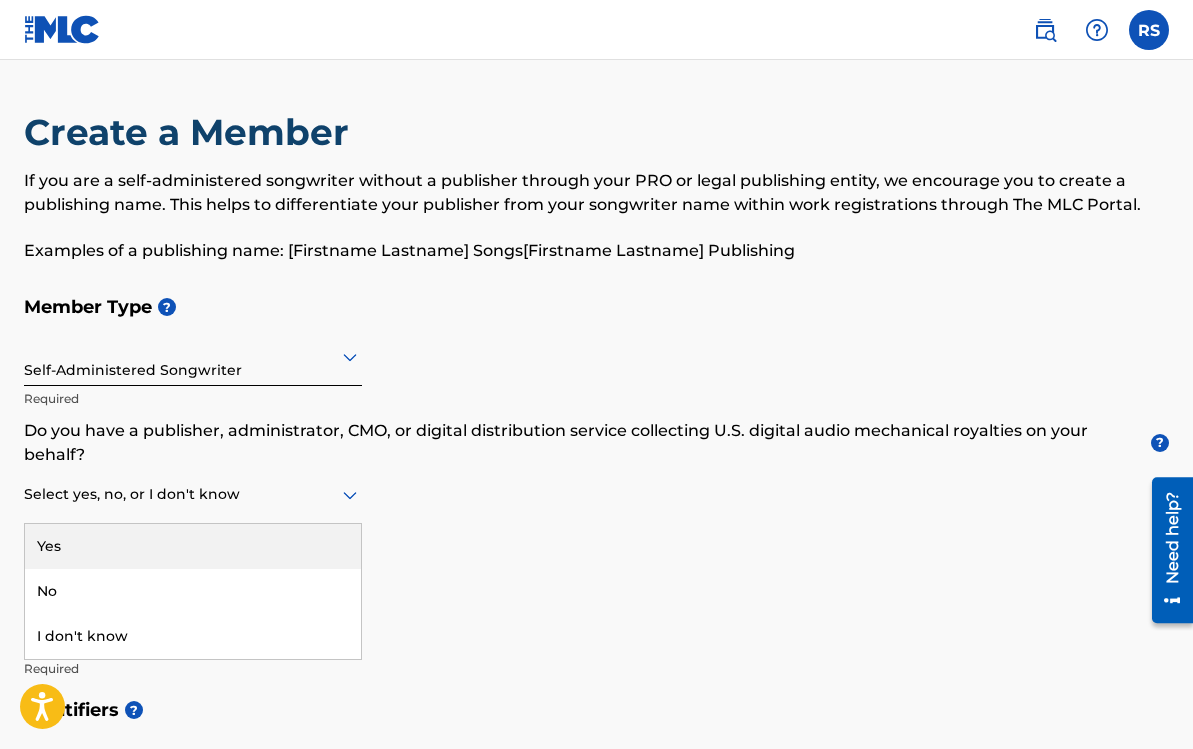 click on "Select yes, no, or I don't know" at bounding box center [193, 495] 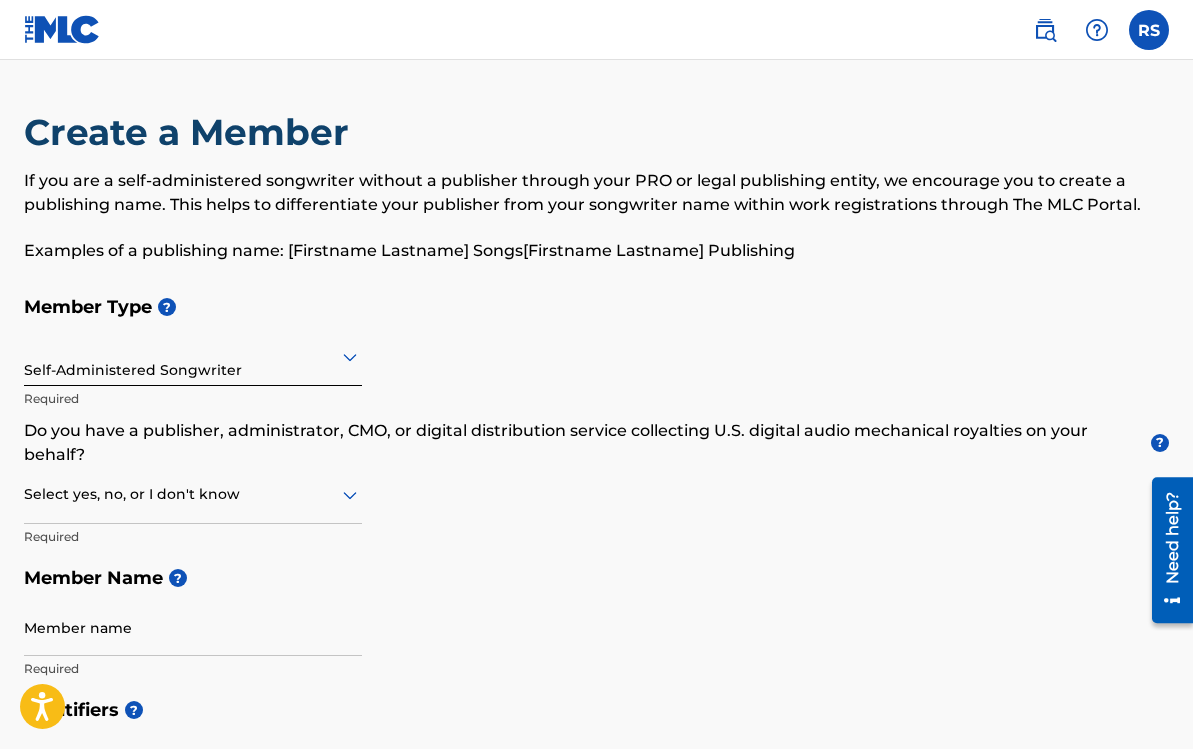 click on "Member Type ? Self-Administered Songwriter Required Do you have a publisher, administrator, CMO, or digital distribution service collecting U.S. digital audio mechanical royalties on your behalf? ? Select yes, no, or I don't know Required Member Name ? Member name Required" at bounding box center (596, 487) 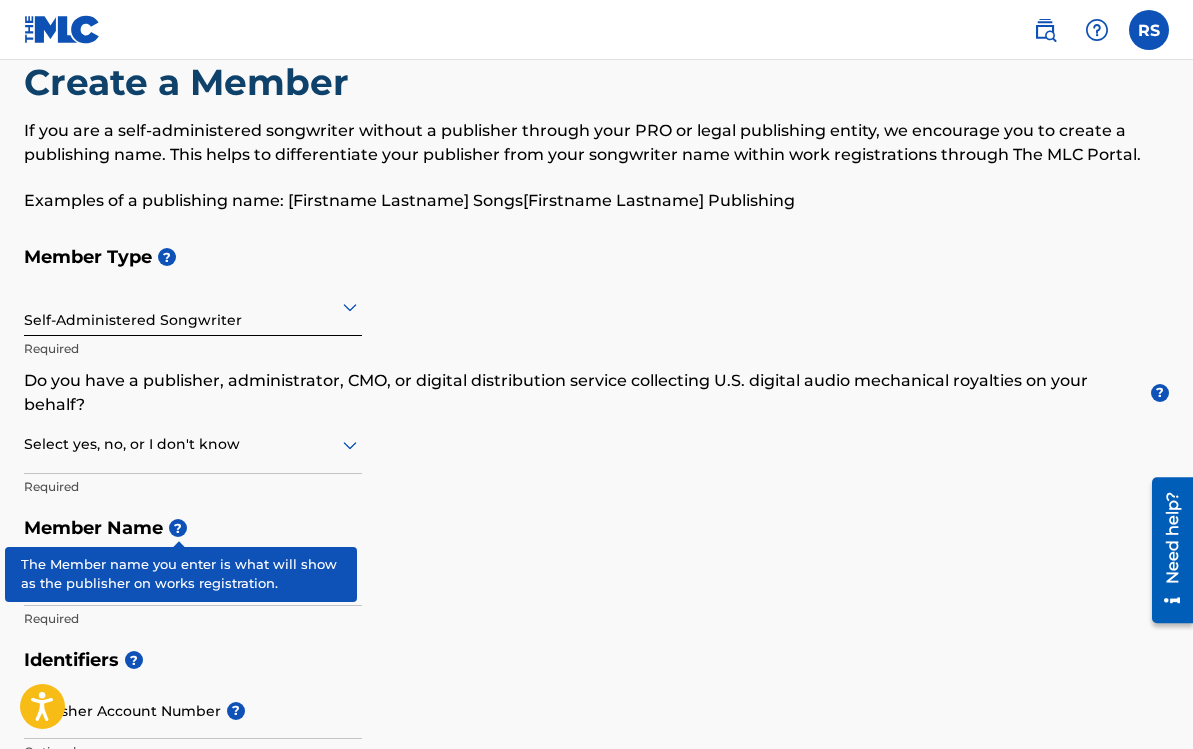 scroll, scrollTop: 46, scrollLeft: 0, axis: vertical 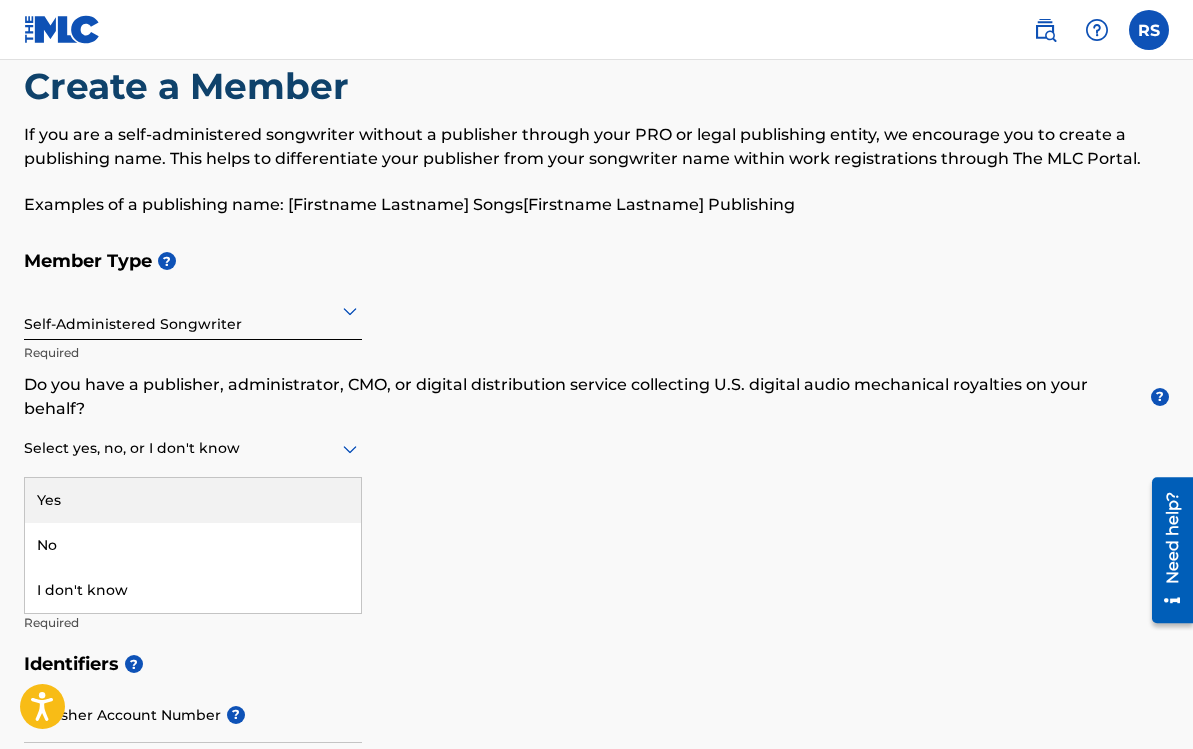 click on "Select yes, no, or I don't know" at bounding box center (193, 449) 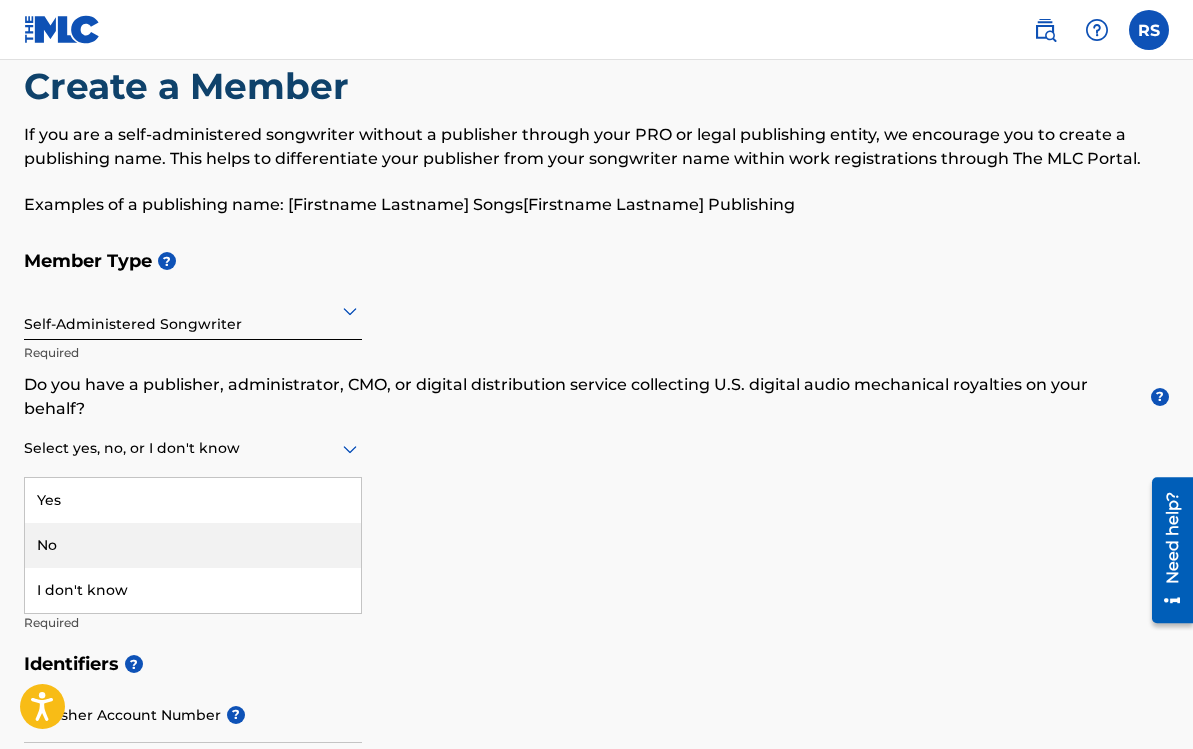 click on "No" at bounding box center (193, 545) 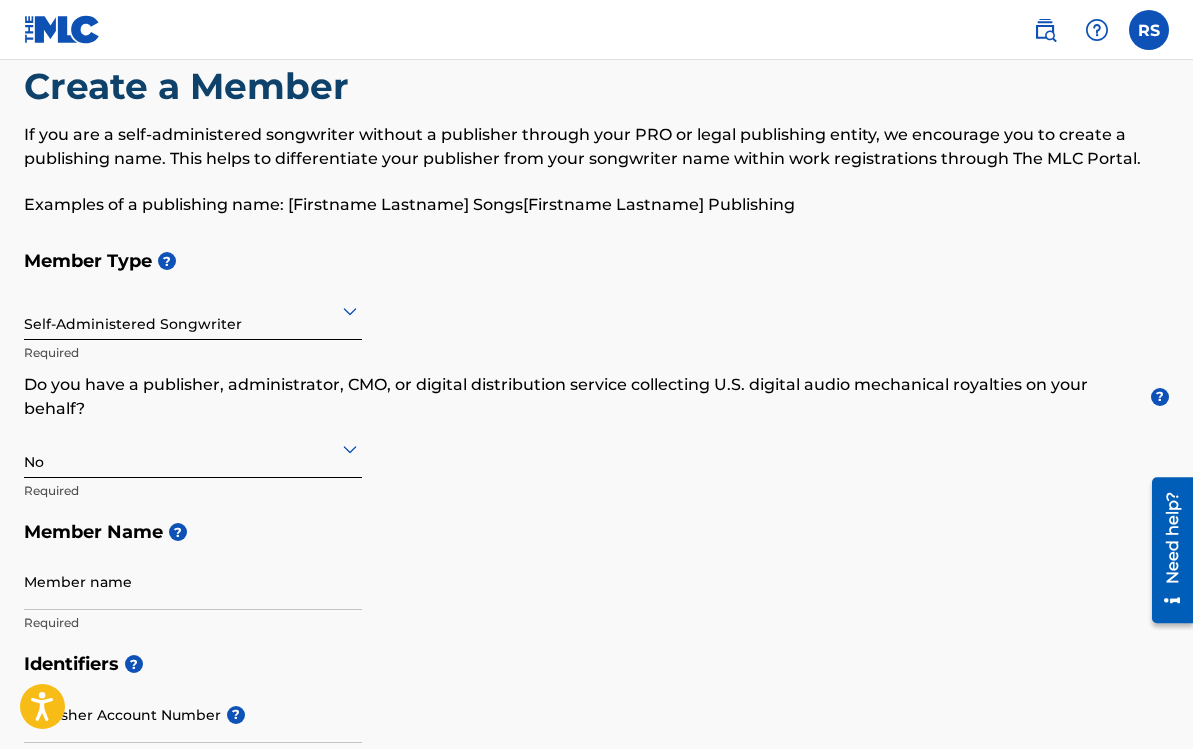 click on "No" at bounding box center [193, 448] 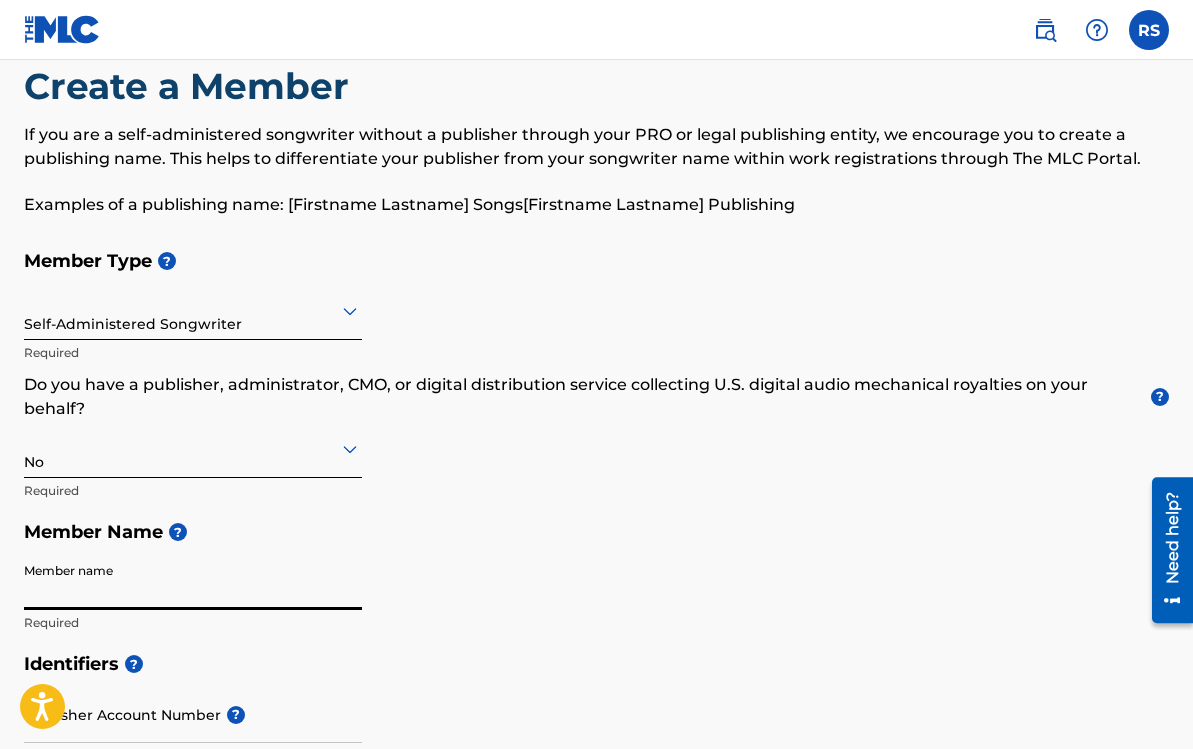 click on "Member name" at bounding box center [193, 581] 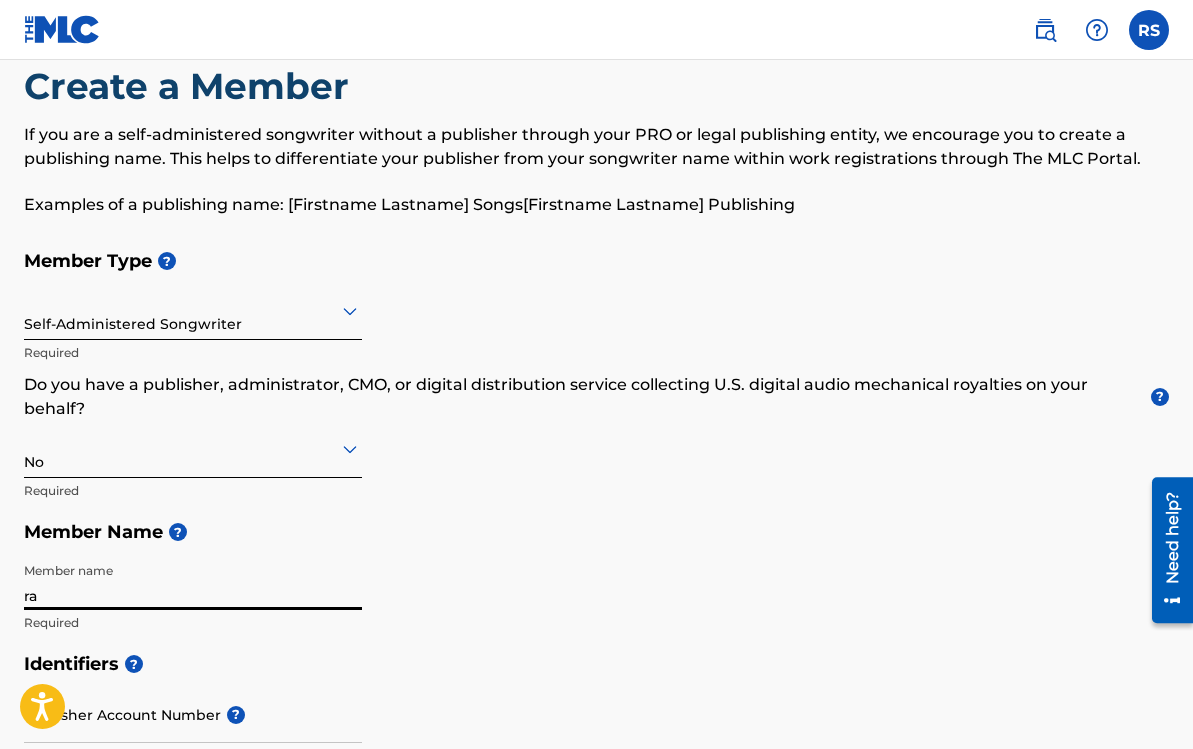 type on "r" 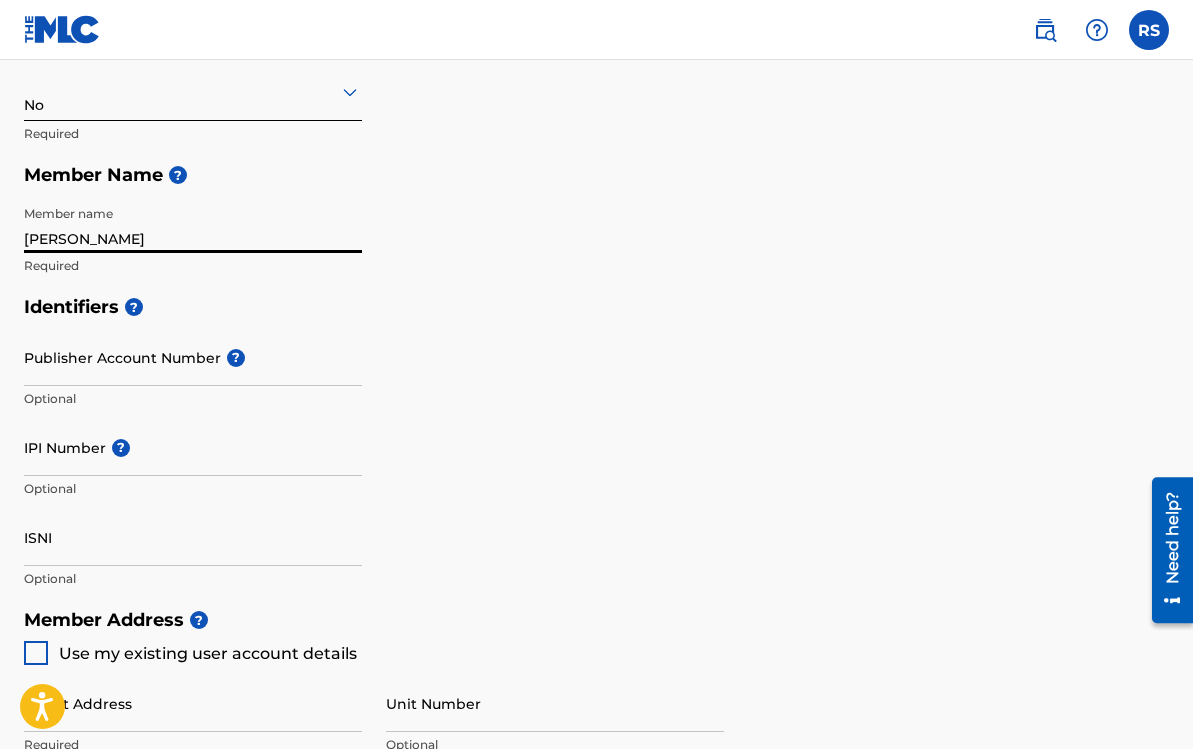 scroll, scrollTop: 407, scrollLeft: 0, axis: vertical 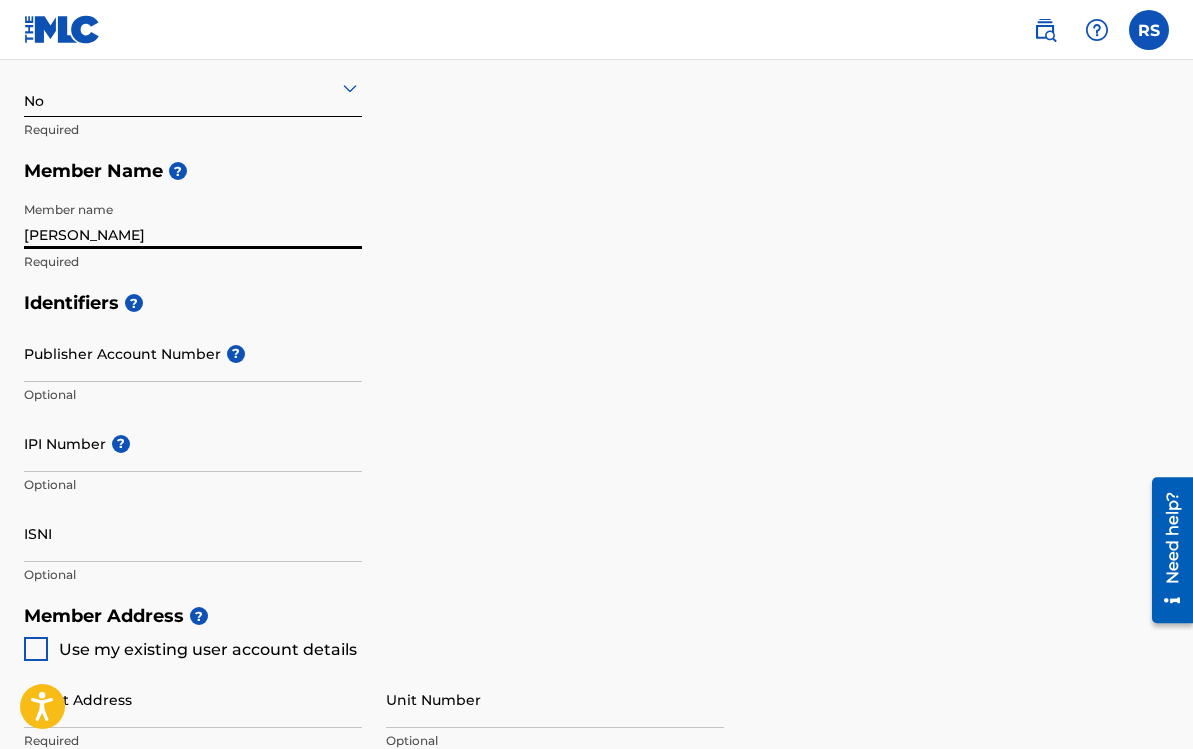 type on "[PERSON_NAME]" 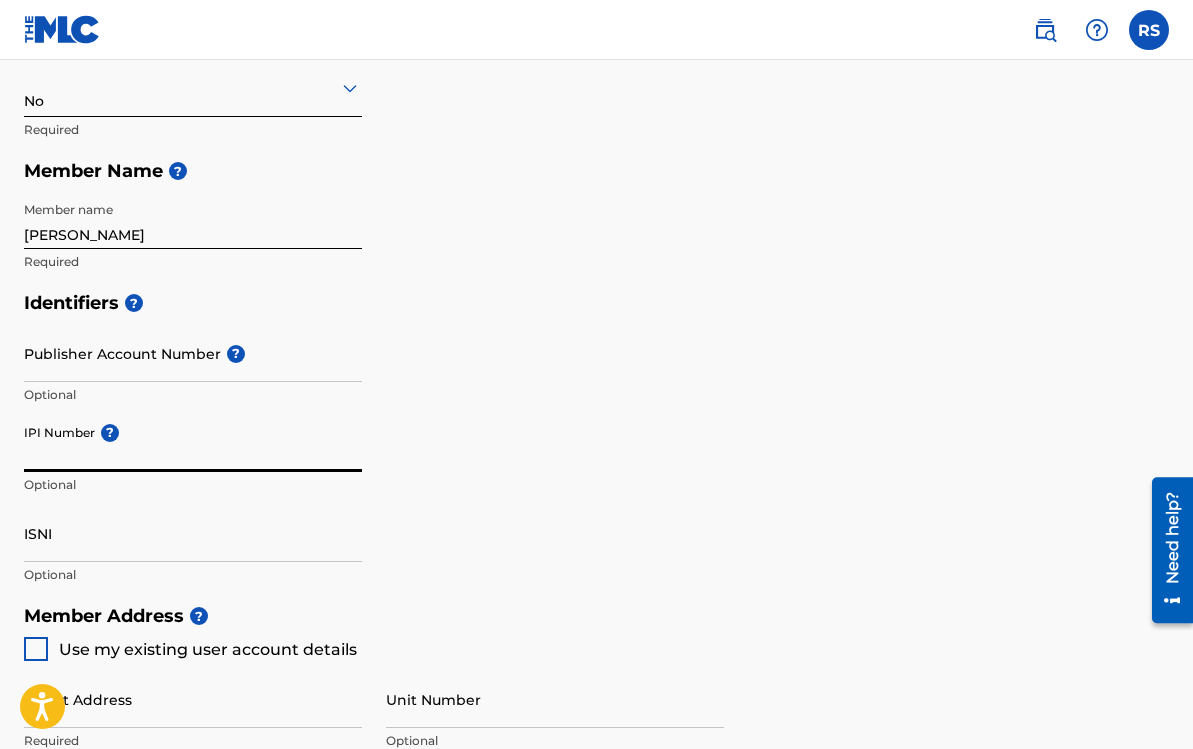 click on "IPI Number ?" at bounding box center (193, 443) 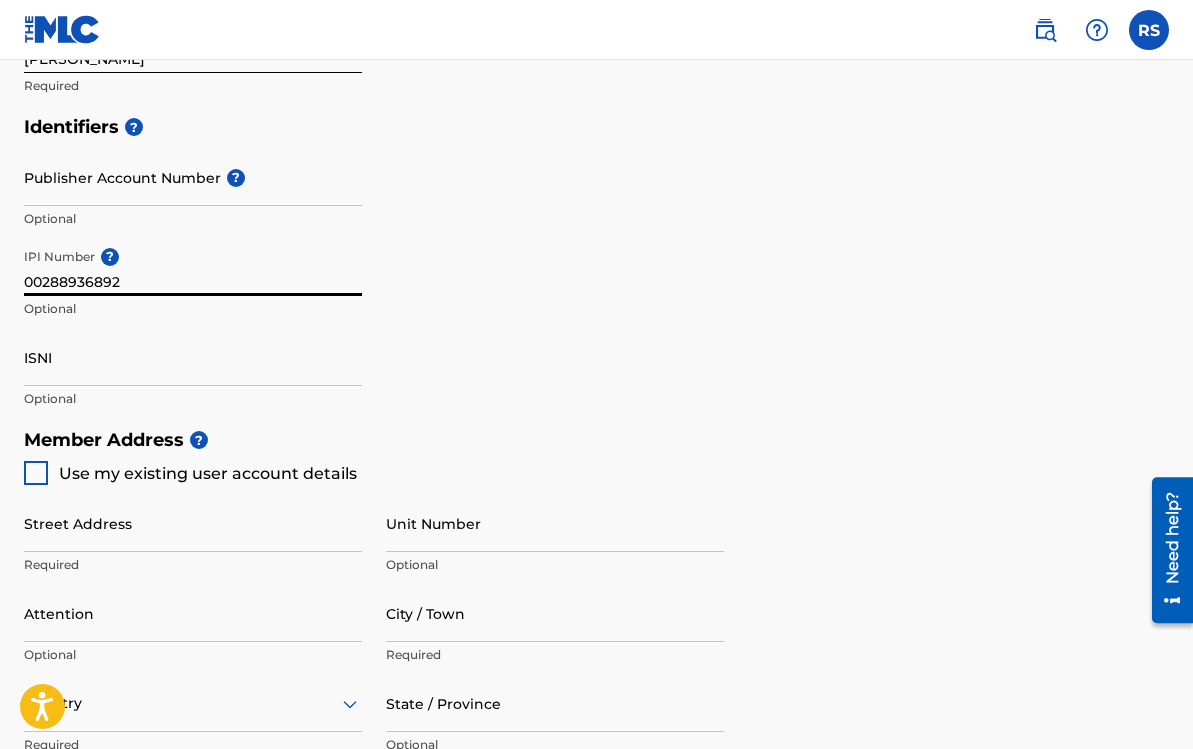 scroll, scrollTop: 596, scrollLeft: 0, axis: vertical 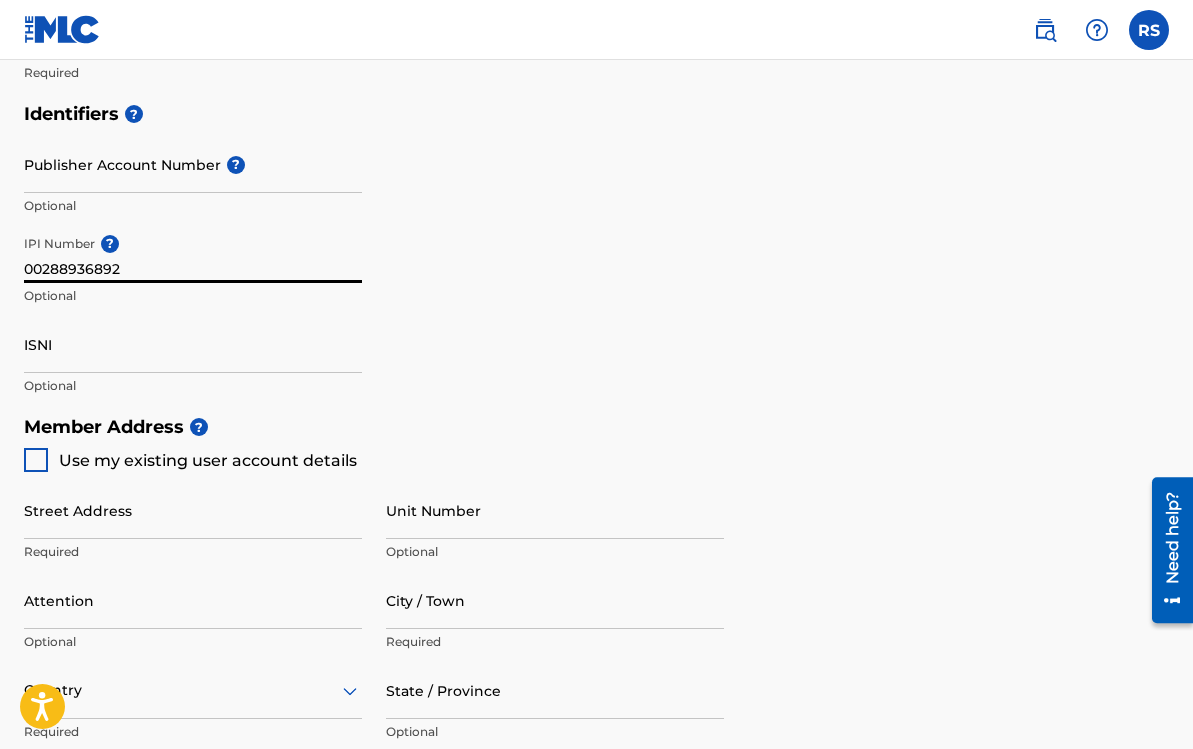 type on "00288936892" 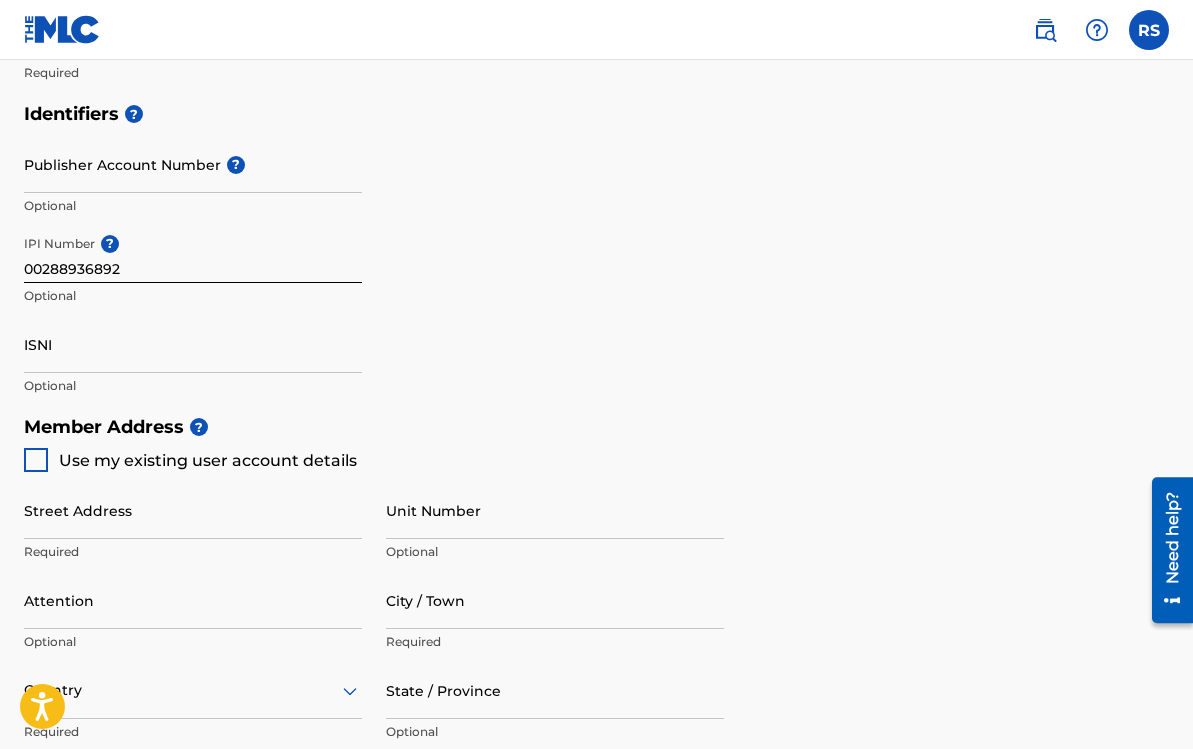 click at bounding box center (36, 460) 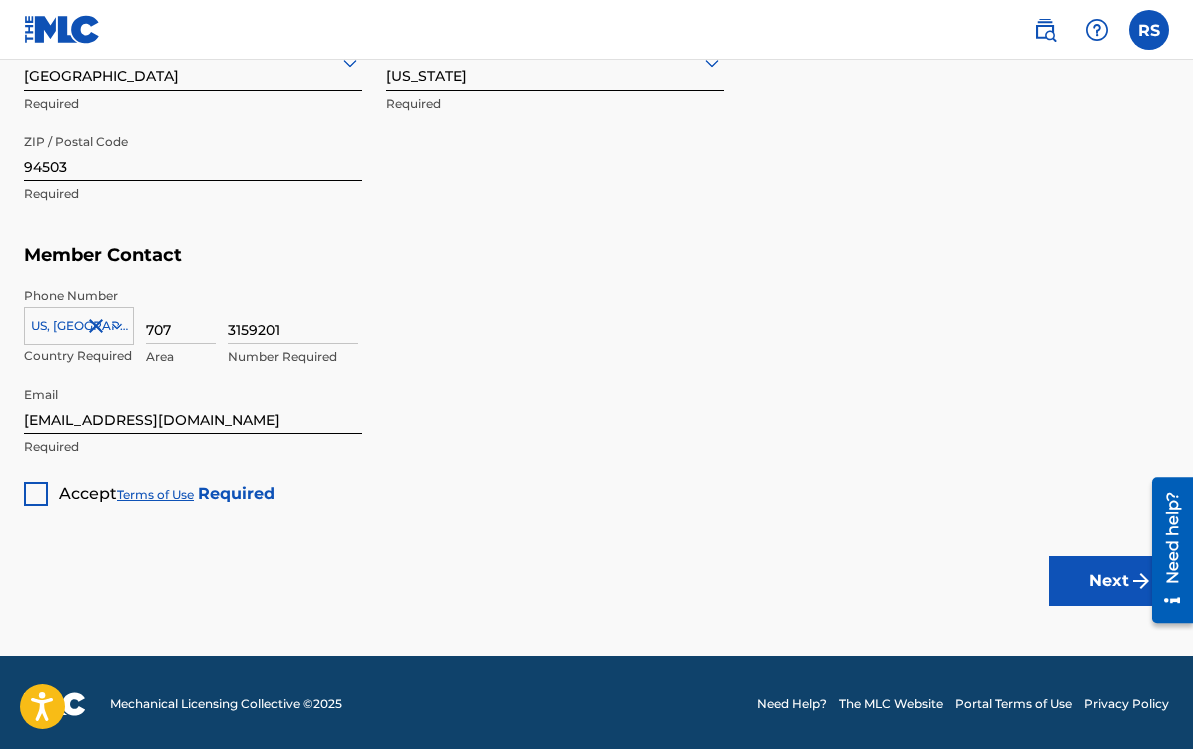 scroll, scrollTop: 1226, scrollLeft: 0, axis: vertical 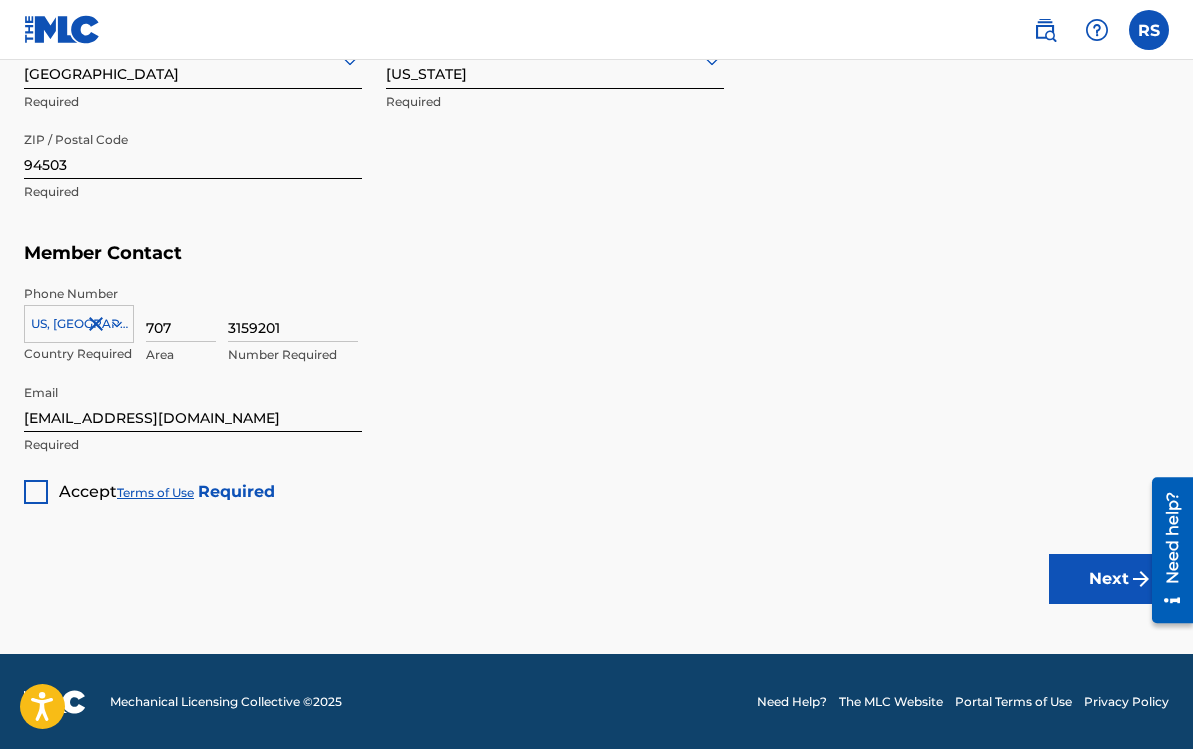 click at bounding box center [36, 492] 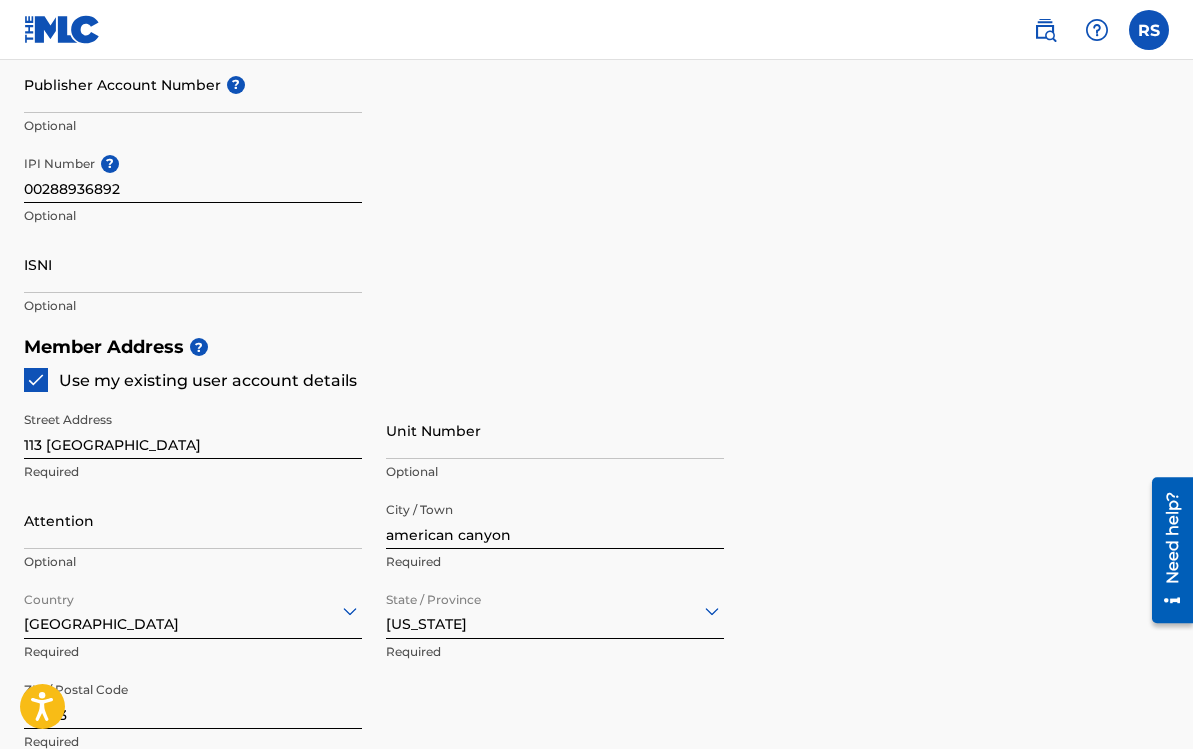 scroll, scrollTop: 654, scrollLeft: 0, axis: vertical 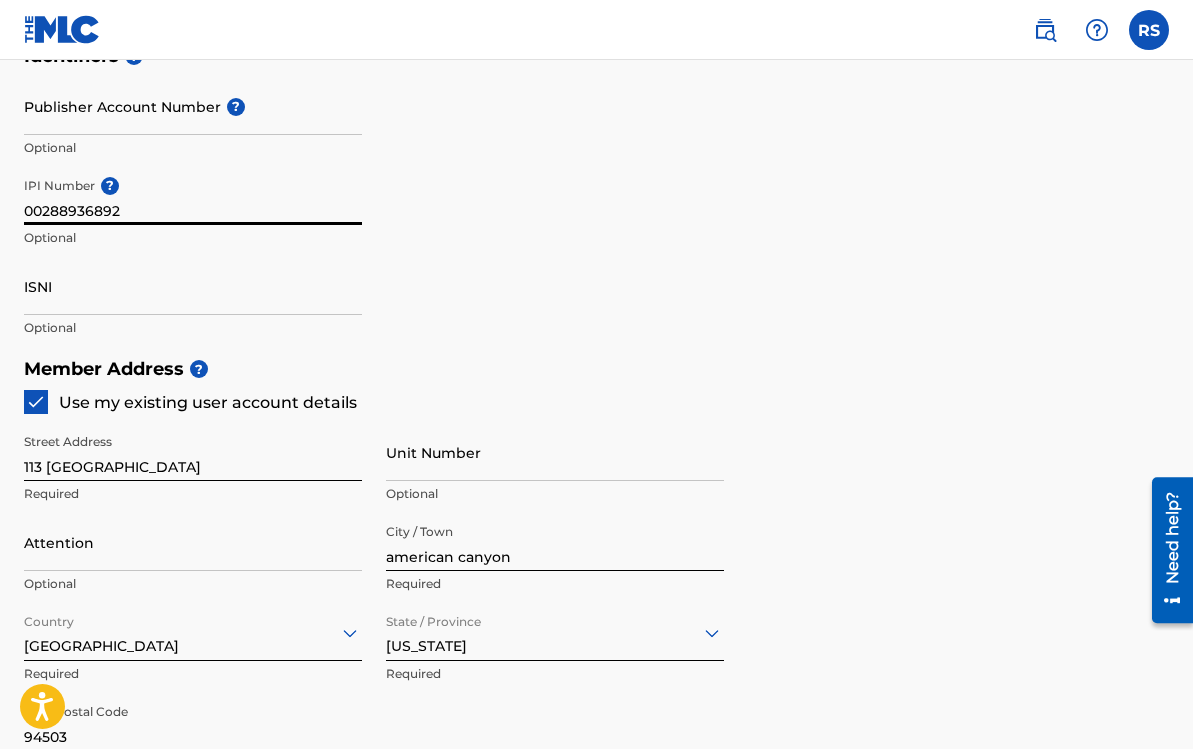 drag, startPoint x: 170, startPoint y: 203, endPoint x: 4, endPoint y: 196, distance: 166.14752 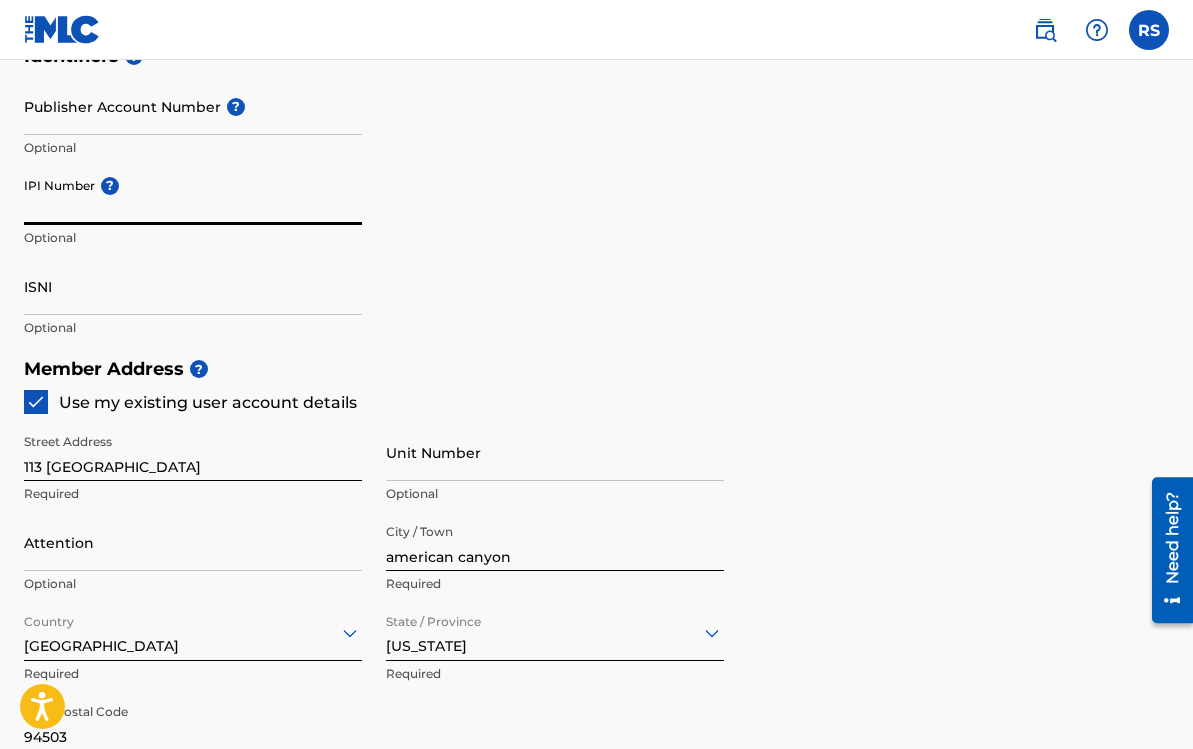 paste on "00544931834" 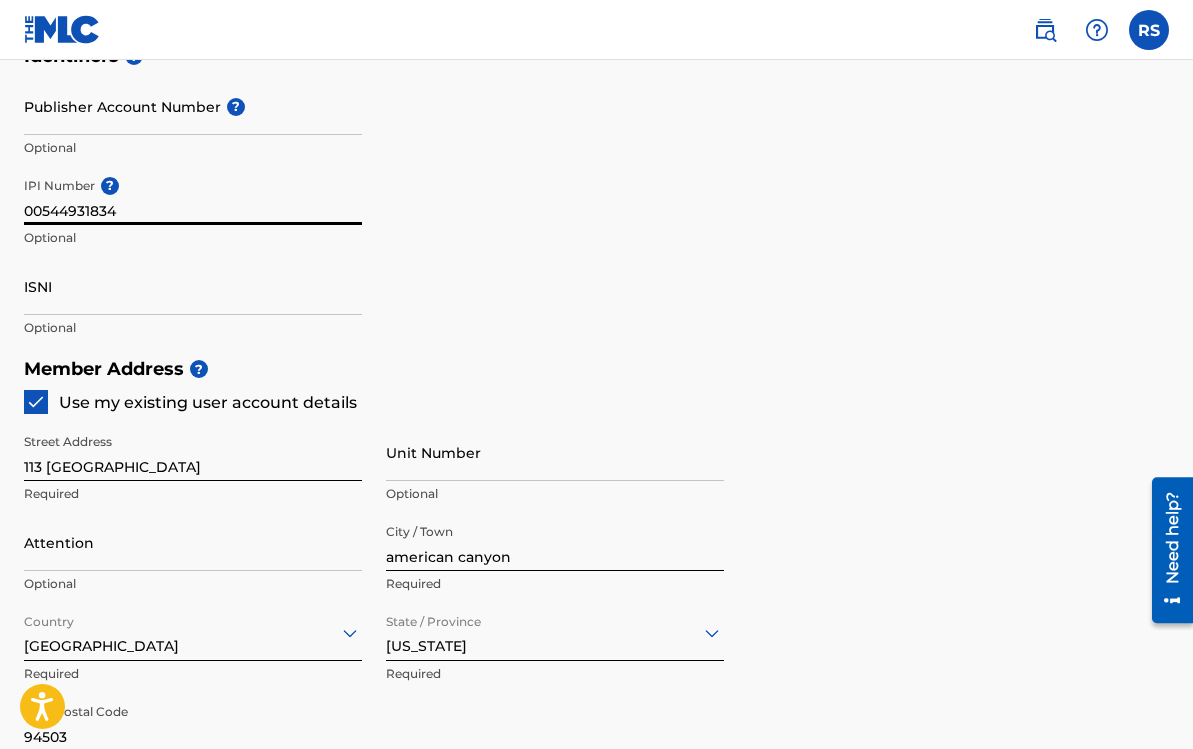 type on "00544931834" 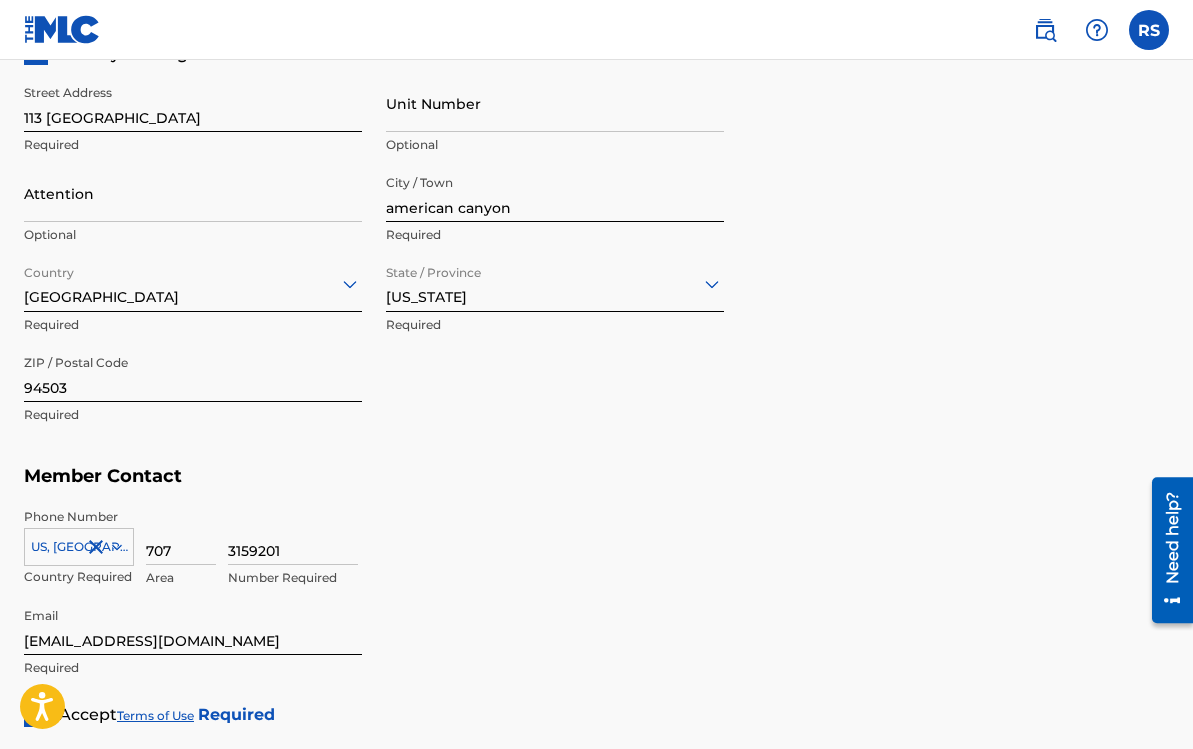 scroll, scrollTop: 1226, scrollLeft: 0, axis: vertical 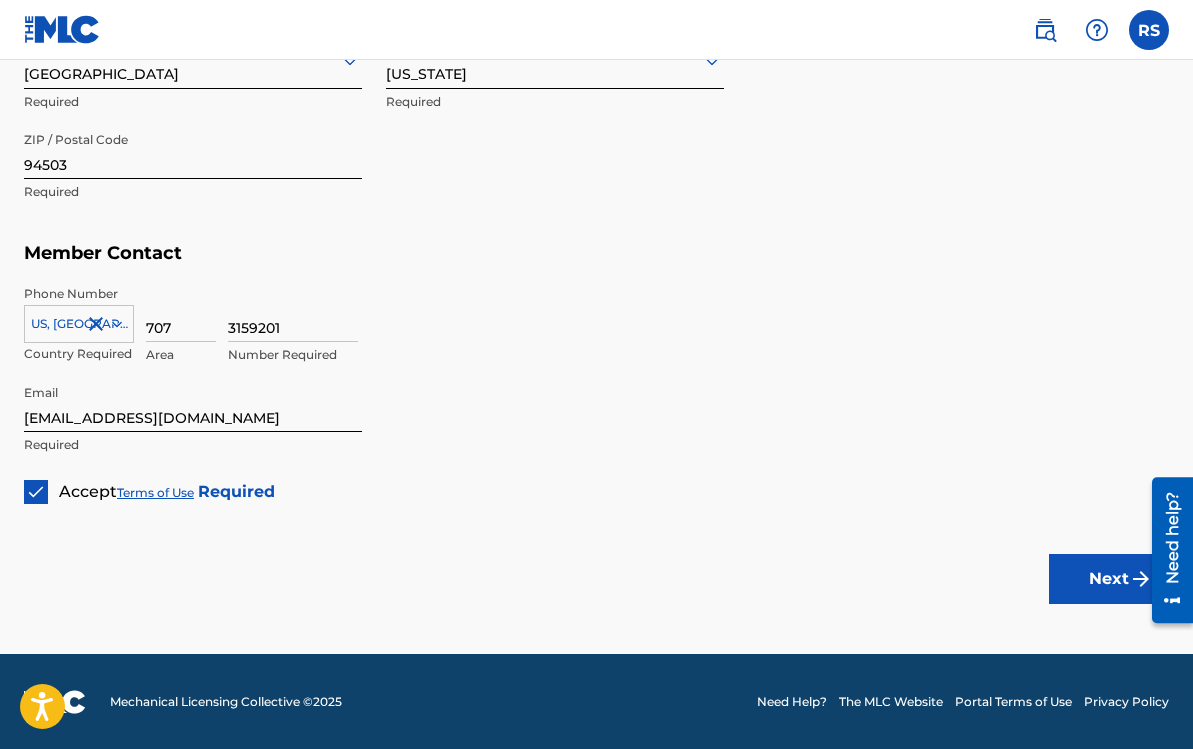 click on "Next" at bounding box center (1109, 579) 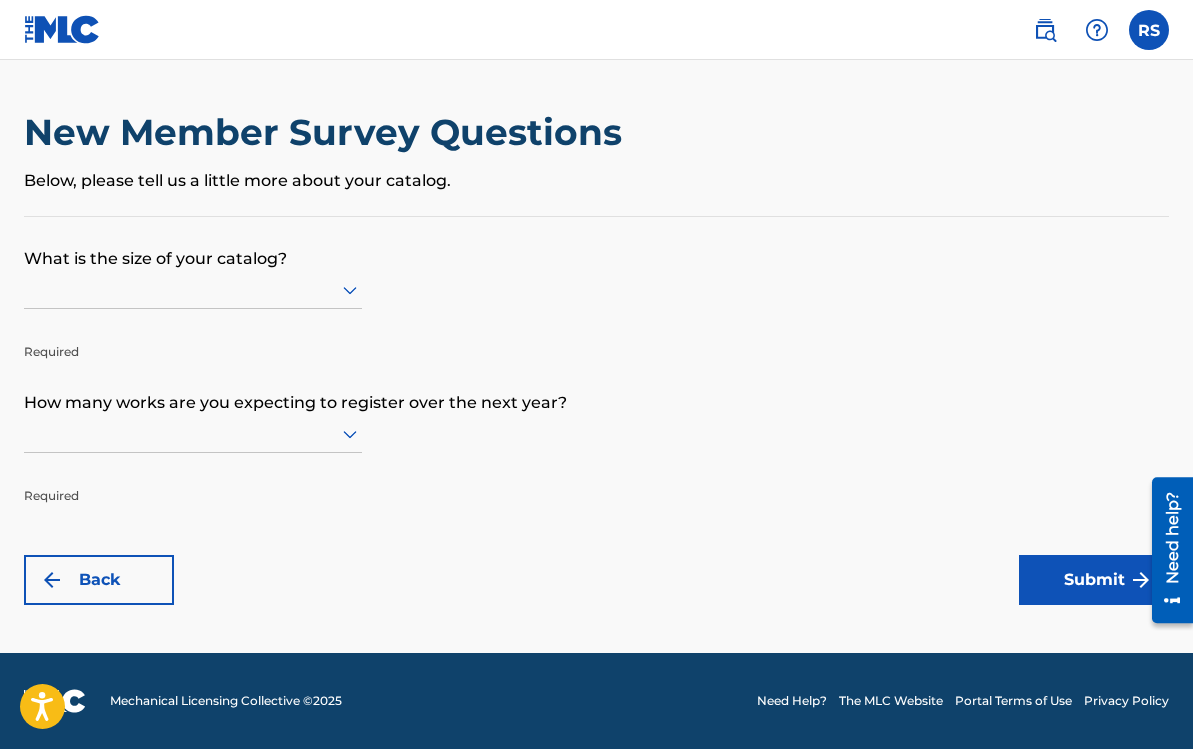 scroll, scrollTop: 0, scrollLeft: 0, axis: both 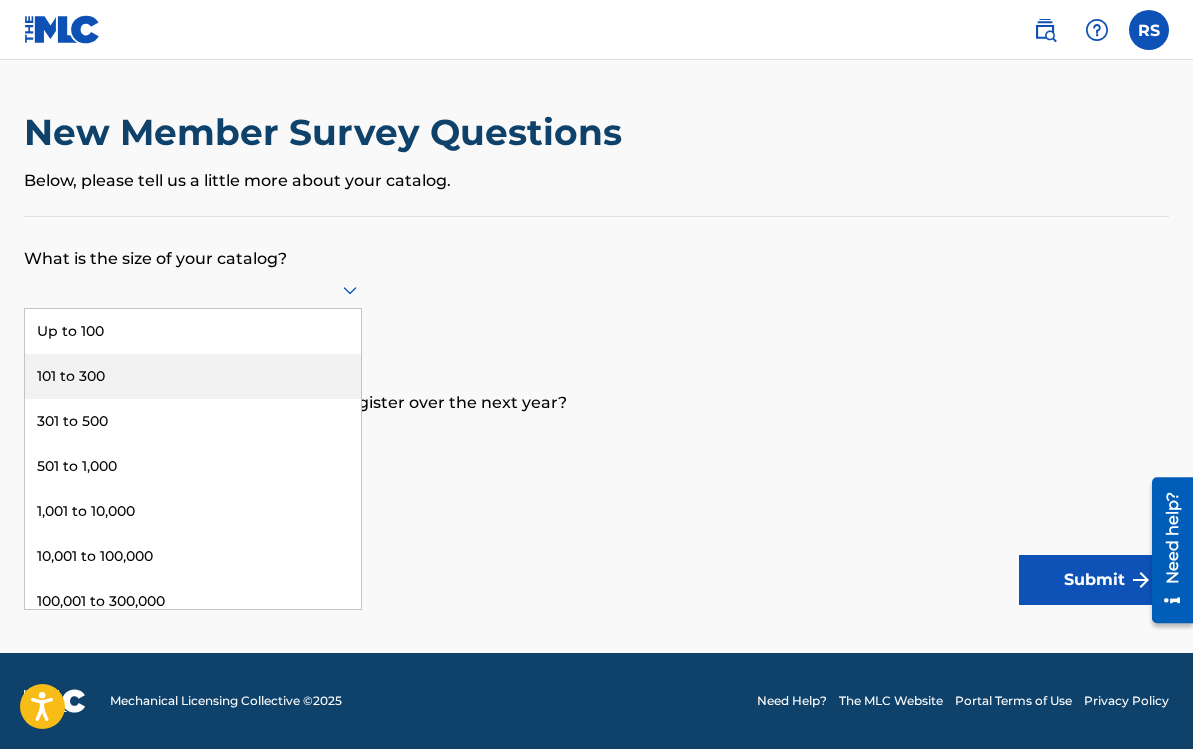 click on "101 to 300" at bounding box center [193, 376] 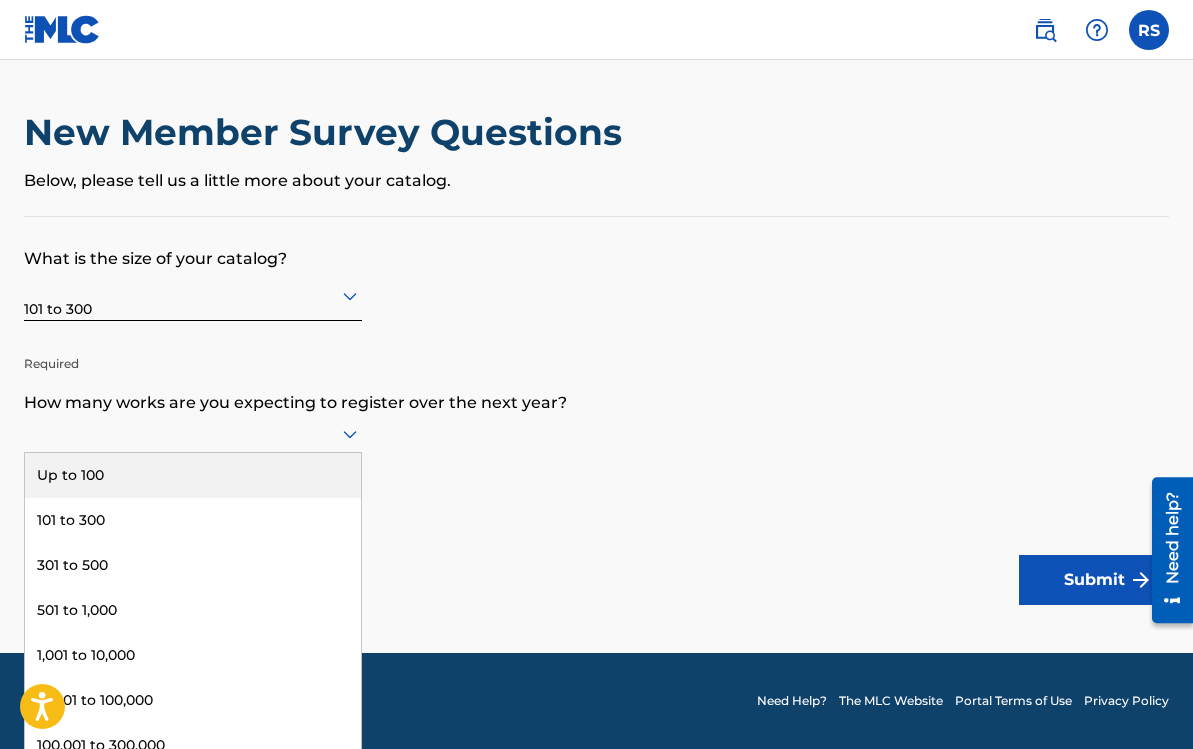 scroll, scrollTop: 1, scrollLeft: 0, axis: vertical 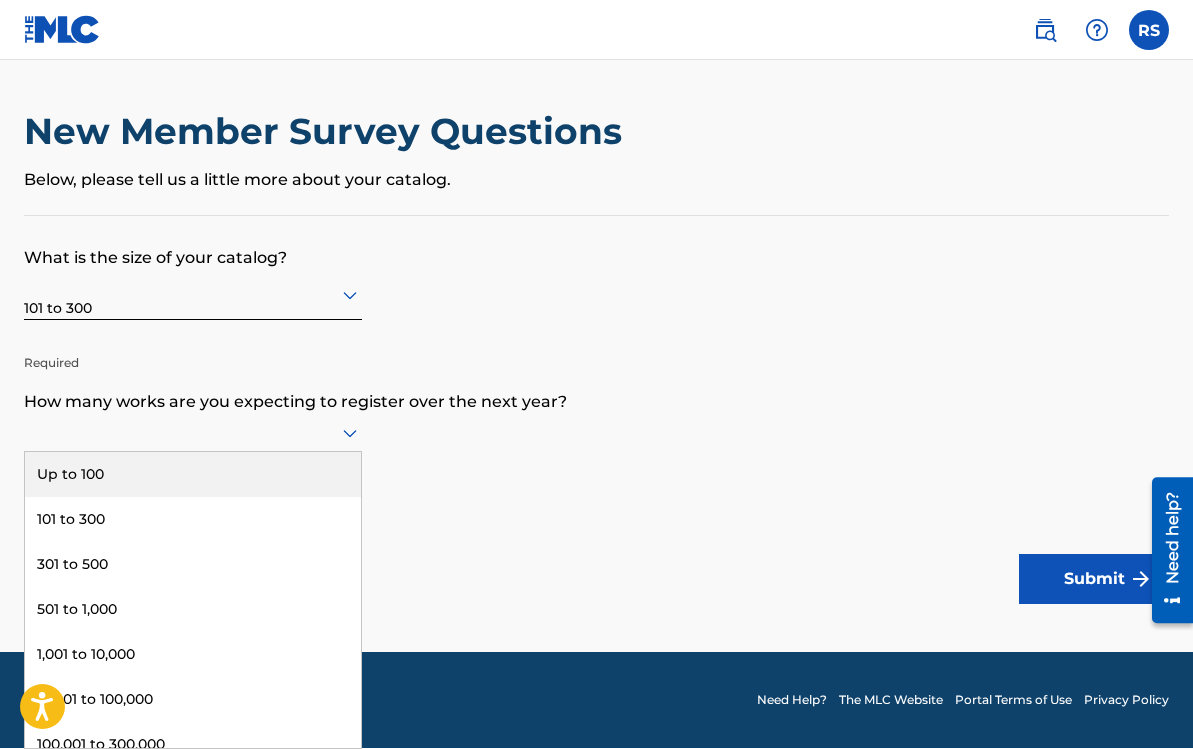 click 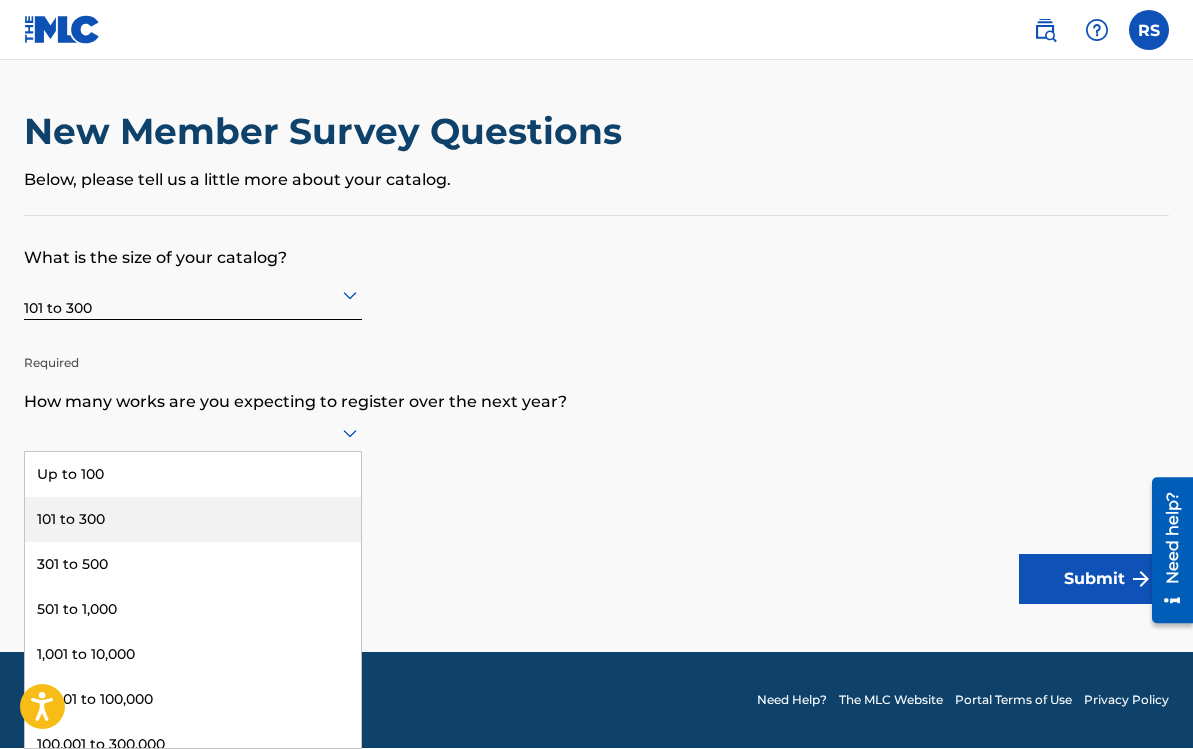 click on "101 to 300" at bounding box center [193, 519] 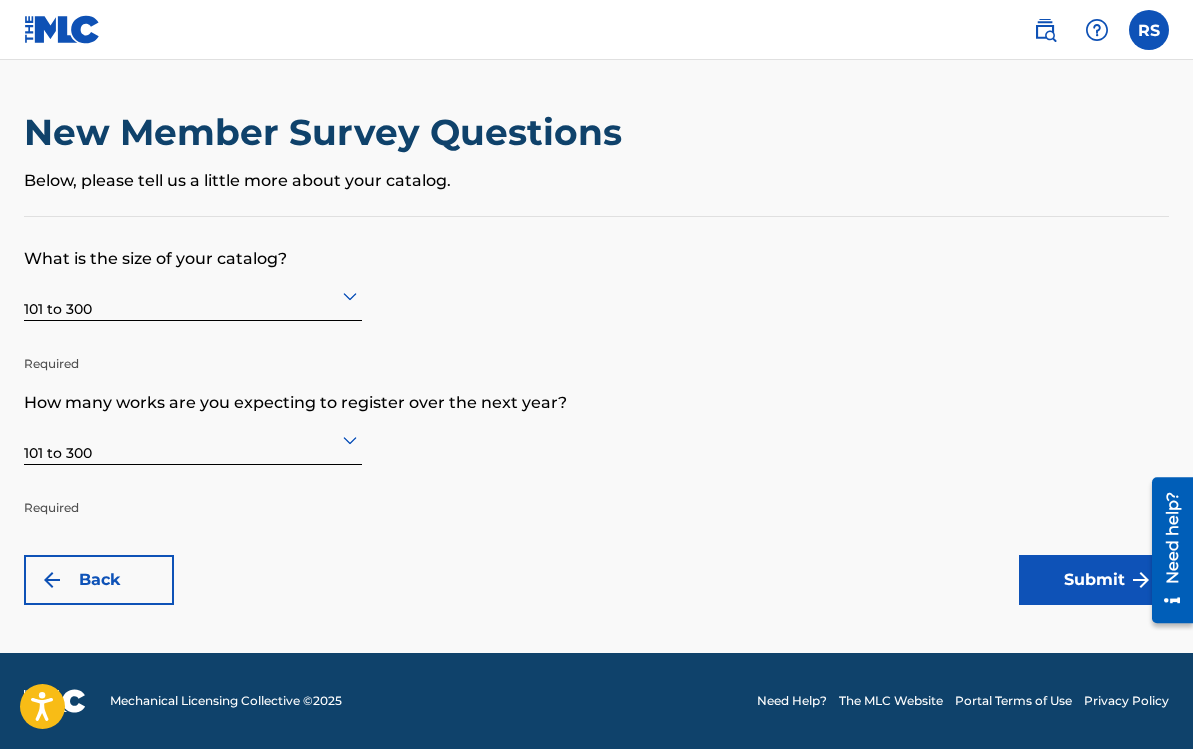 scroll, scrollTop: 0, scrollLeft: 0, axis: both 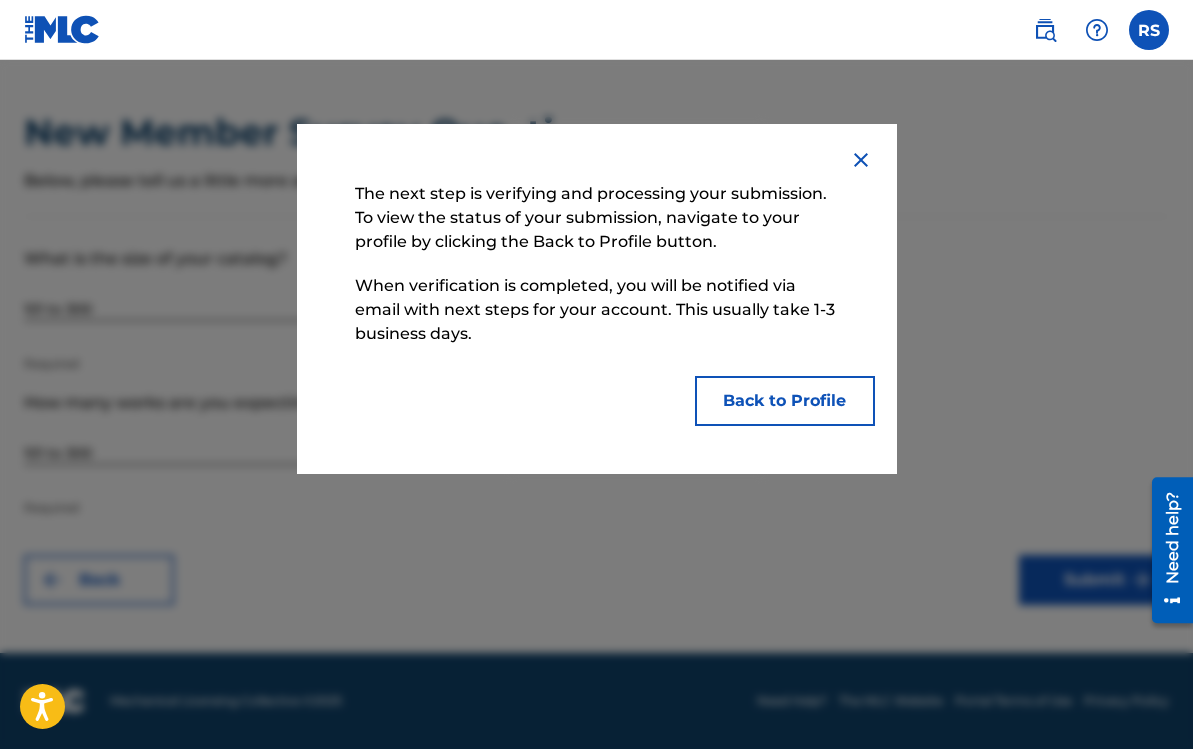 click on "Back to Profile" at bounding box center (785, 401) 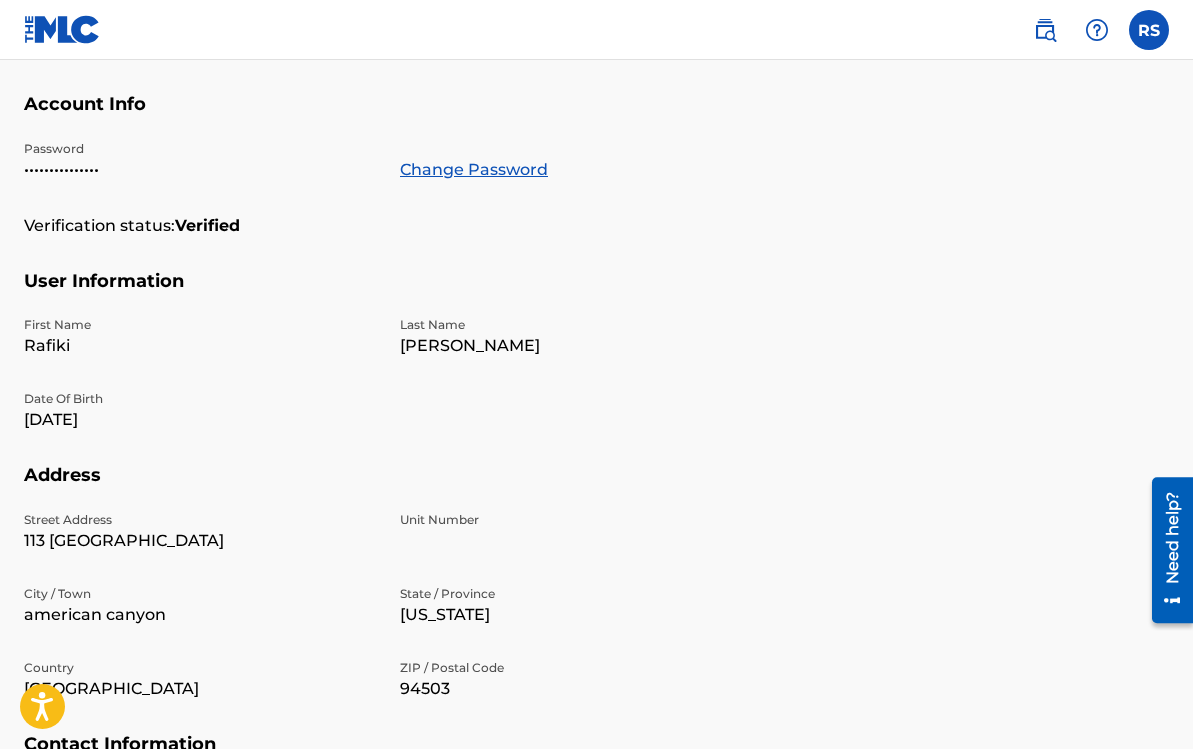 scroll, scrollTop: 0, scrollLeft: 0, axis: both 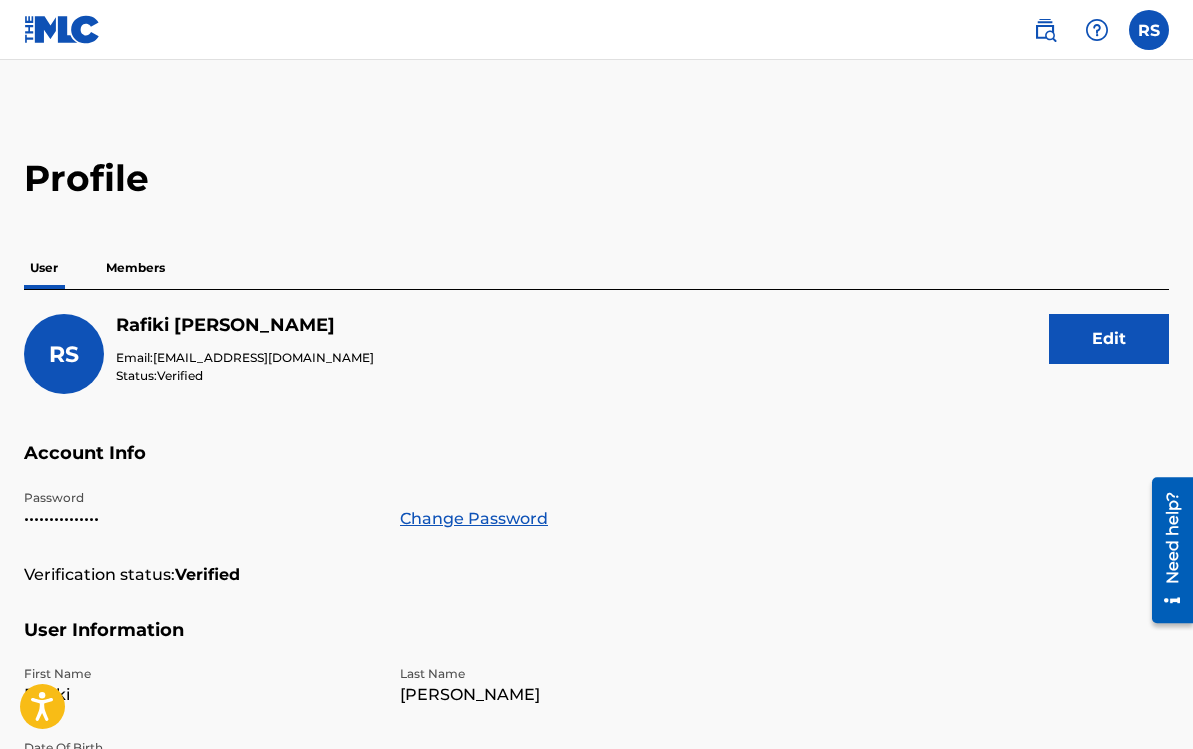 click at bounding box center [1149, 30] 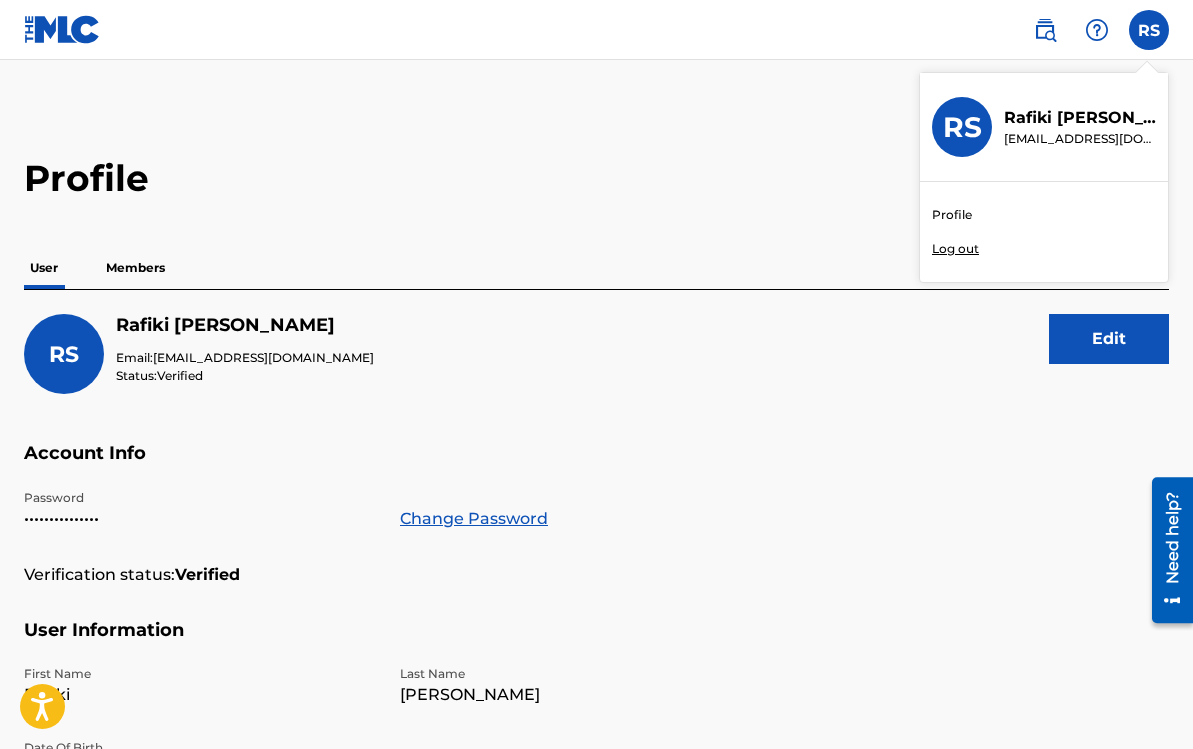 click on "Profile" at bounding box center [952, 215] 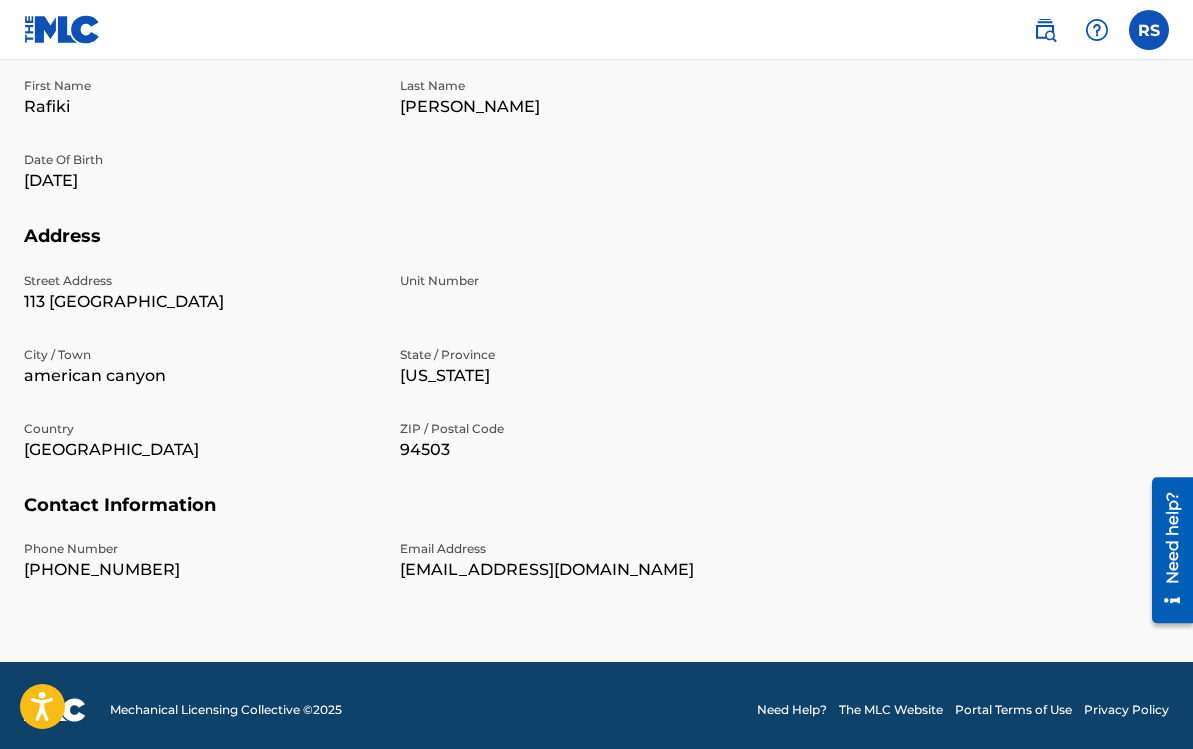 scroll, scrollTop: 597, scrollLeft: 0, axis: vertical 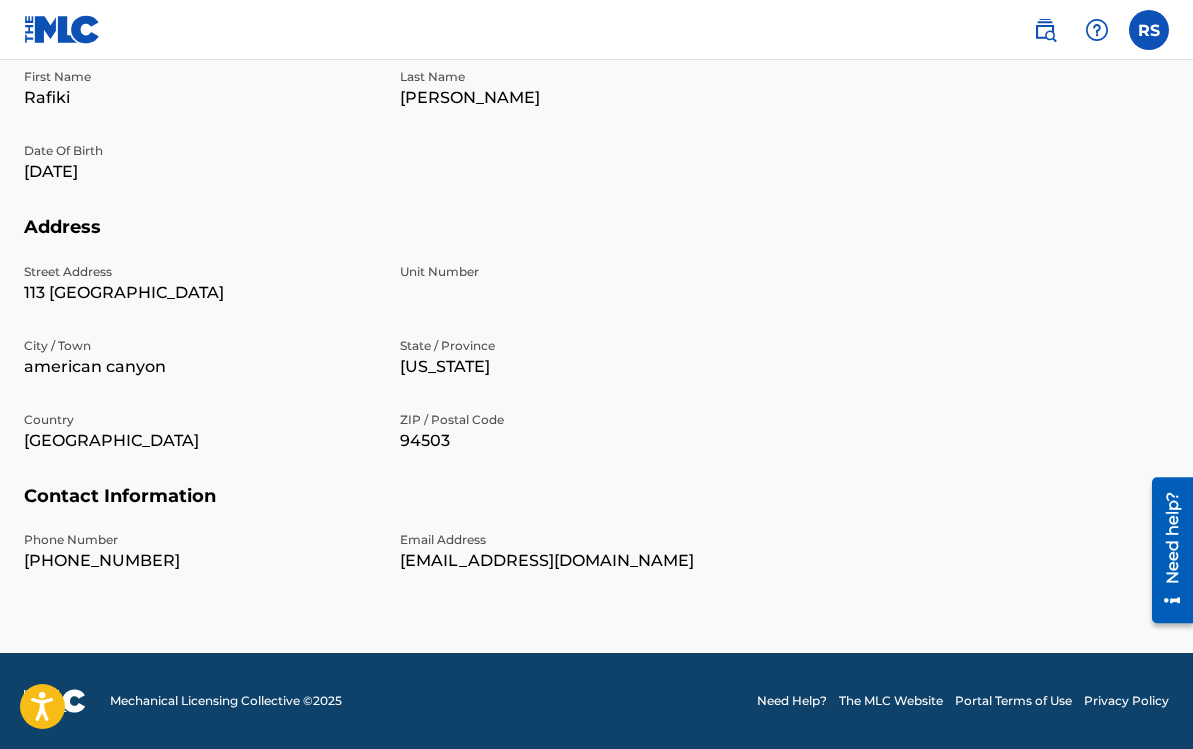 click on "[GEOGRAPHIC_DATA]" at bounding box center [200, 441] 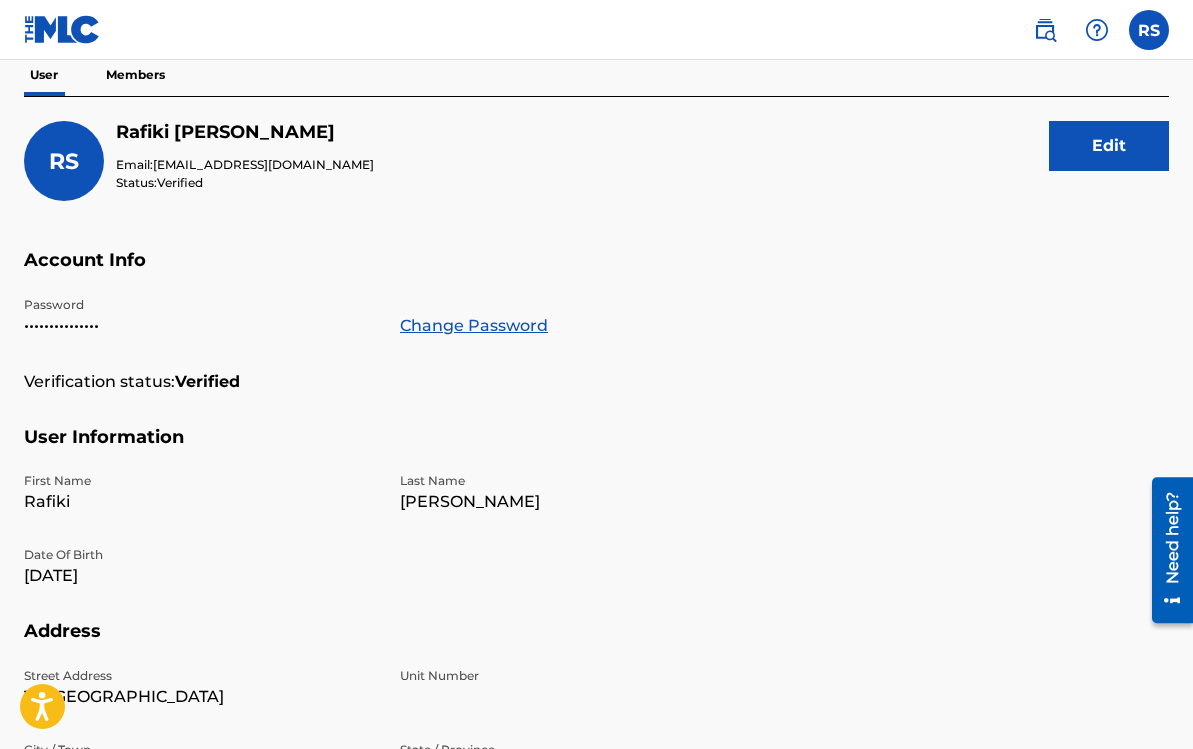 scroll, scrollTop: 0, scrollLeft: 0, axis: both 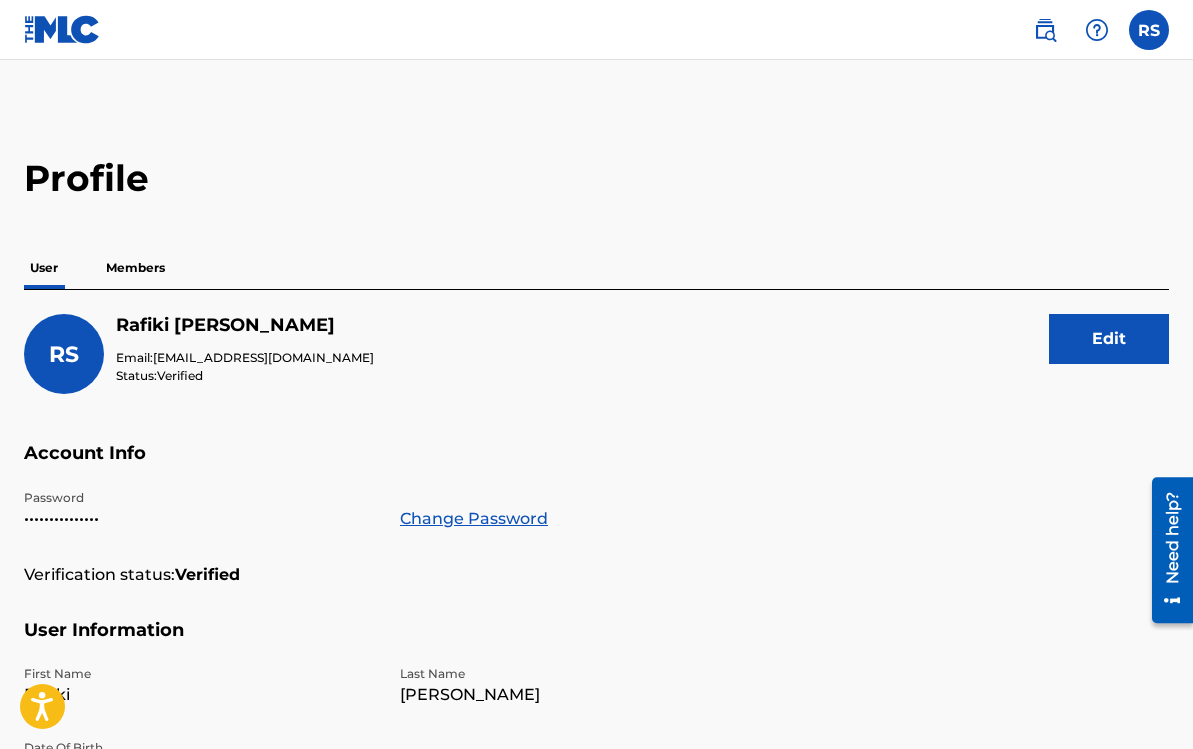 click at bounding box center (62, 29) 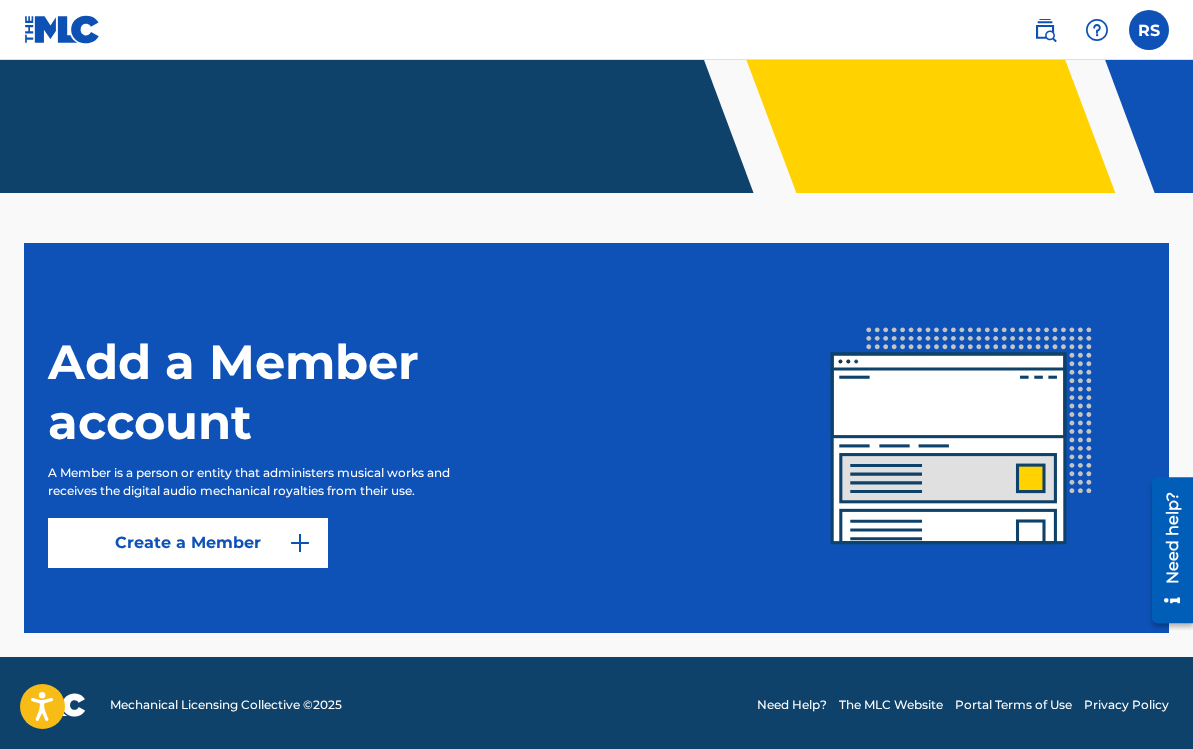 scroll, scrollTop: 397, scrollLeft: 0, axis: vertical 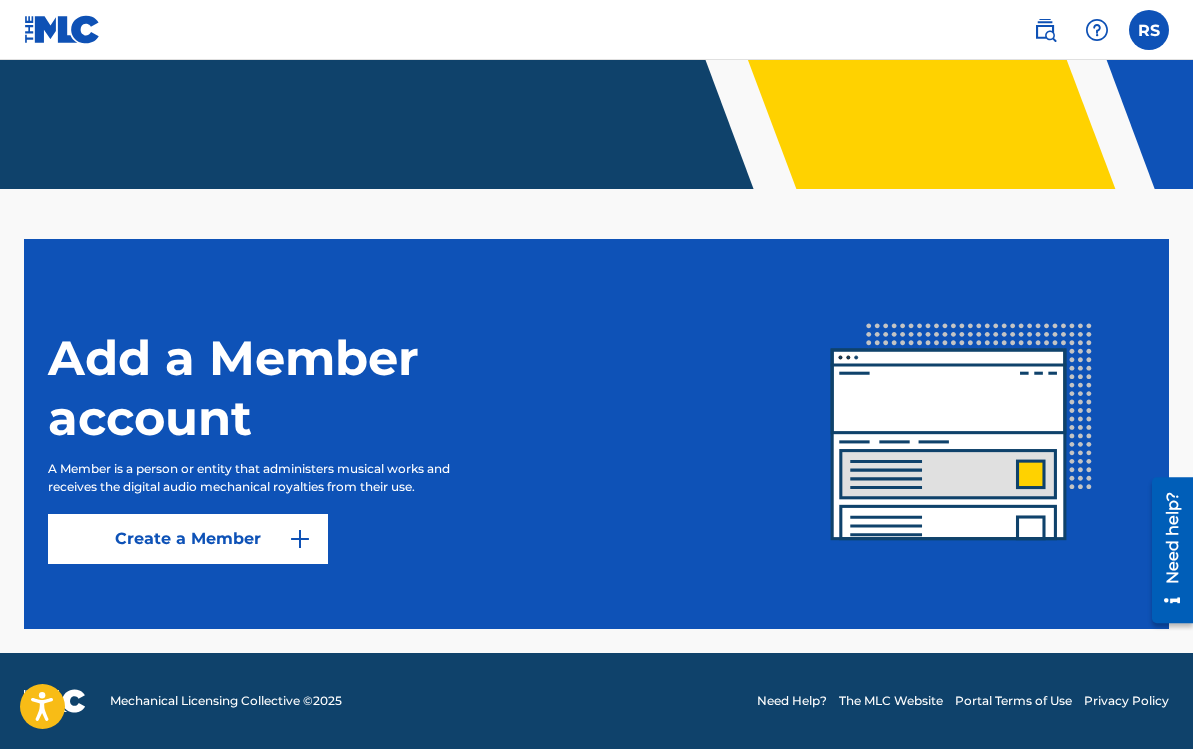 click on "Create a Member" at bounding box center (188, 539) 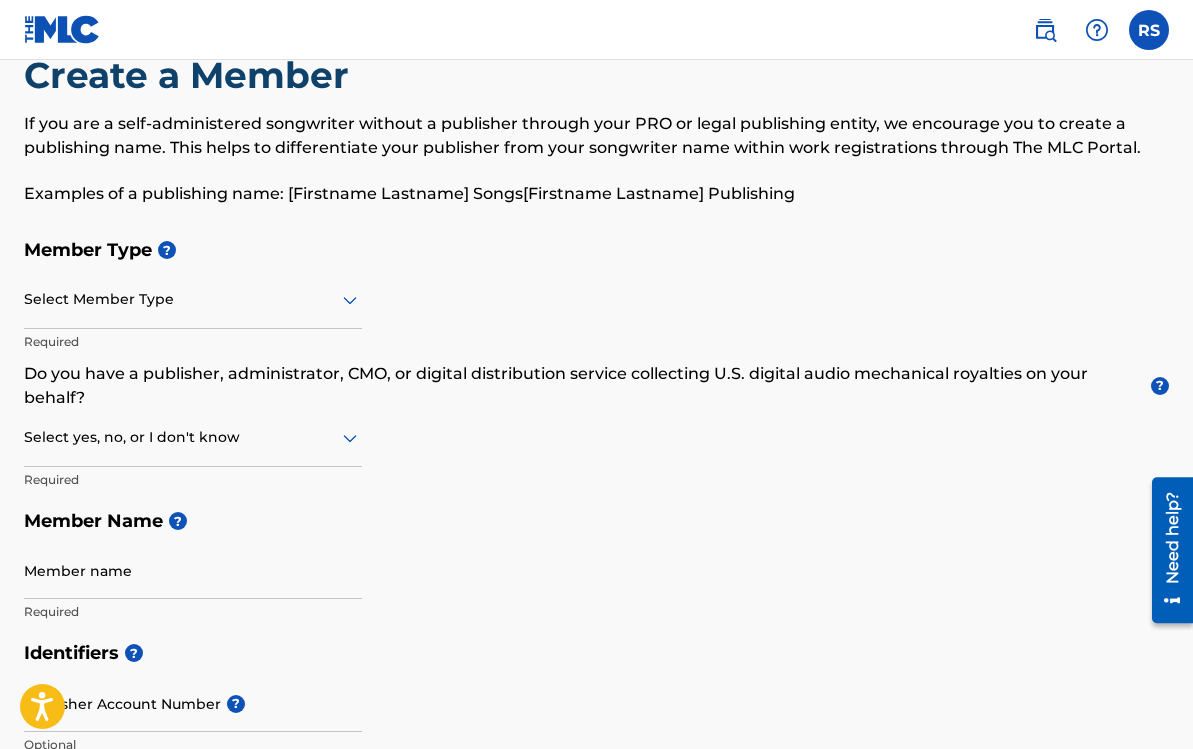 scroll, scrollTop: 0, scrollLeft: 0, axis: both 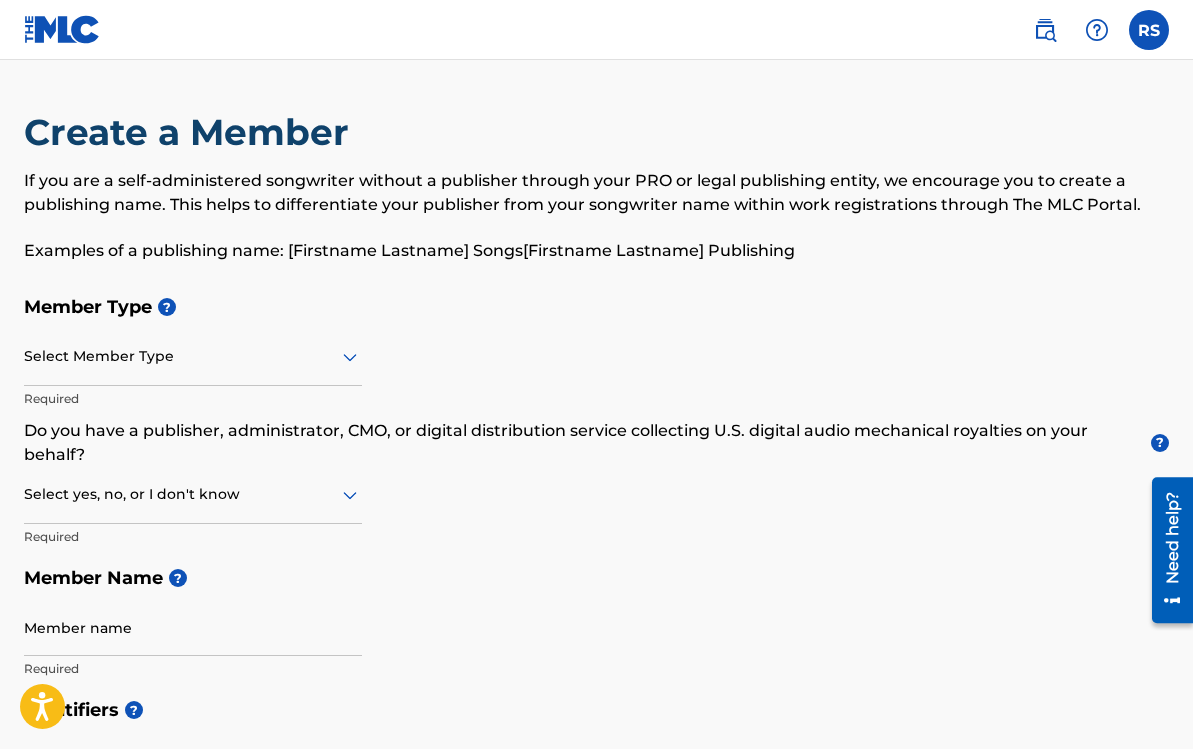 click at bounding box center [1149, 30] 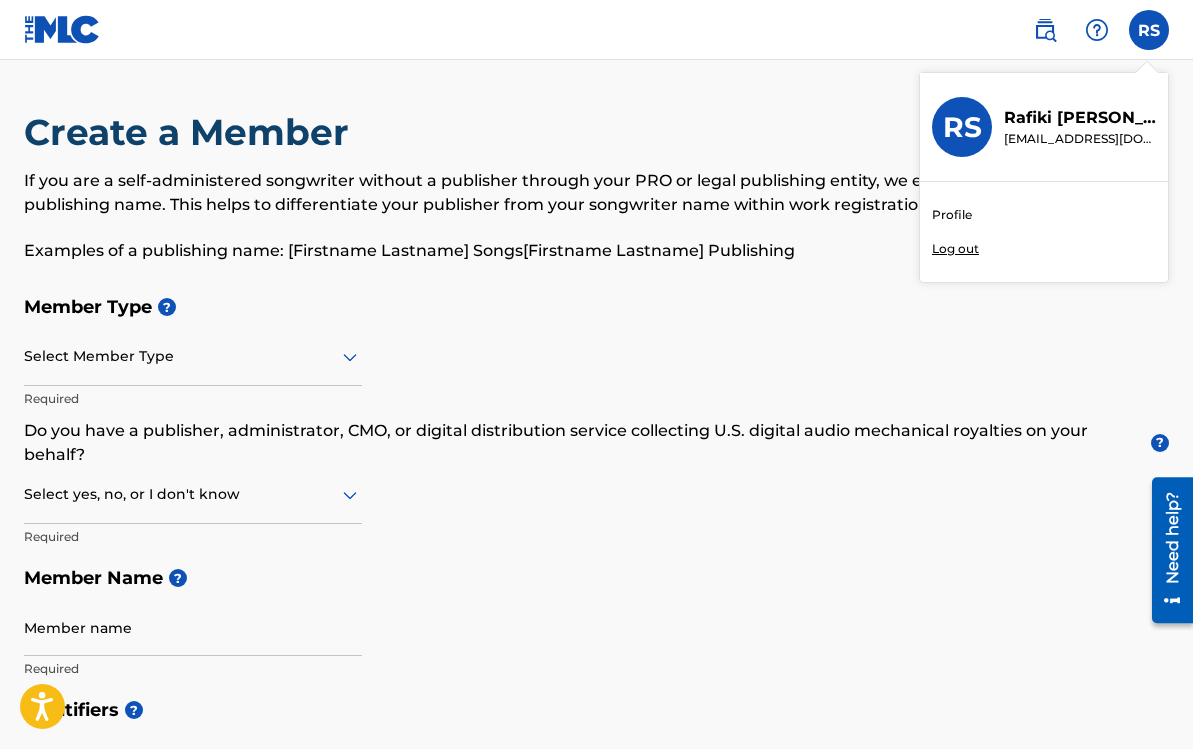 click on "[EMAIL_ADDRESS][DOMAIN_NAME]" at bounding box center (1080, 139) 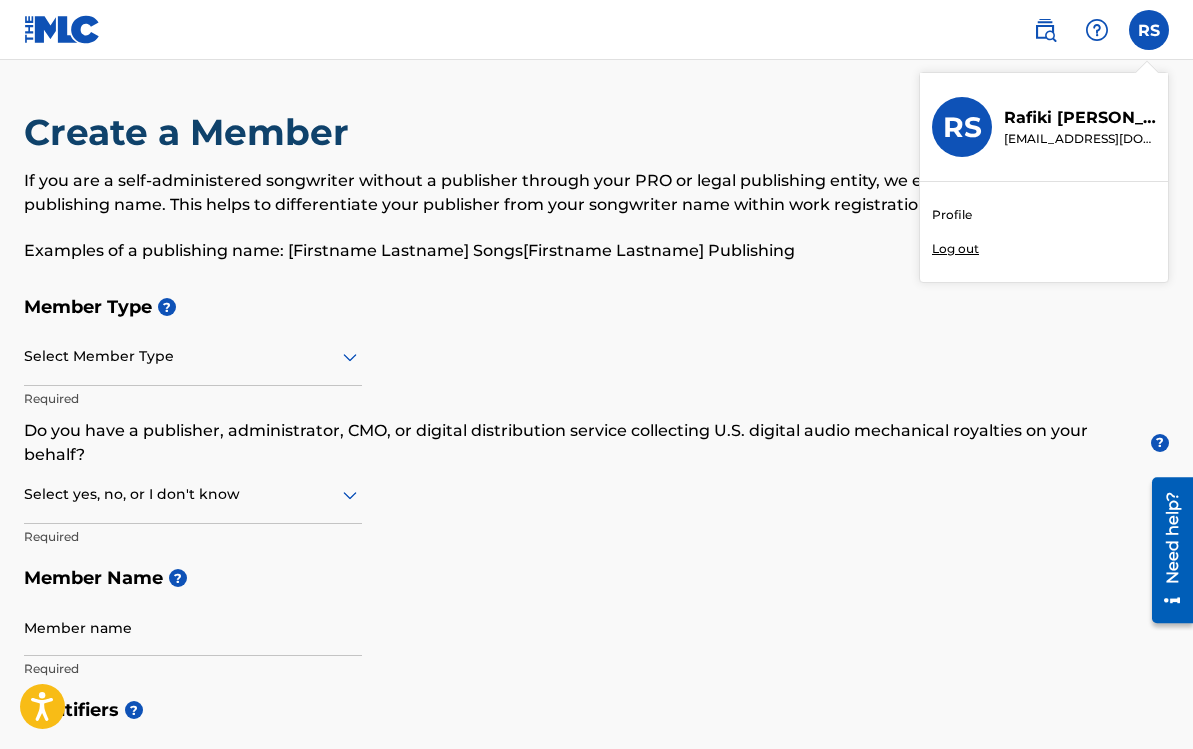 click at bounding box center (62, 29) 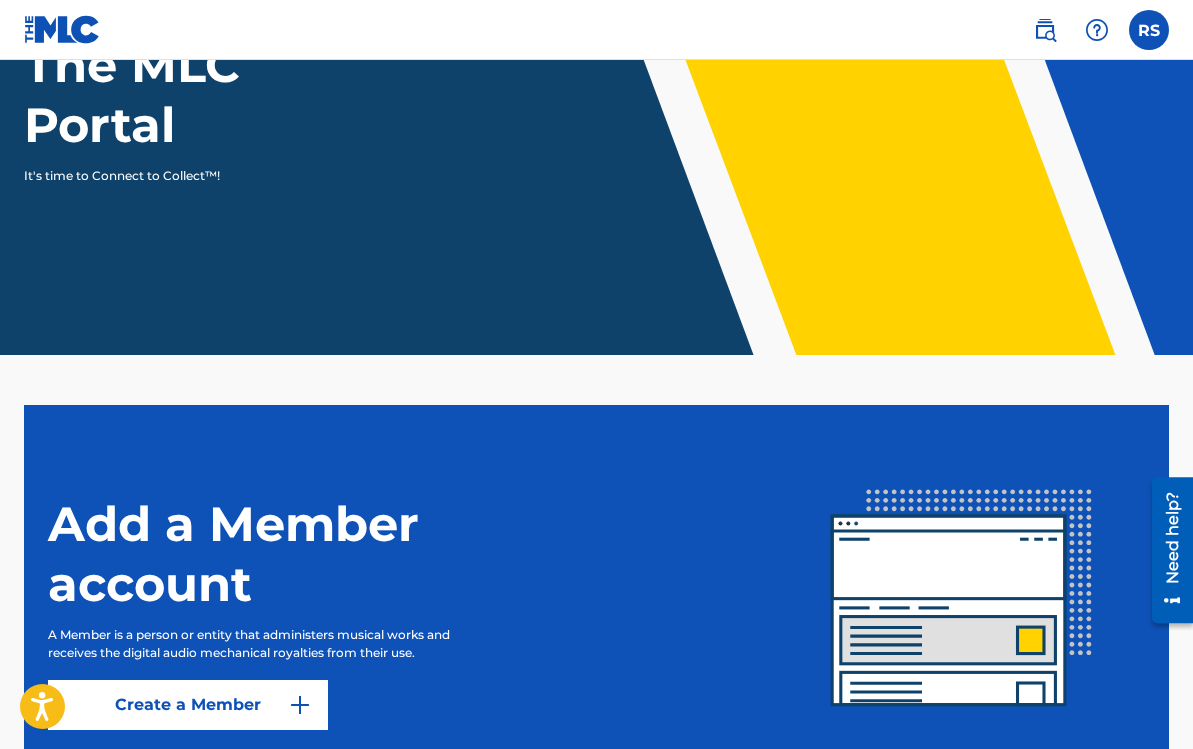 scroll, scrollTop: 0, scrollLeft: 0, axis: both 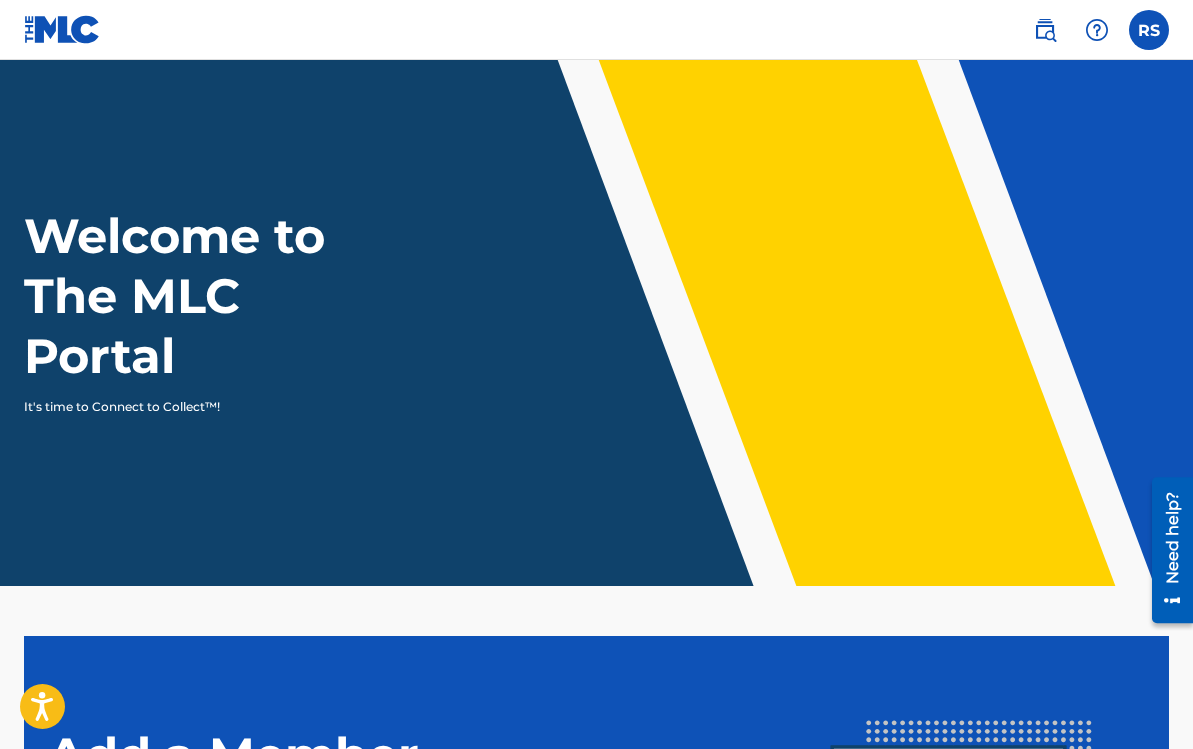 click at bounding box center (1045, 30) 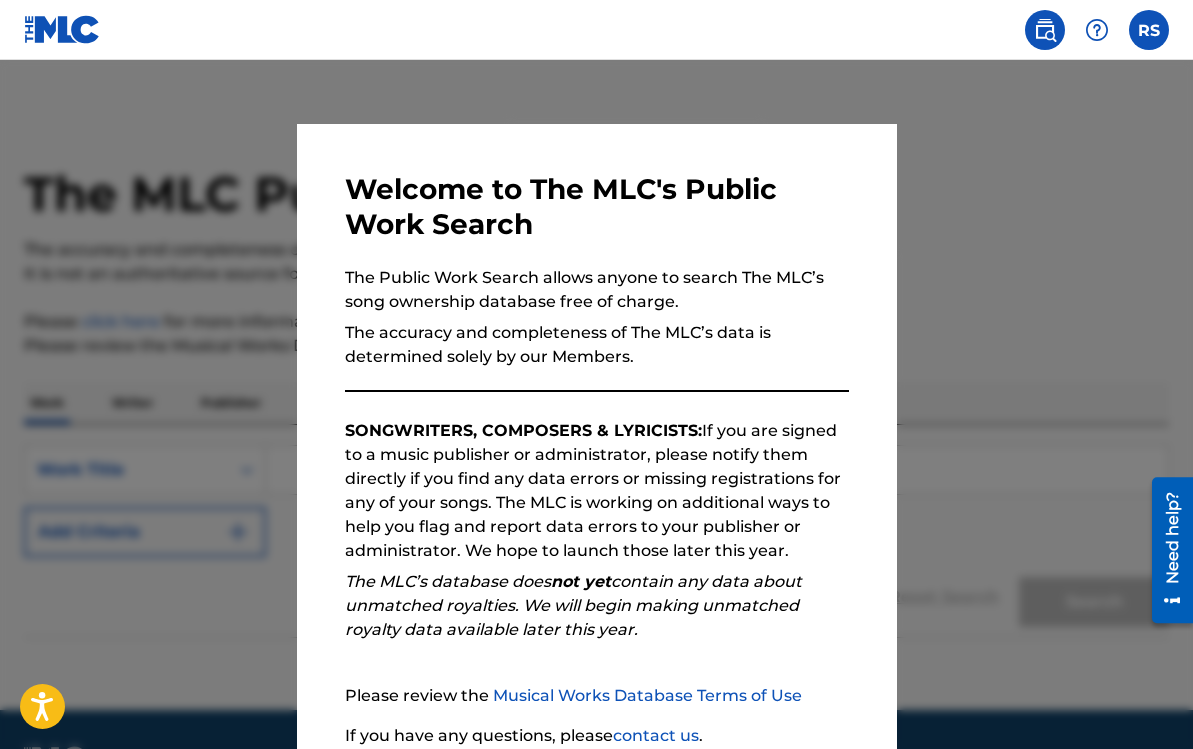 scroll, scrollTop: 166, scrollLeft: 0, axis: vertical 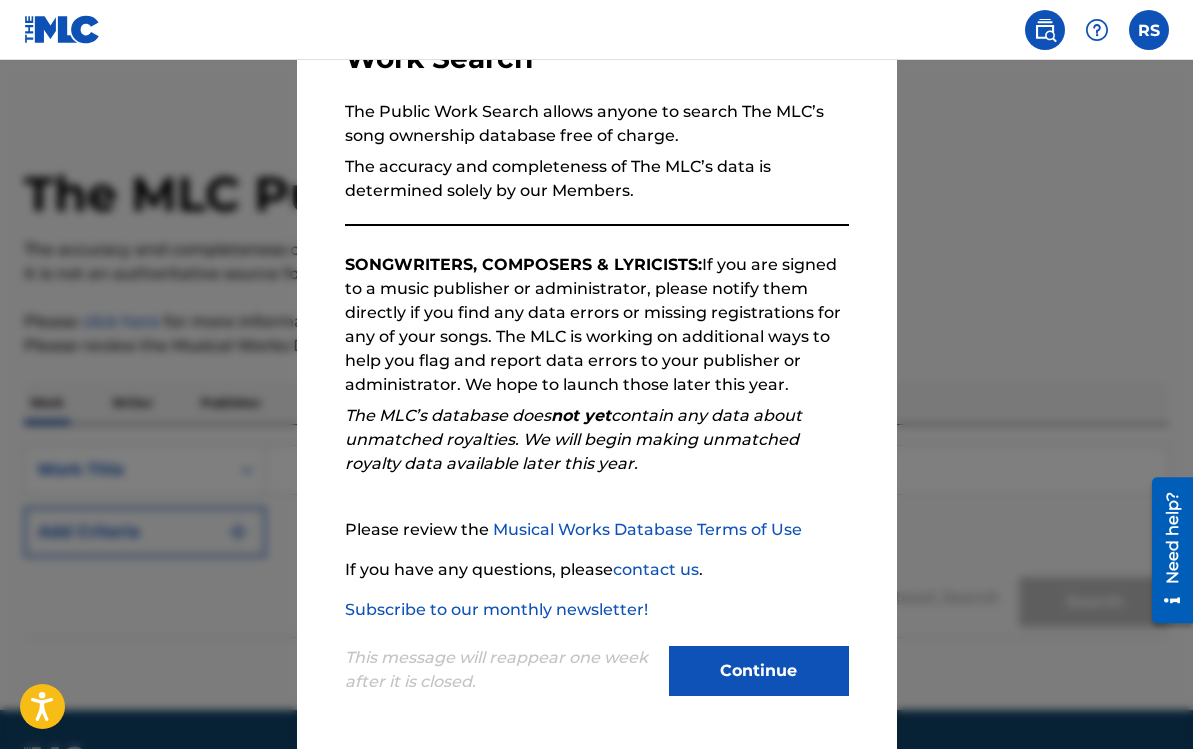 click on "Continue" at bounding box center (759, 671) 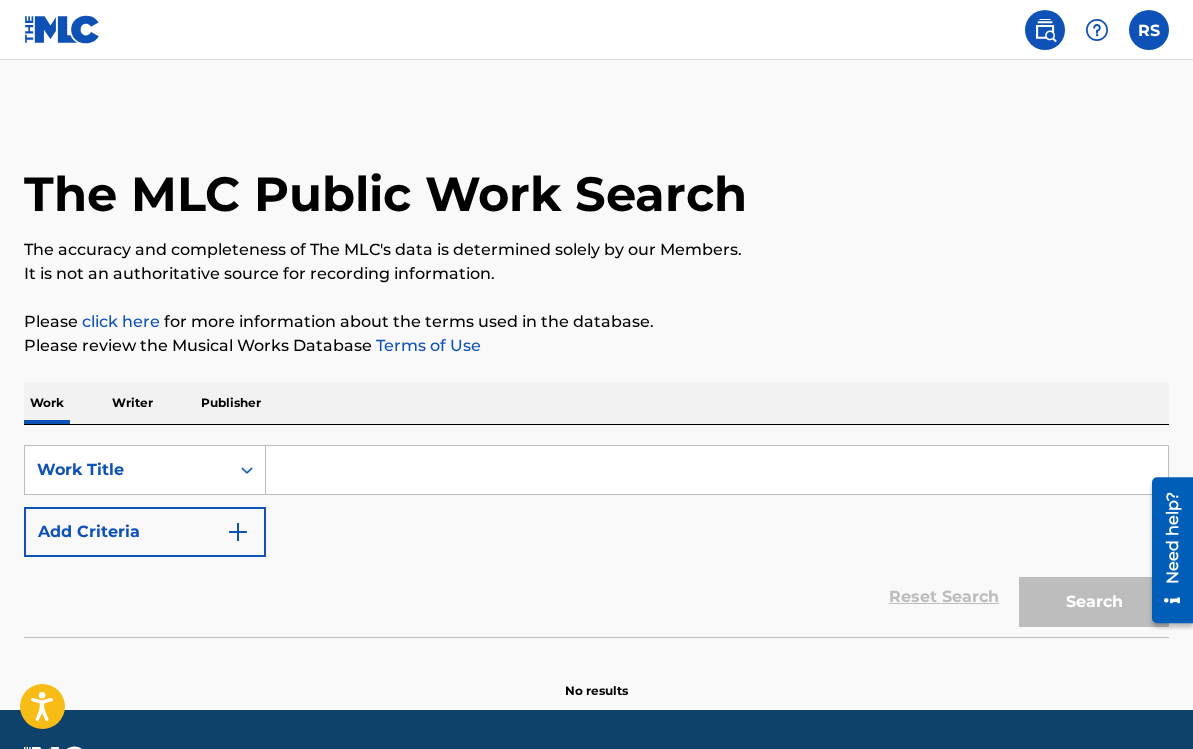 click on "Writer" at bounding box center (132, 403) 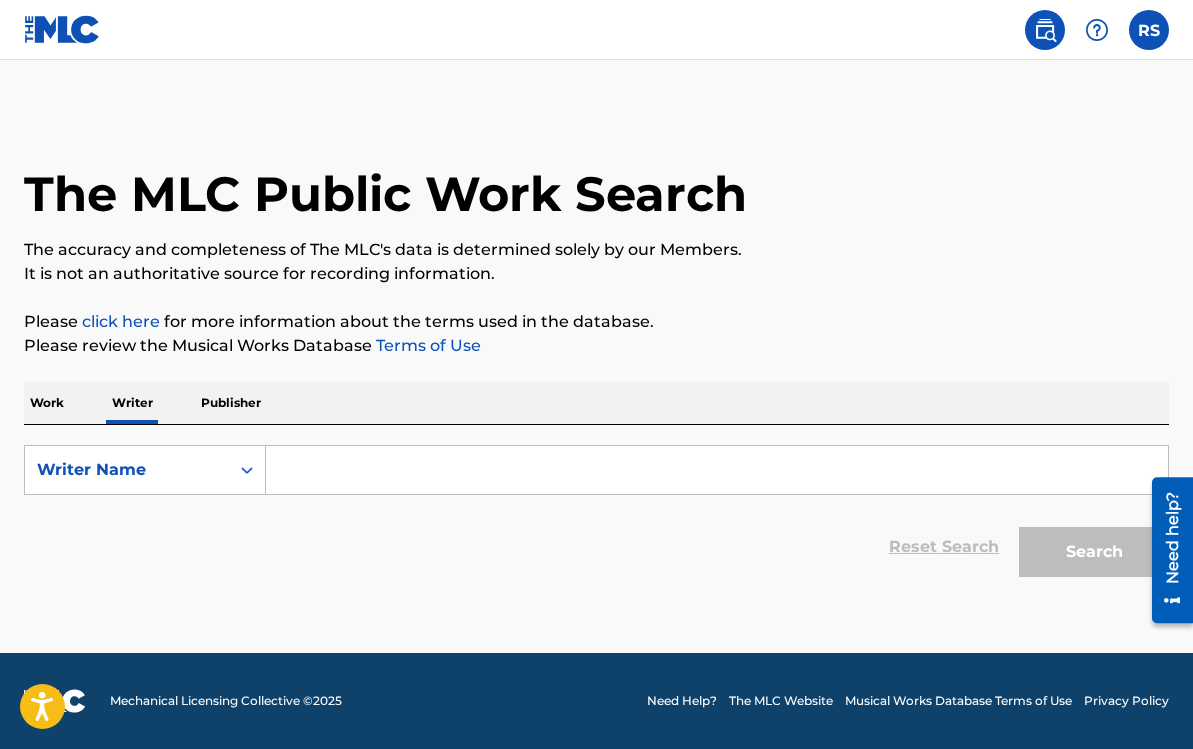 click at bounding box center (717, 470) 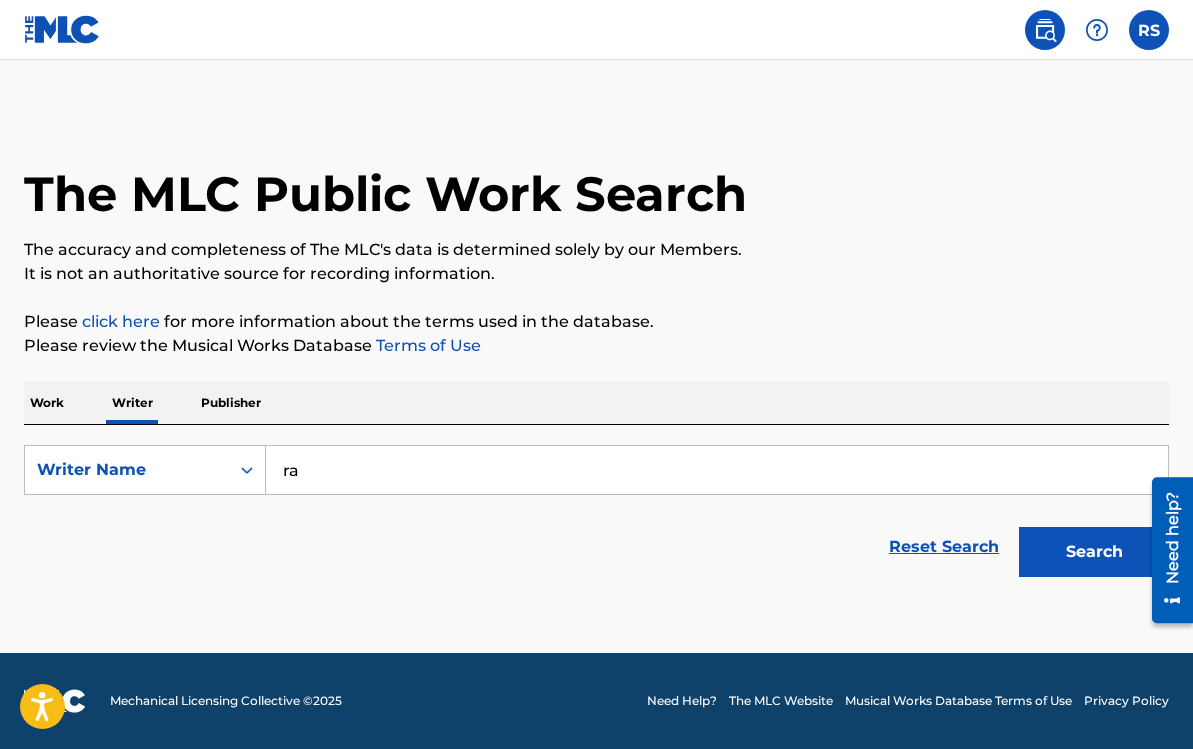type on "r" 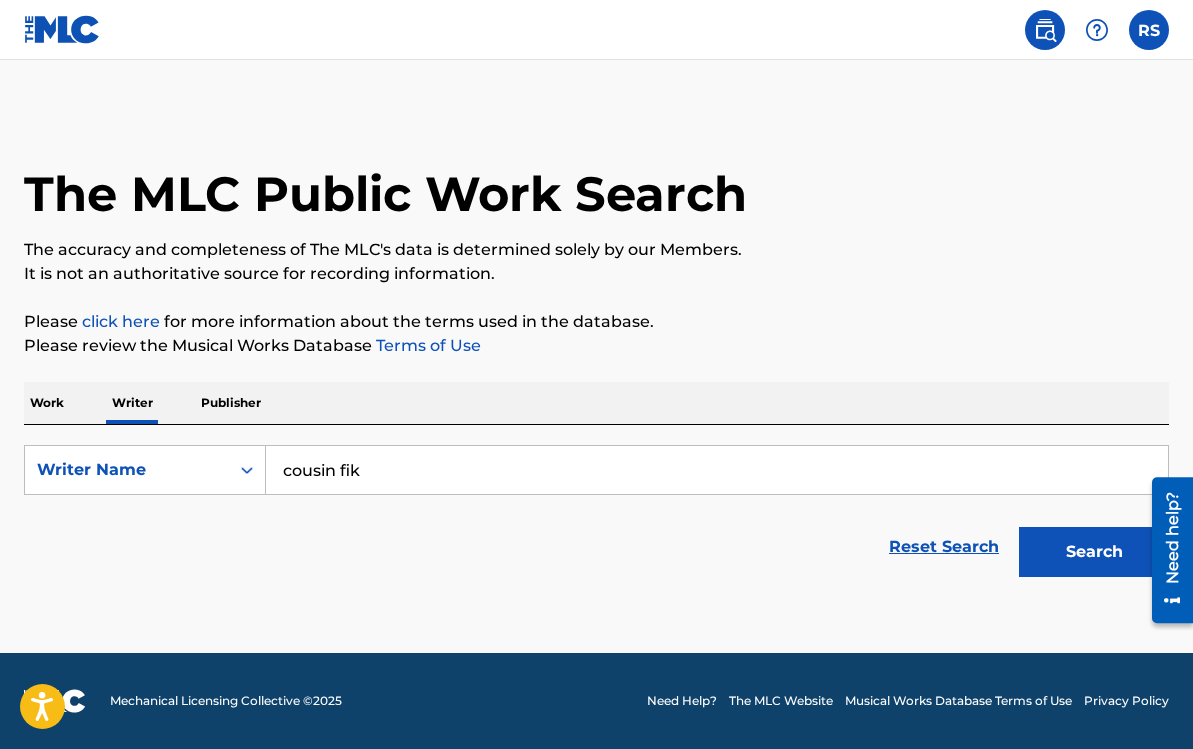 type on "cousin fik" 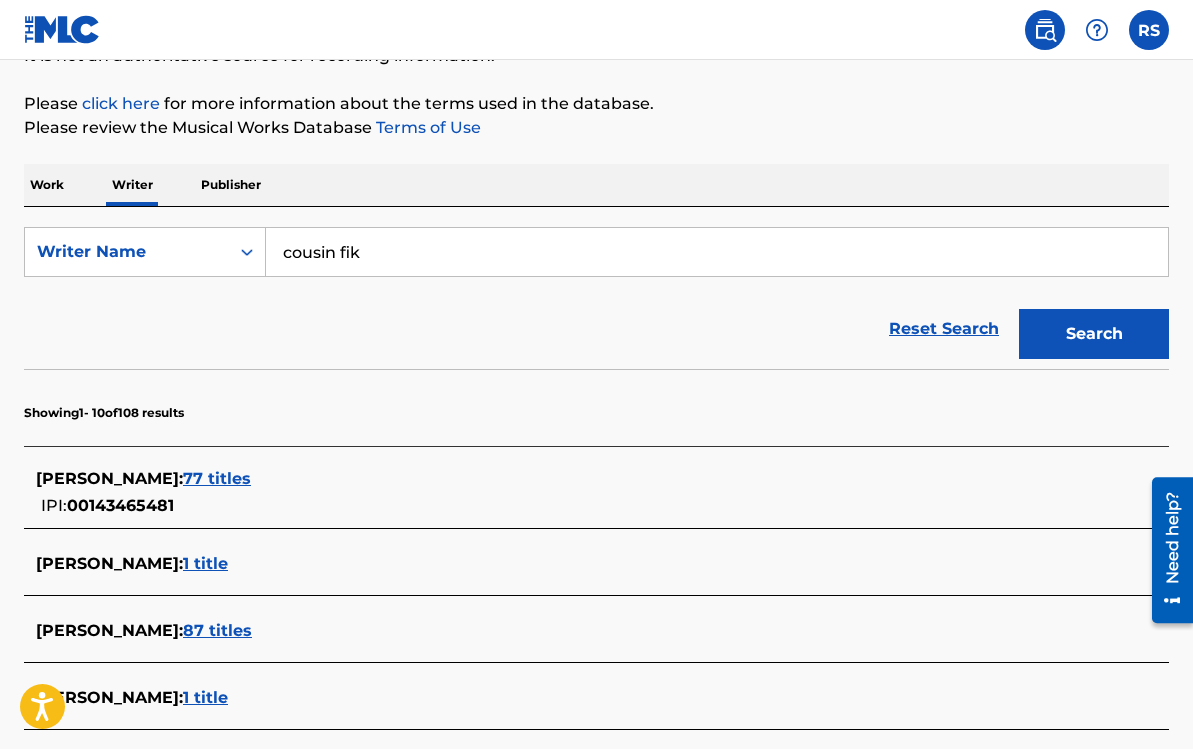 scroll, scrollTop: 231, scrollLeft: 0, axis: vertical 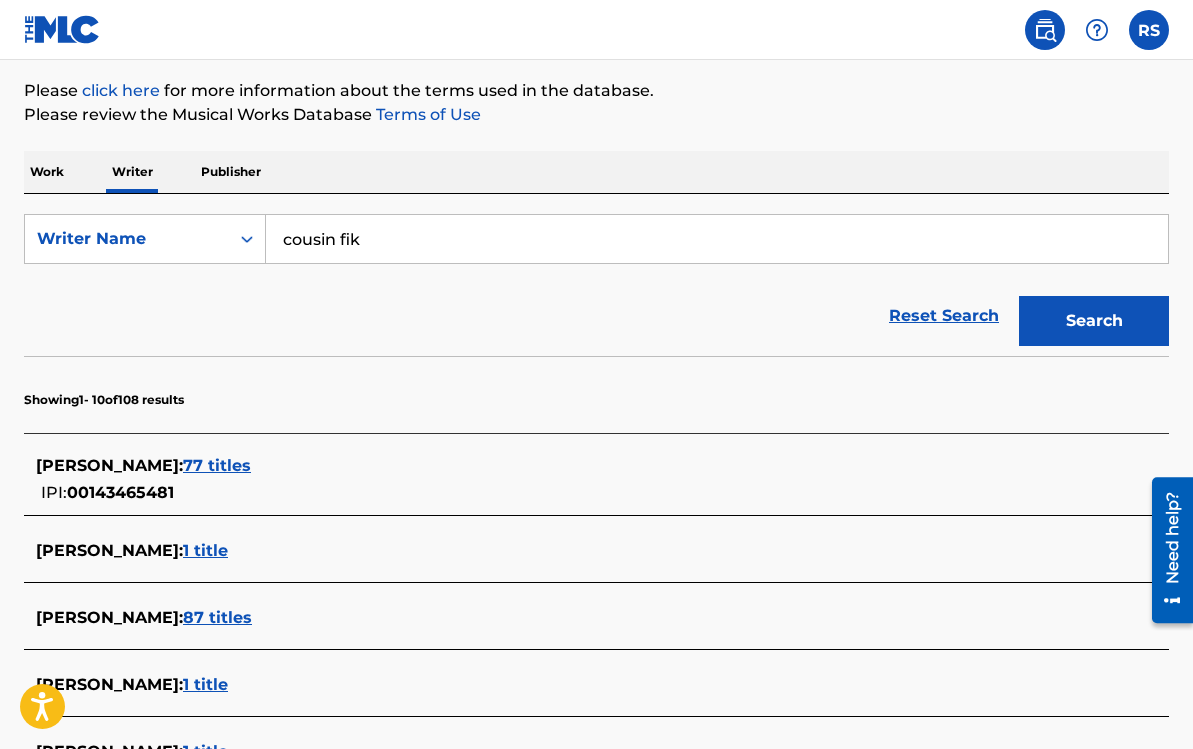 click on "[PERSON_NAME] :  1 title" at bounding box center [570, 551] 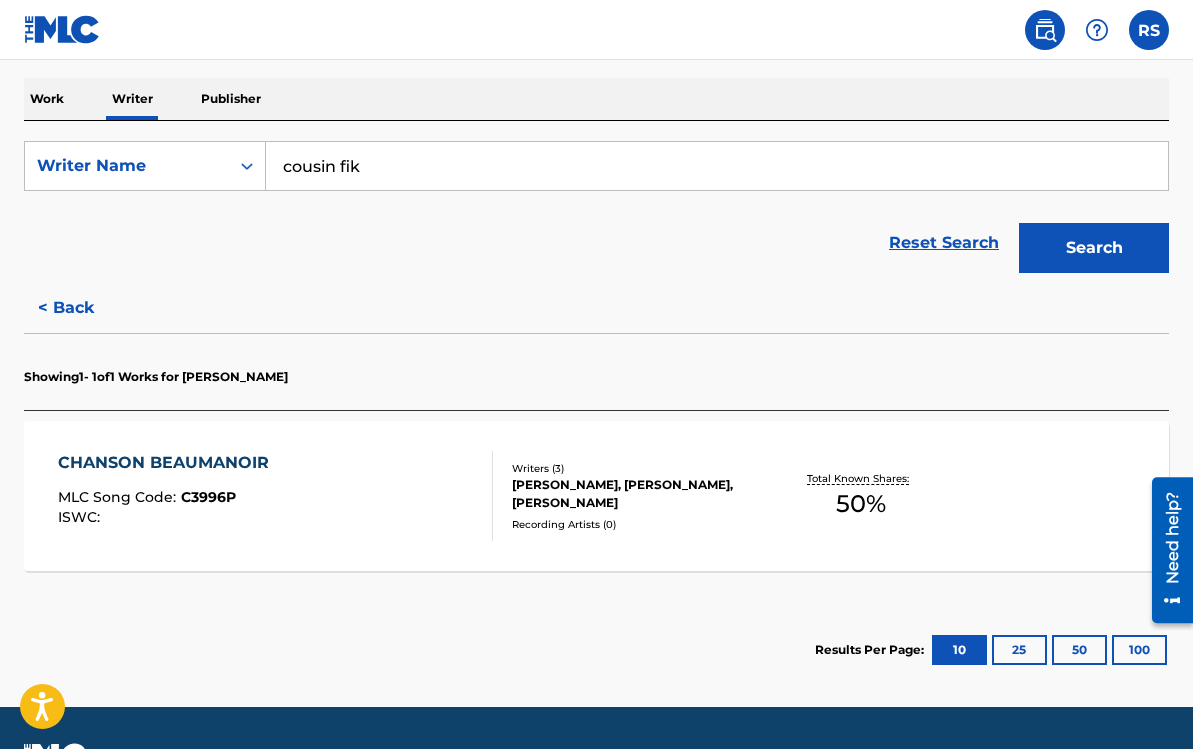 scroll, scrollTop: 351, scrollLeft: 0, axis: vertical 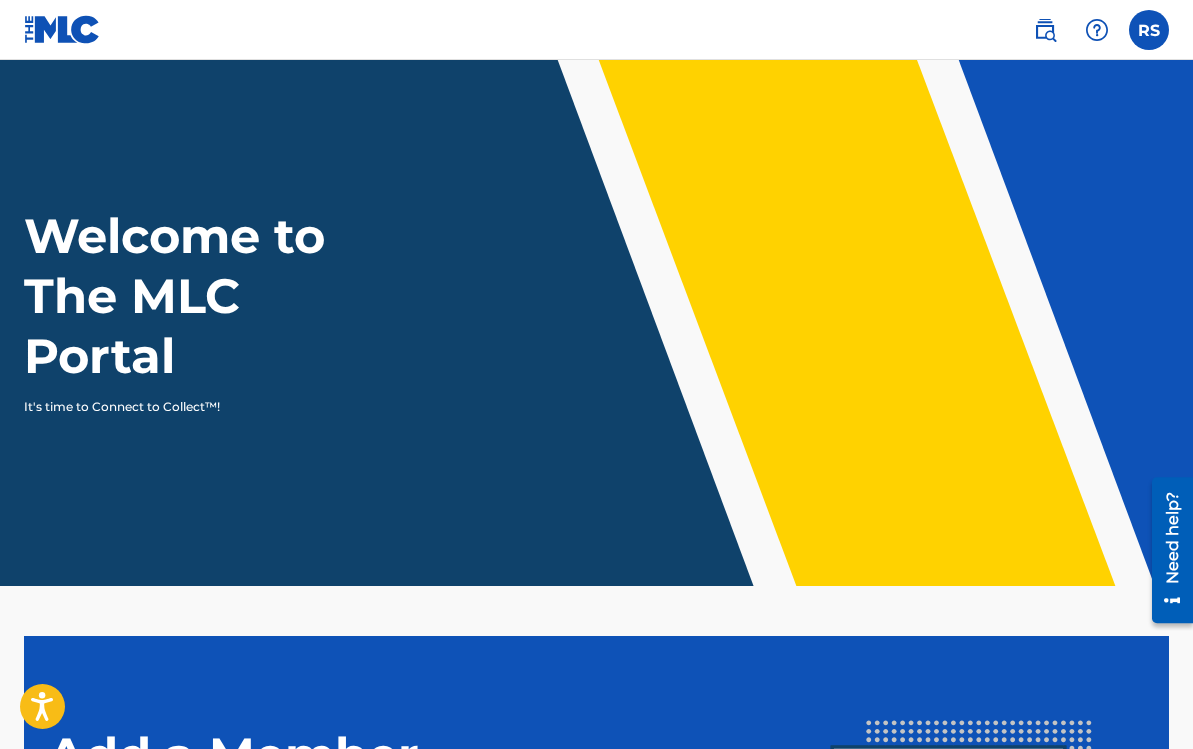 click at bounding box center (1045, 30) 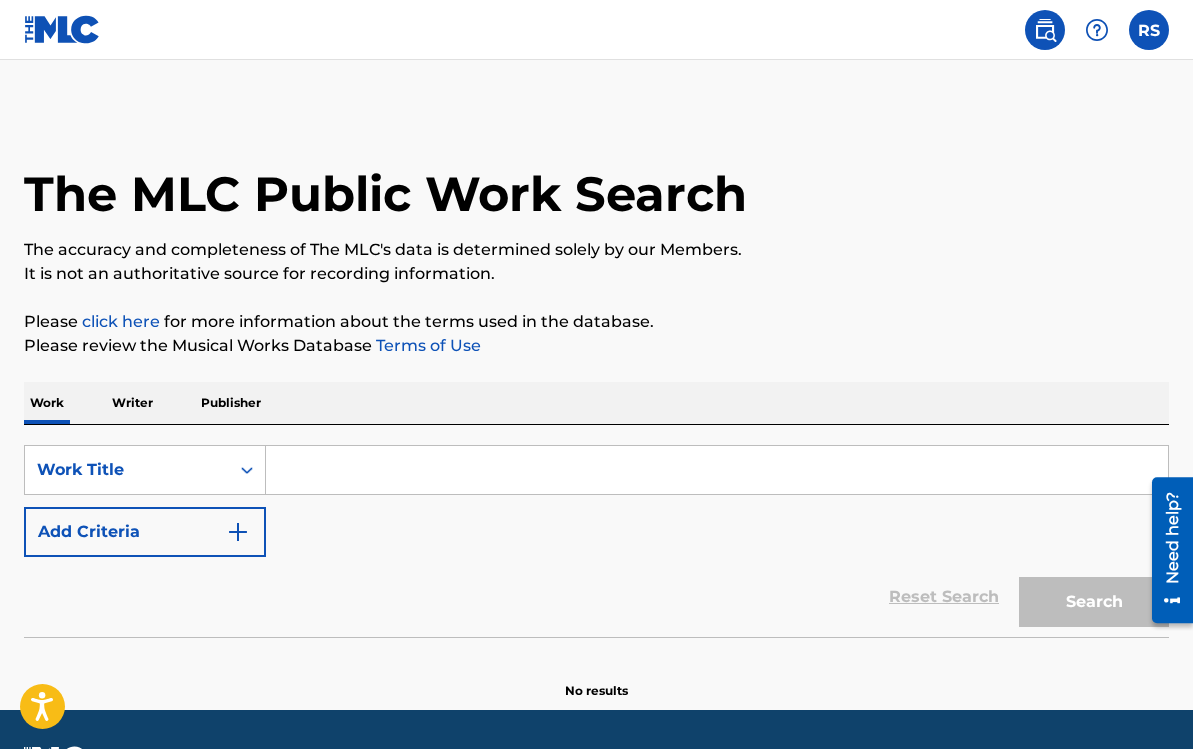 scroll, scrollTop: 57, scrollLeft: 0, axis: vertical 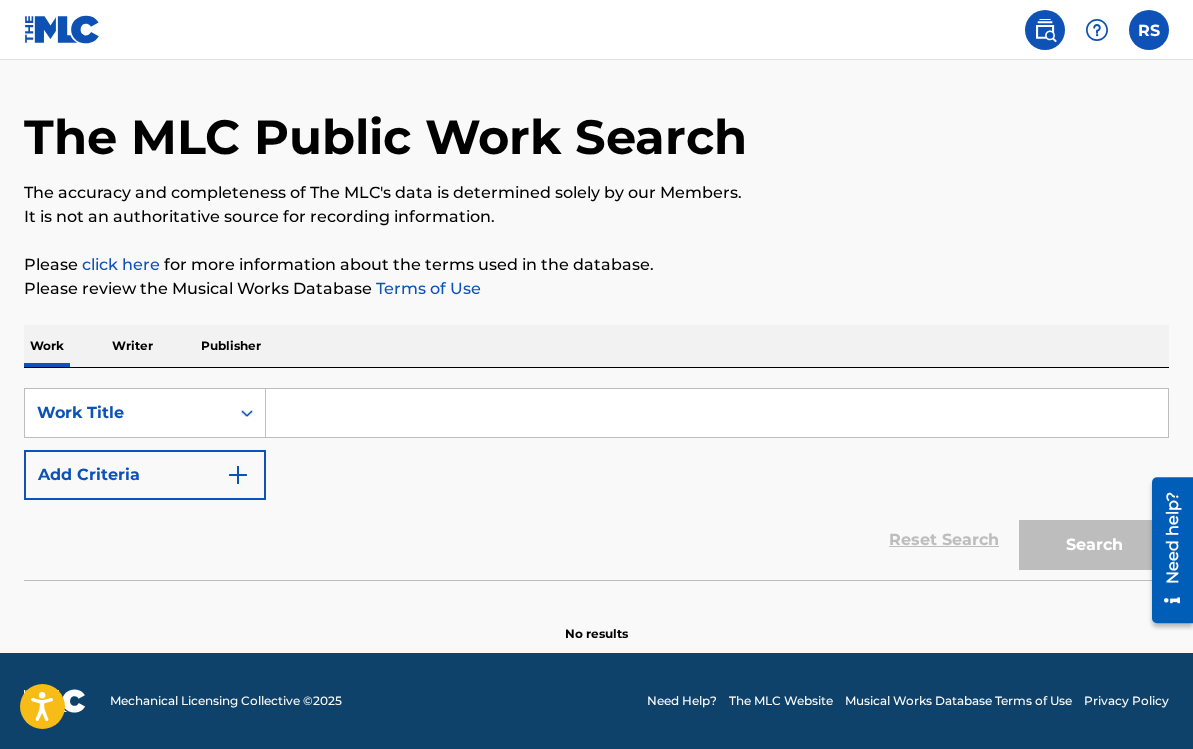 click on "Writer" at bounding box center (132, 346) 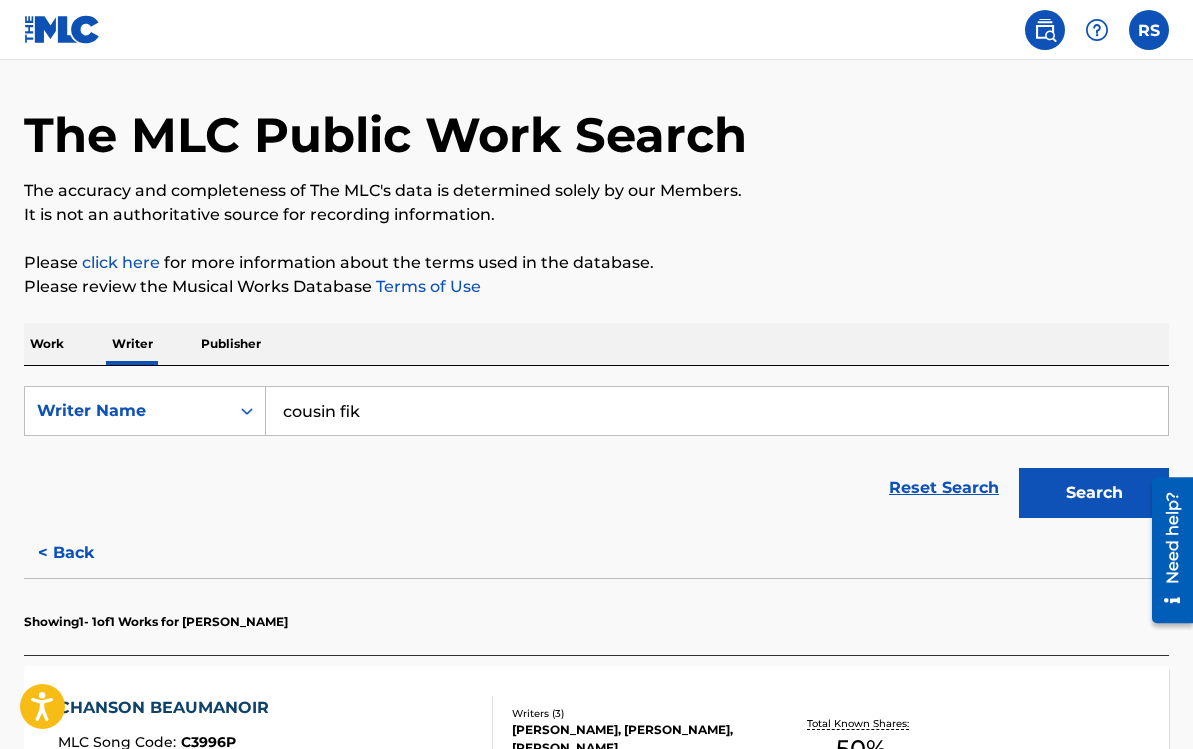 scroll, scrollTop: 57, scrollLeft: 0, axis: vertical 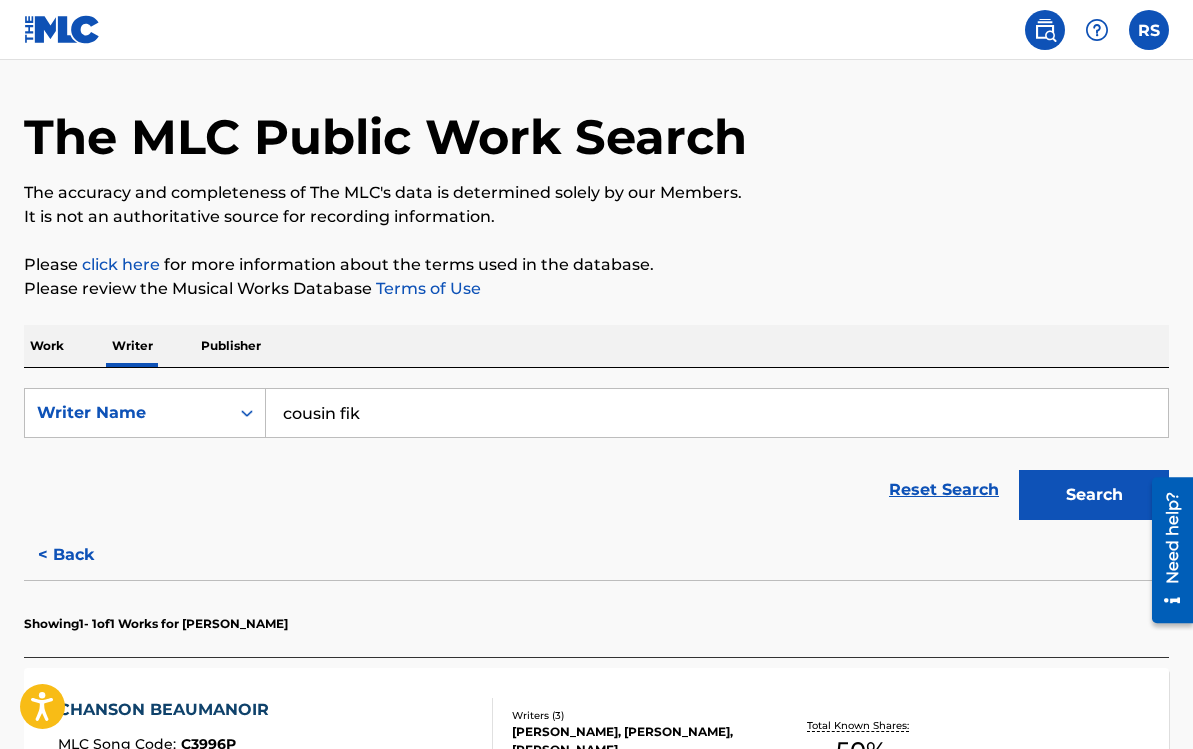 click on "SearchWithCriteria2d6ecf22-c397-443c-a599-55faf654ee24 Writer Name cousin fik Reset Search Search" at bounding box center (596, 459) 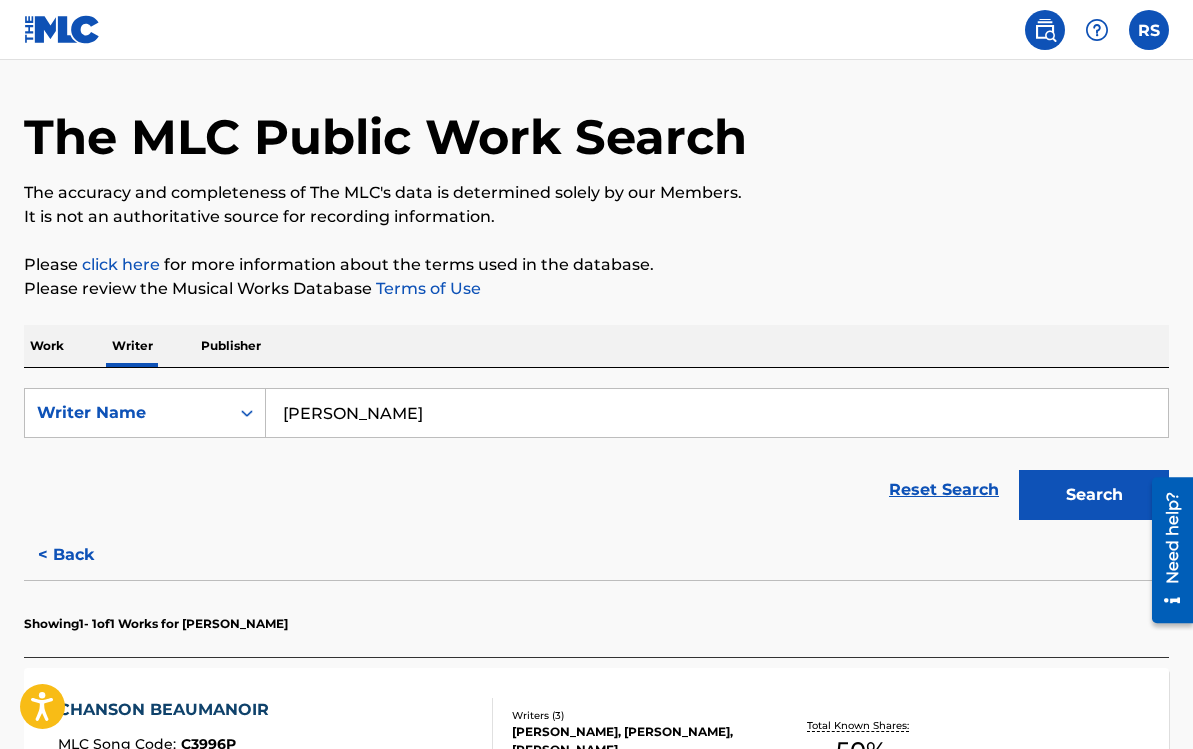 type on "[PERSON_NAME]" 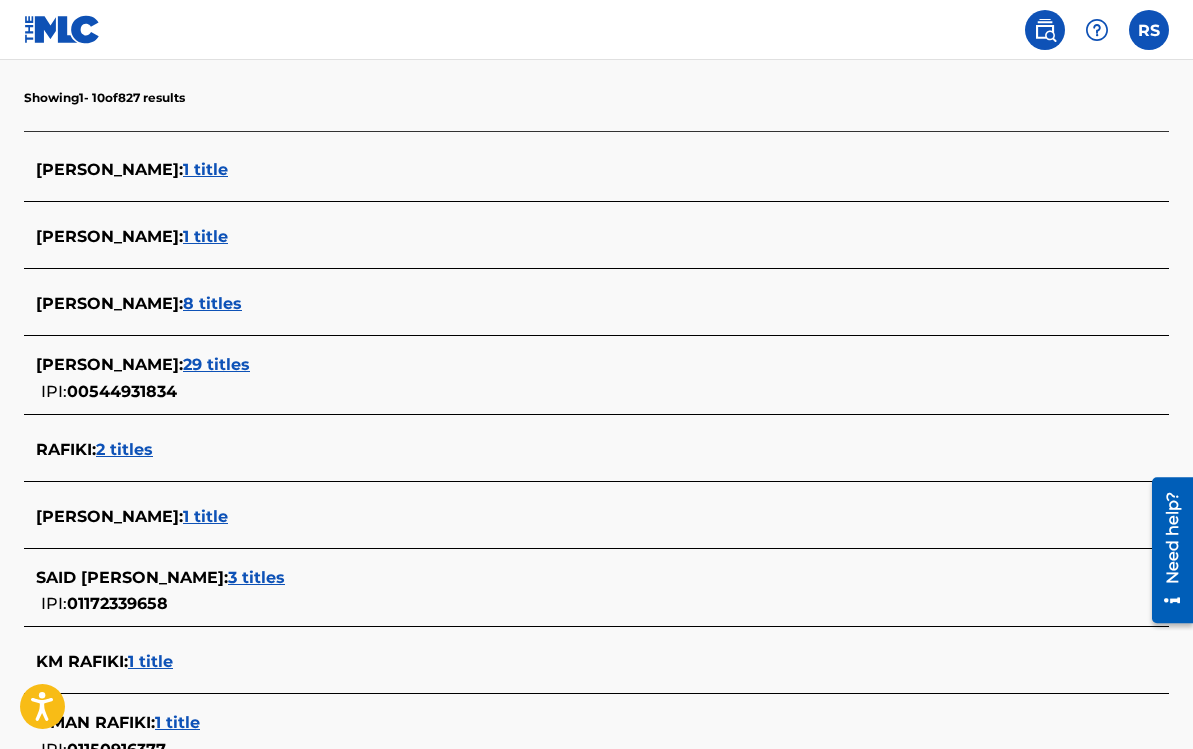 scroll, scrollTop: 524, scrollLeft: 0, axis: vertical 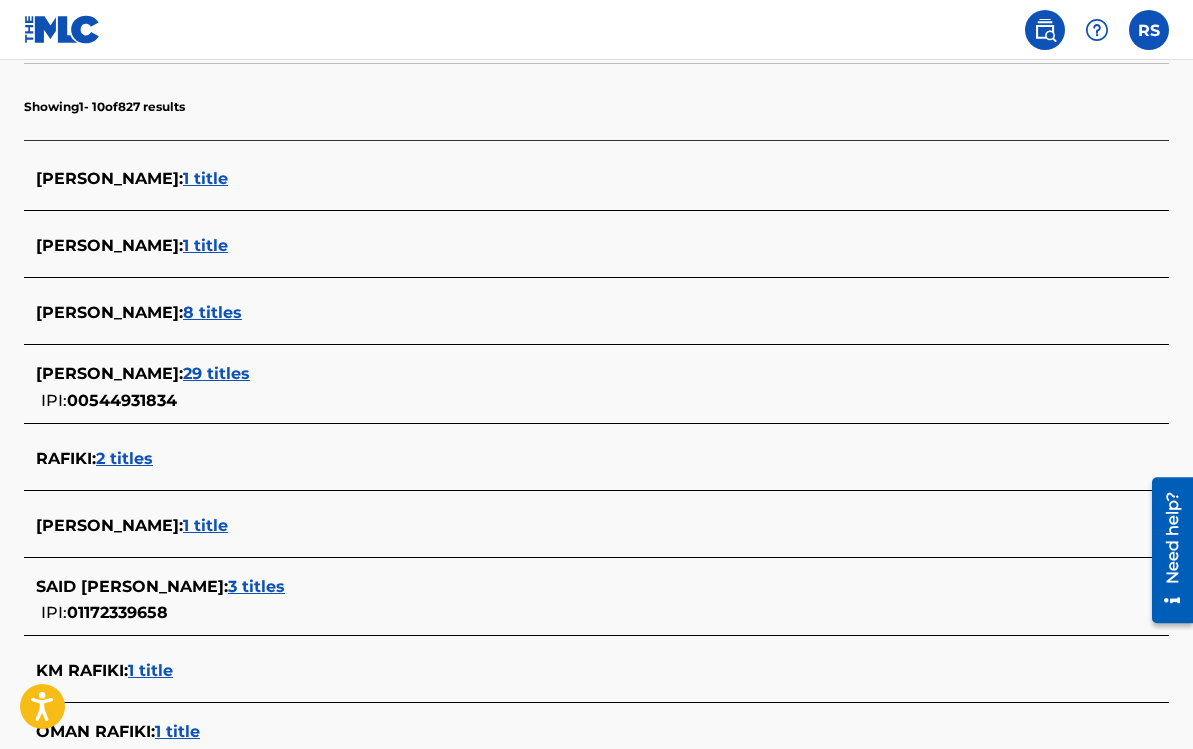 click on "29 titles" at bounding box center (216, 373) 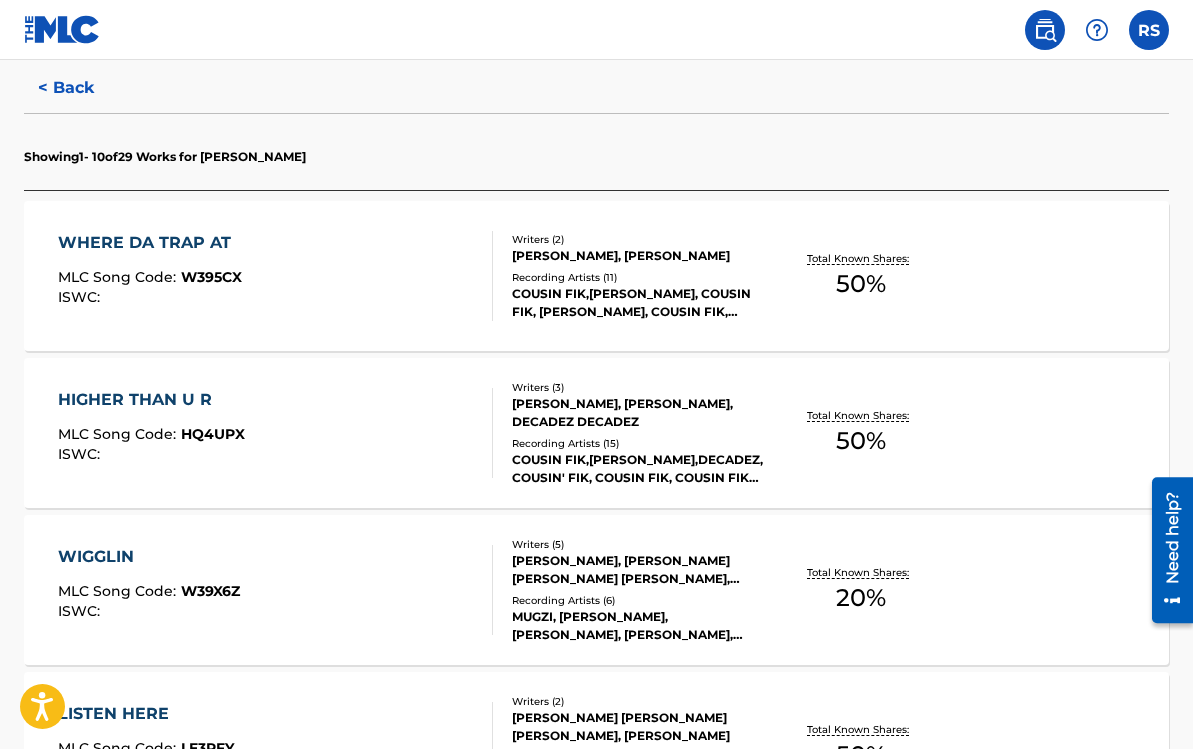 click on "Writers ( 2 ) [PERSON_NAME], [PERSON_NAME] Recording Artists ( 11 ) COUSIN FIK,[PERSON_NAME], COUSIN FIK, [PERSON_NAME], COUSIN FIK, COUSIN FIK" at bounding box center [629, 276] 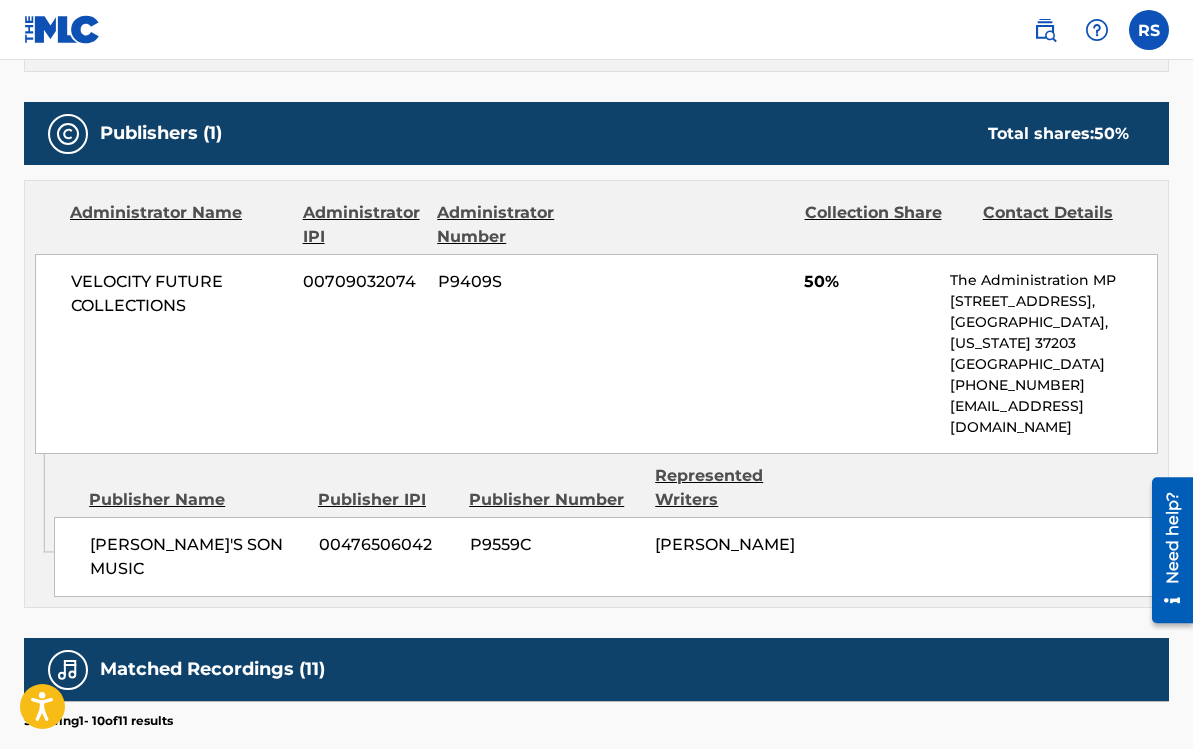 scroll, scrollTop: 837, scrollLeft: 0, axis: vertical 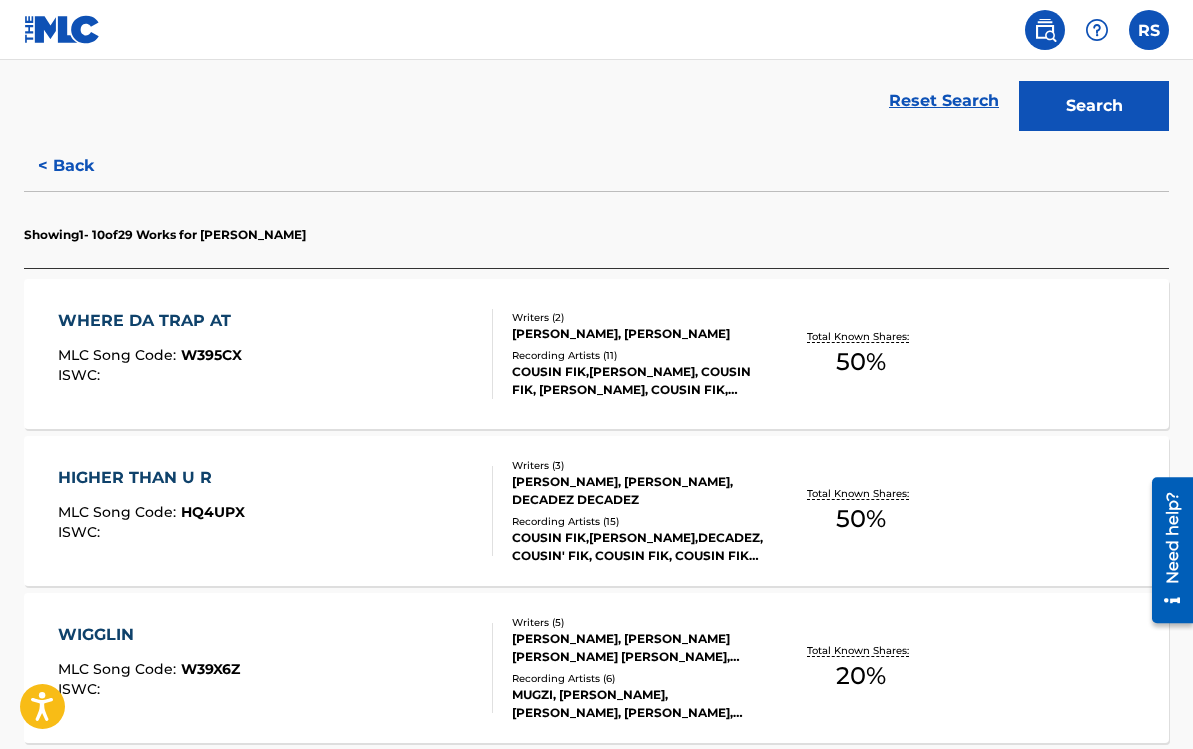 click on "50 %" at bounding box center (861, 362) 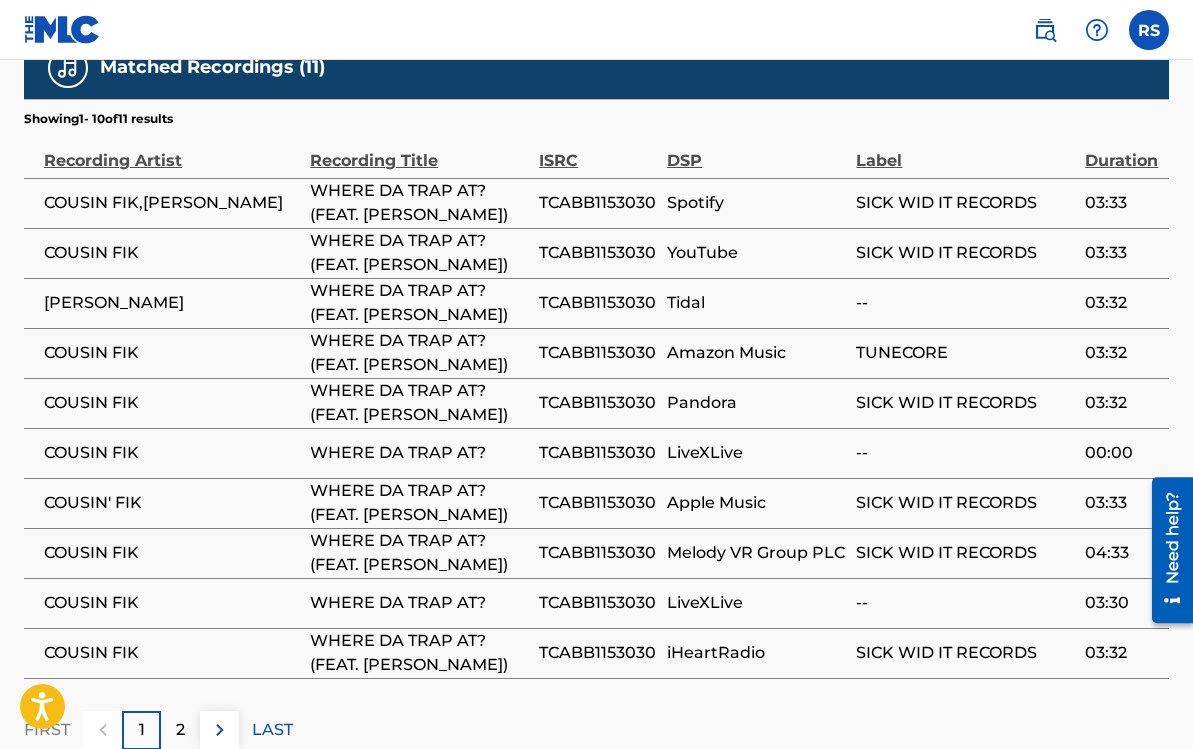 scroll, scrollTop: 1492, scrollLeft: 0, axis: vertical 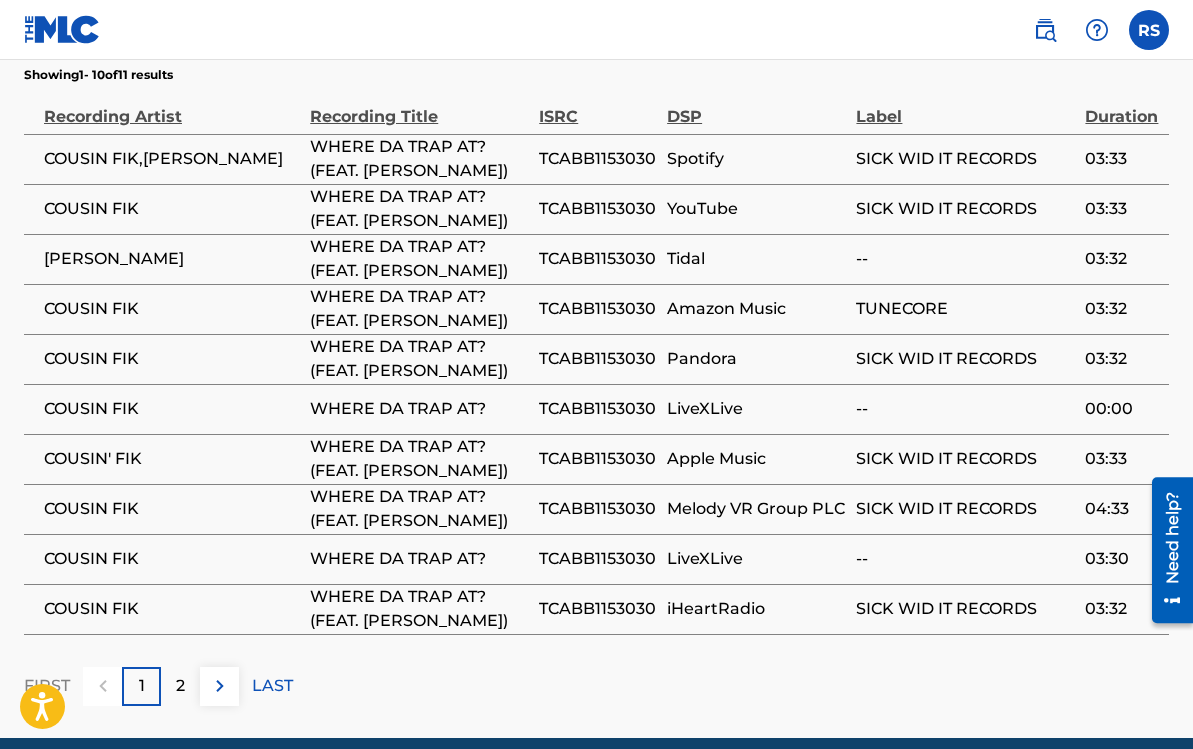 click on "2" at bounding box center (180, 686) 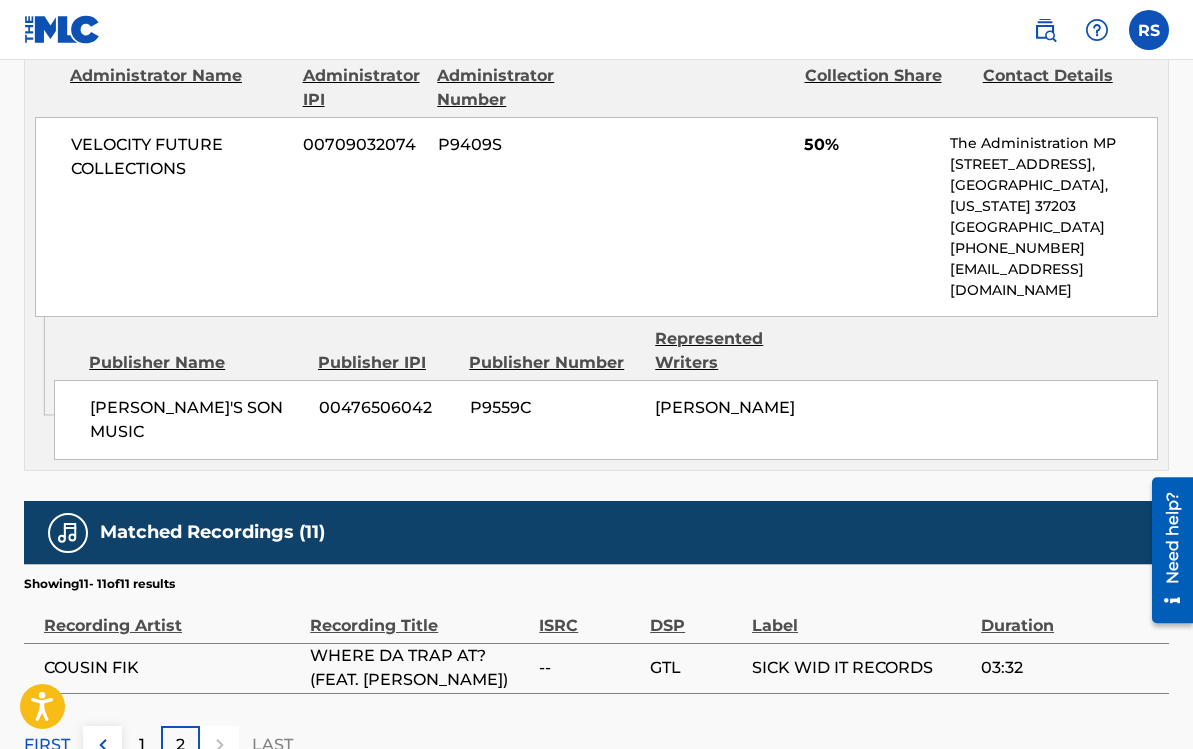 scroll, scrollTop: 1057, scrollLeft: 0, axis: vertical 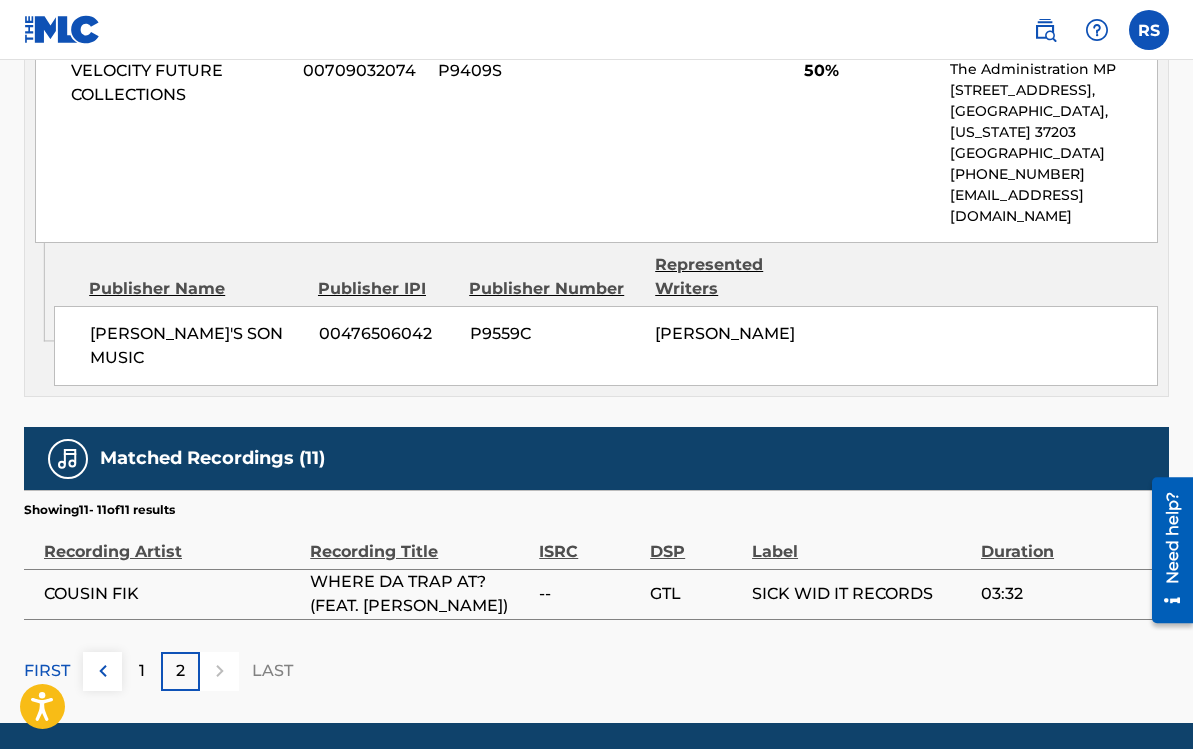 click on "1" at bounding box center (142, 671) 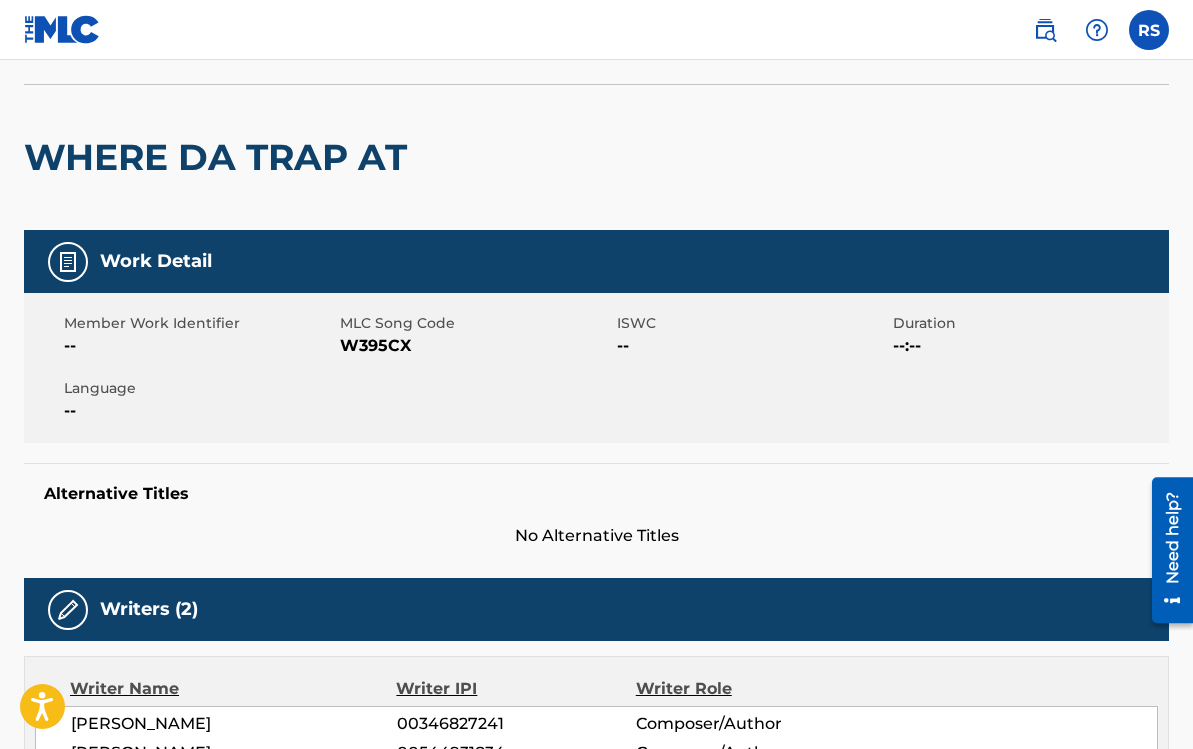 scroll, scrollTop: 0, scrollLeft: 0, axis: both 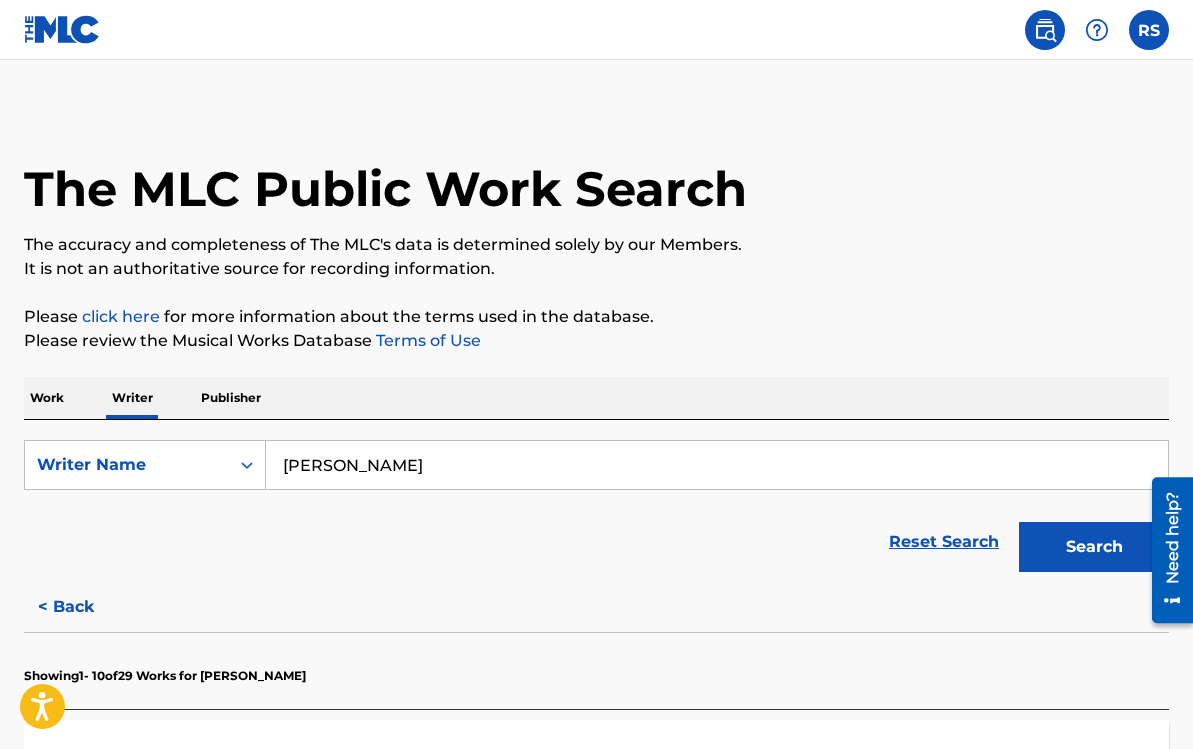click on "SearchWithCriteria2d6ecf22-c397-443c-a599-55faf654ee24 Writer Name [PERSON_NAME] Reset Search Search" at bounding box center (596, 501) 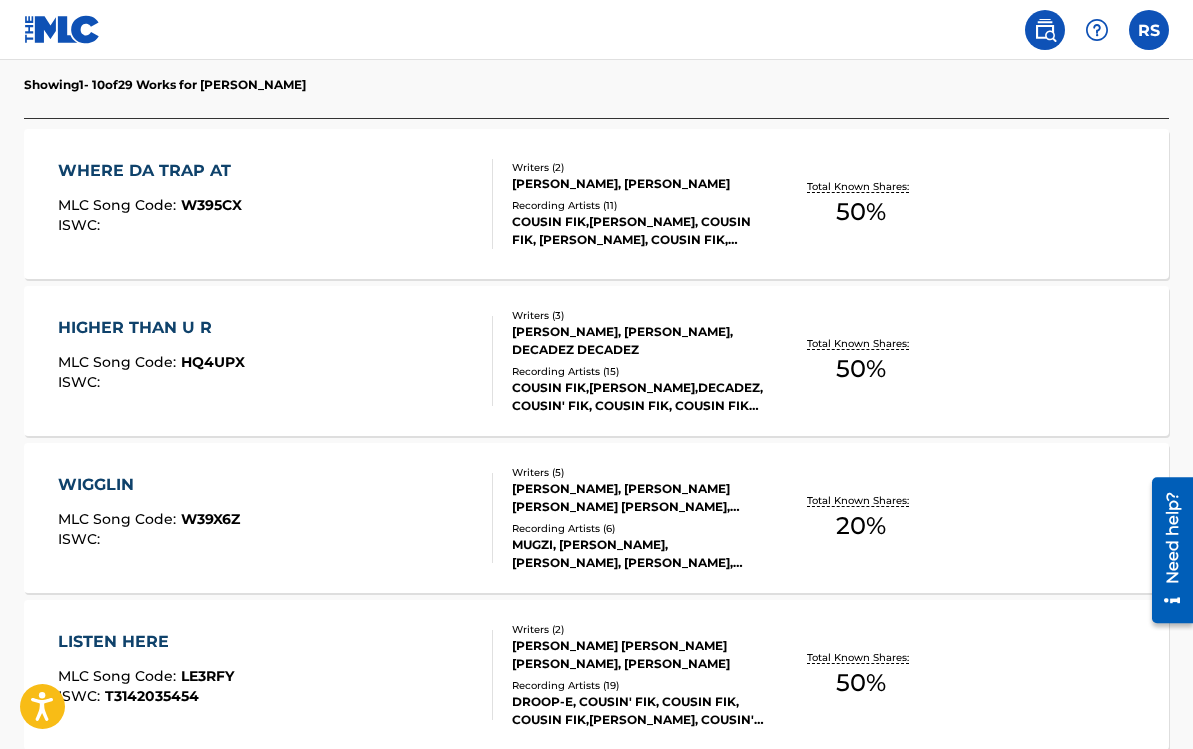 scroll, scrollTop: 605, scrollLeft: 0, axis: vertical 